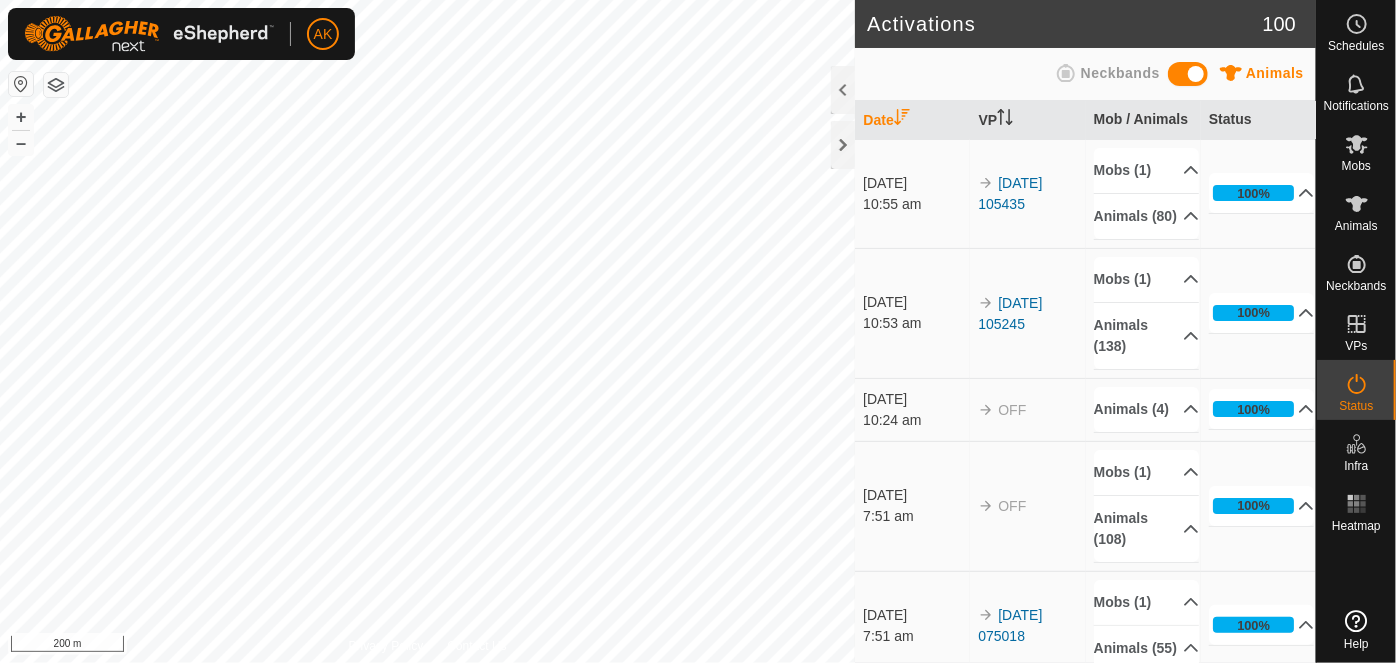 scroll, scrollTop: 0, scrollLeft: 0, axis: both 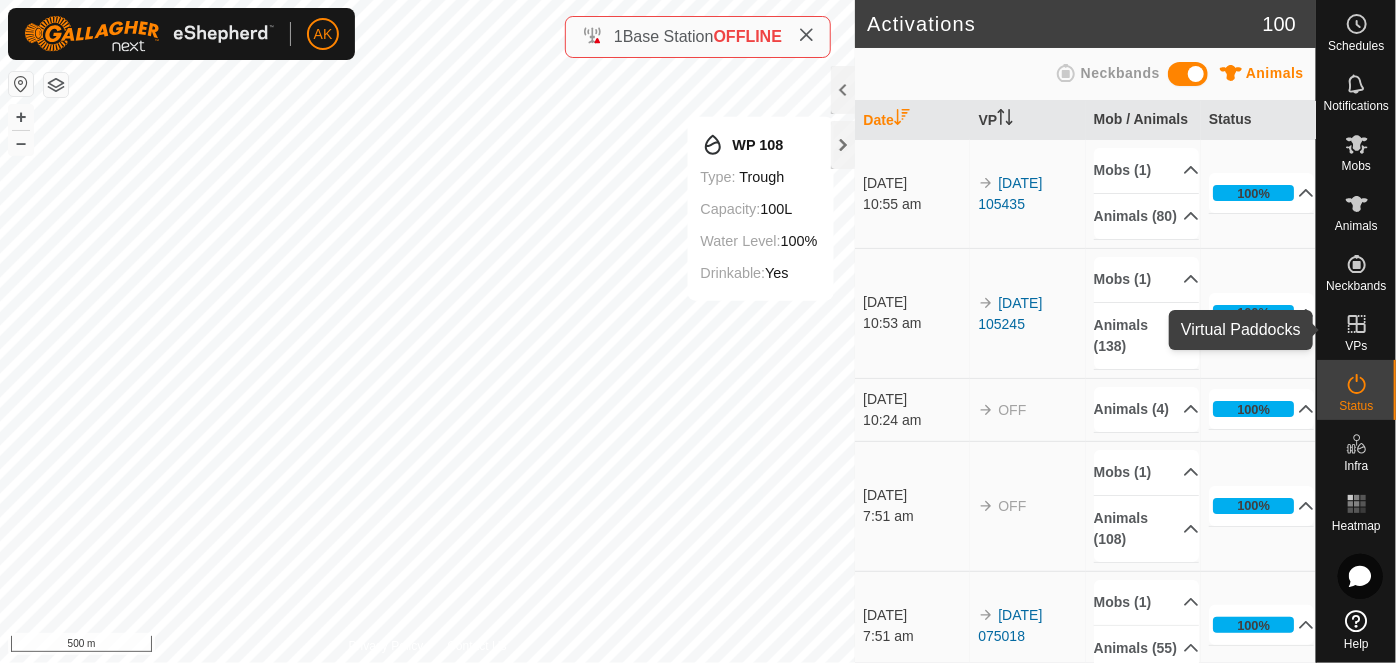 click 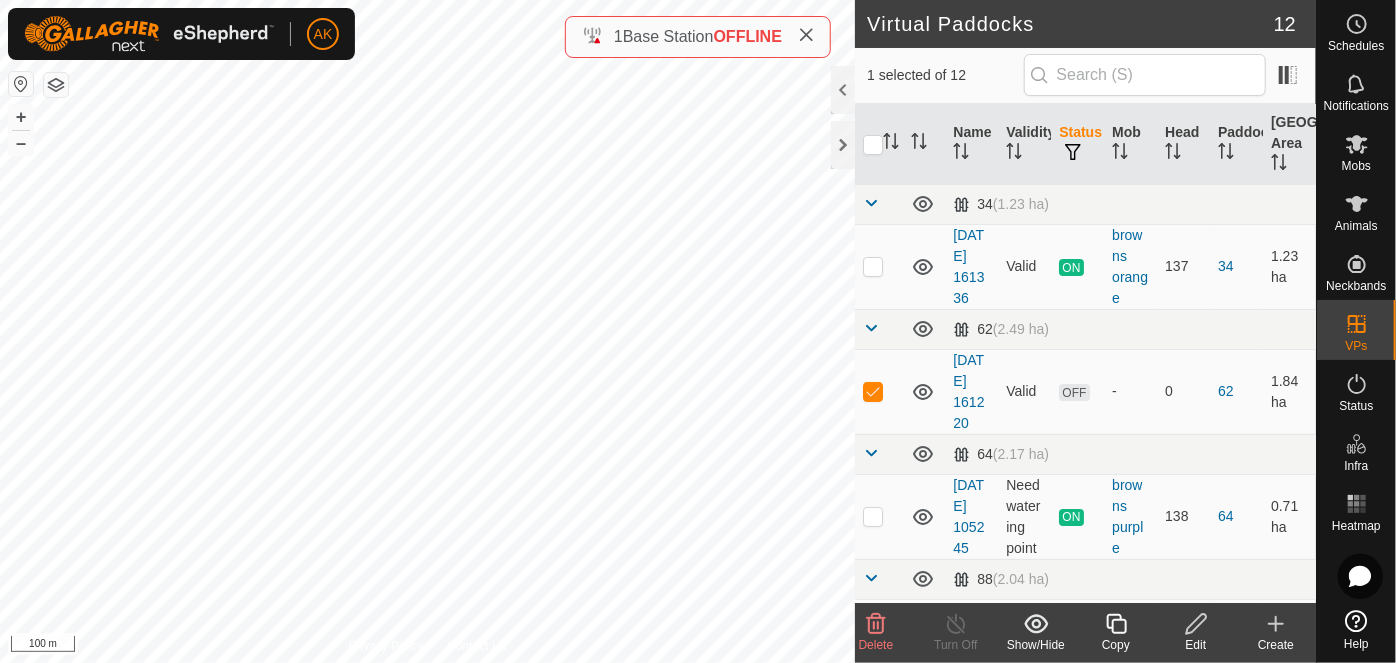 click 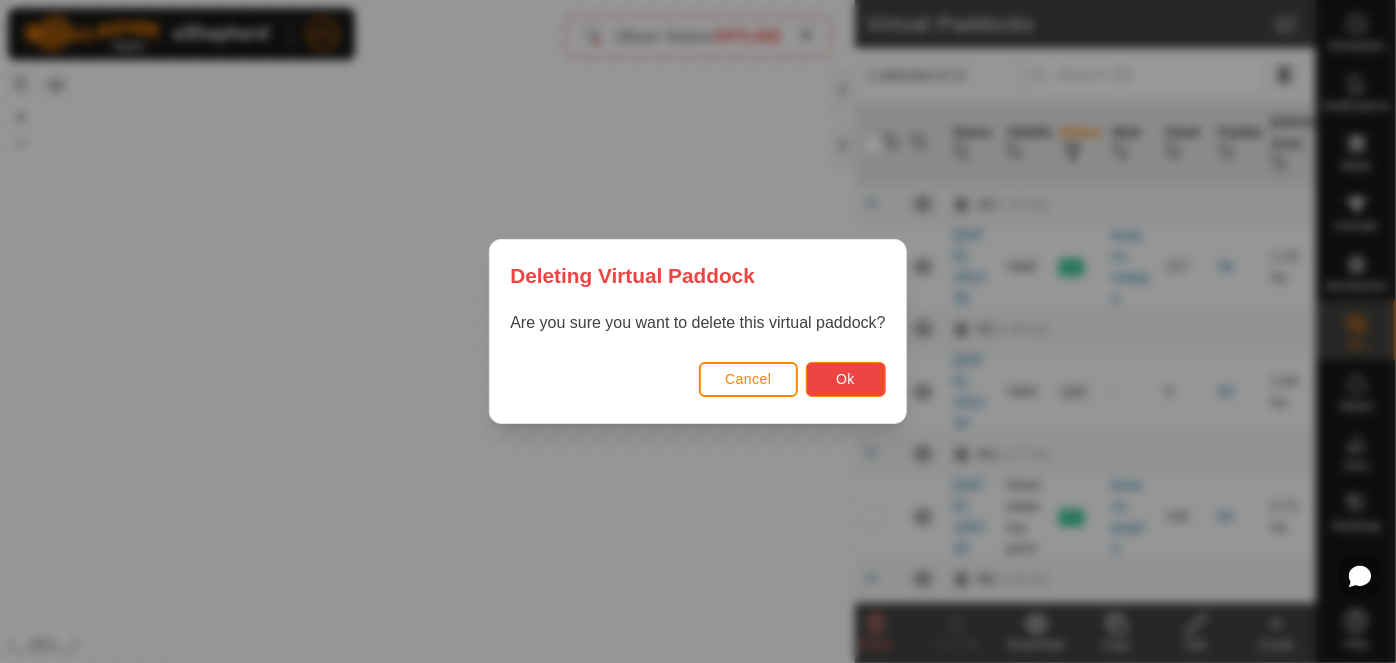 click on "Ok" at bounding box center (845, 379) 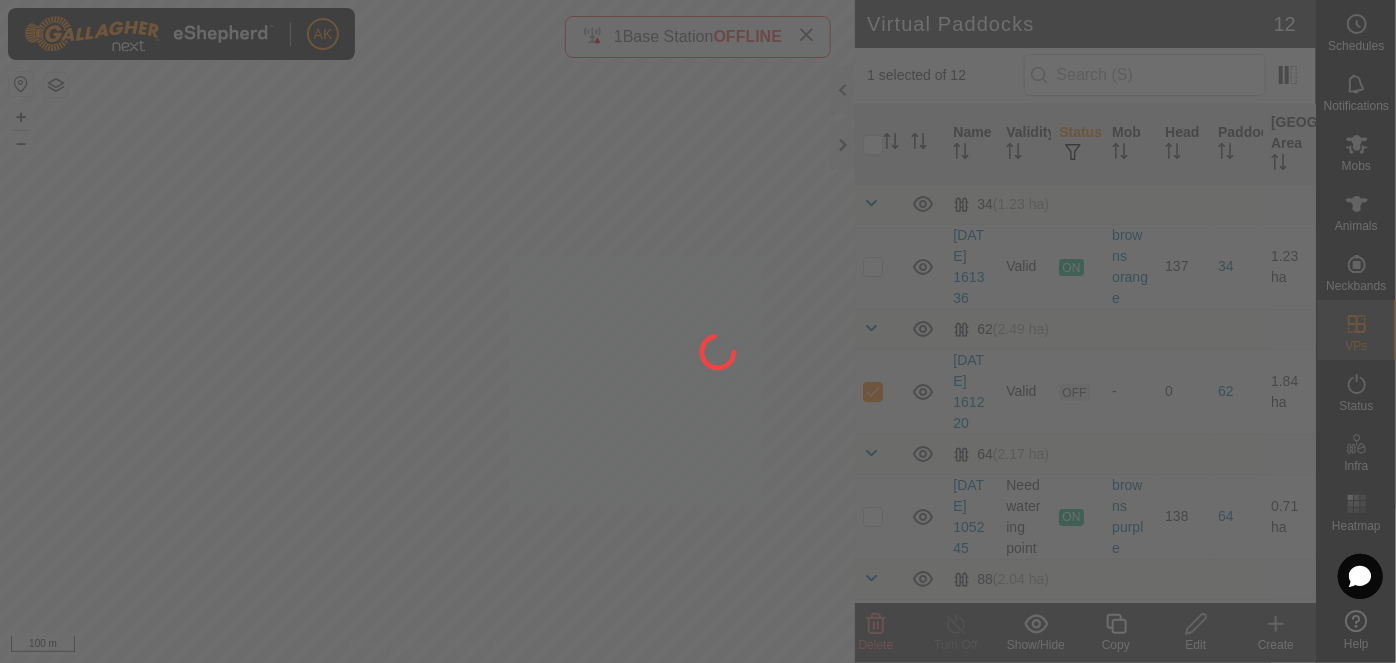 checkbox on "false" 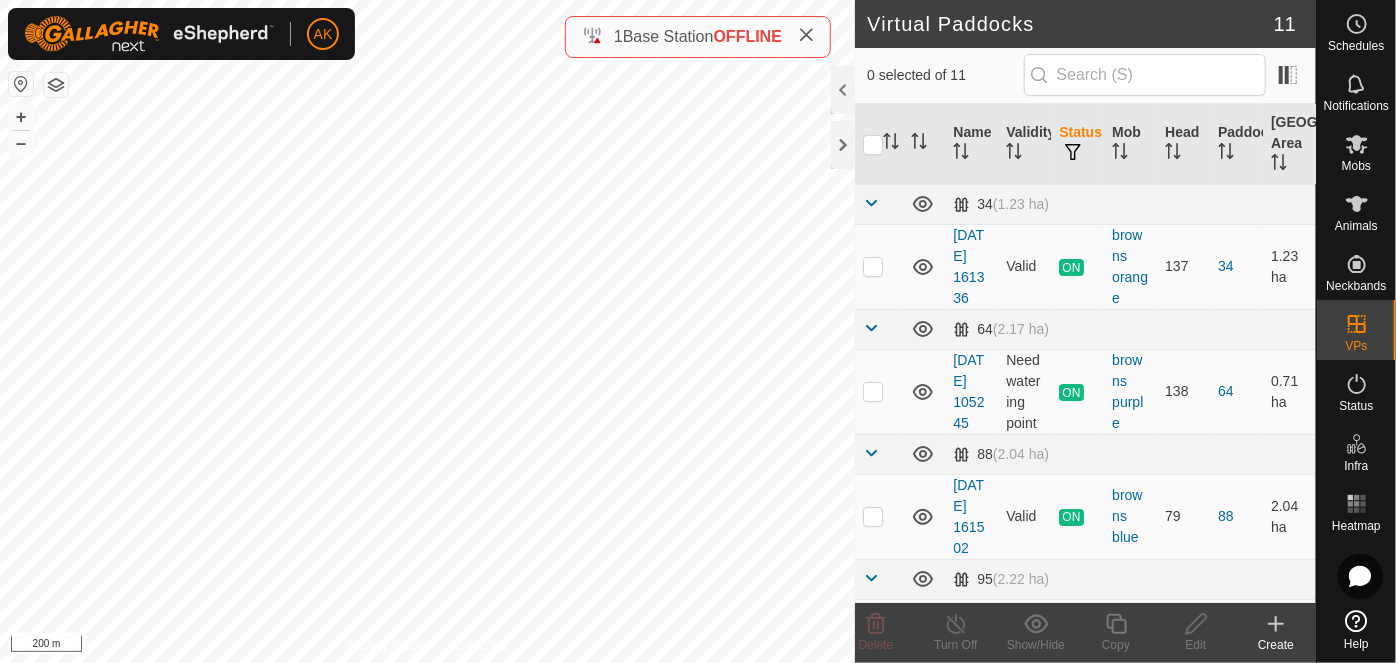 click on "Virtual Paddocks 11 0 selected of 11     Name   Validity   Status   Mob   Head   Paddock   Grazing Area   34   (1.23 ha) 2025-07-18 161336  Valid  ON  browns orange   137   34   1.23 ha   64   (2.17 ha) 2025-07-19 105245  Need watering point  ON  browns purple   138   64   0.71 ha   88   (2.04 ha) 2025-07-18 161502  Valid  ON  browns blue   79   88   2.04 ha   95   (2.22 ha) 2025-07-19 105435  Valid  ON  browns red   80   95   2.22 ha  2025-07-18 184121  Valid  OFF  -   0   95   1.95 ha   97   (2.35 ha) 2025-07-18 161700  Valid  ON  browns green   77   97   1.99 ha   Days Corner   (12.21 ha) 2025-07-19 075018  Valid  ON  brook lime   55   Days Corner   12.05 ha  2025-07-14 071530  Valid  OFF  -   0   Days Corner   12 ha  2025-07-18 162242  Valid  OFF  -   0   Days Corner   12.02 ha   Ebbecks Corner   (28.87 ha) 2025-07-18 162106  Valid  ON  brook yellow   64   Ebbecks Corner   16.83 ha  2025-07-14 125246  Valid  OFF  -   0   Ebbecks Corner   11.23 ha  Delete  Turn Off   Show/Hide   Copy   Edit   Create" 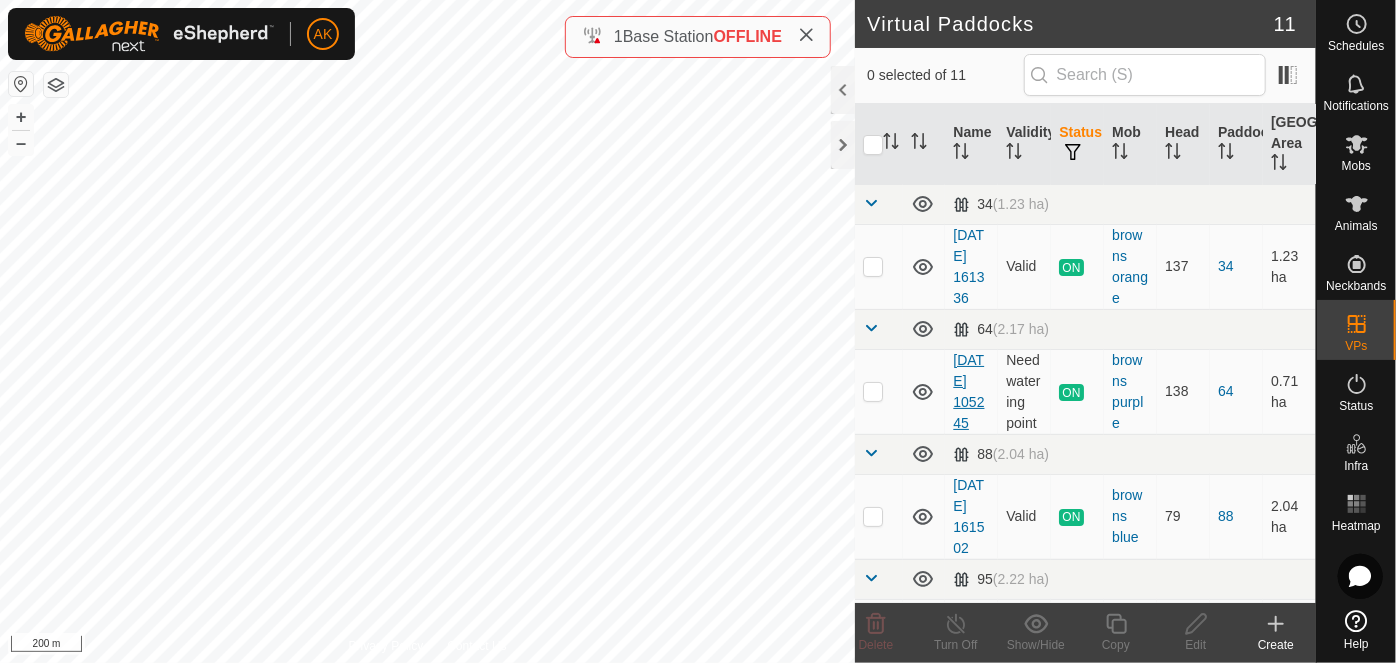 click on "[DATE] 105245" at bounding box center (971, 391) 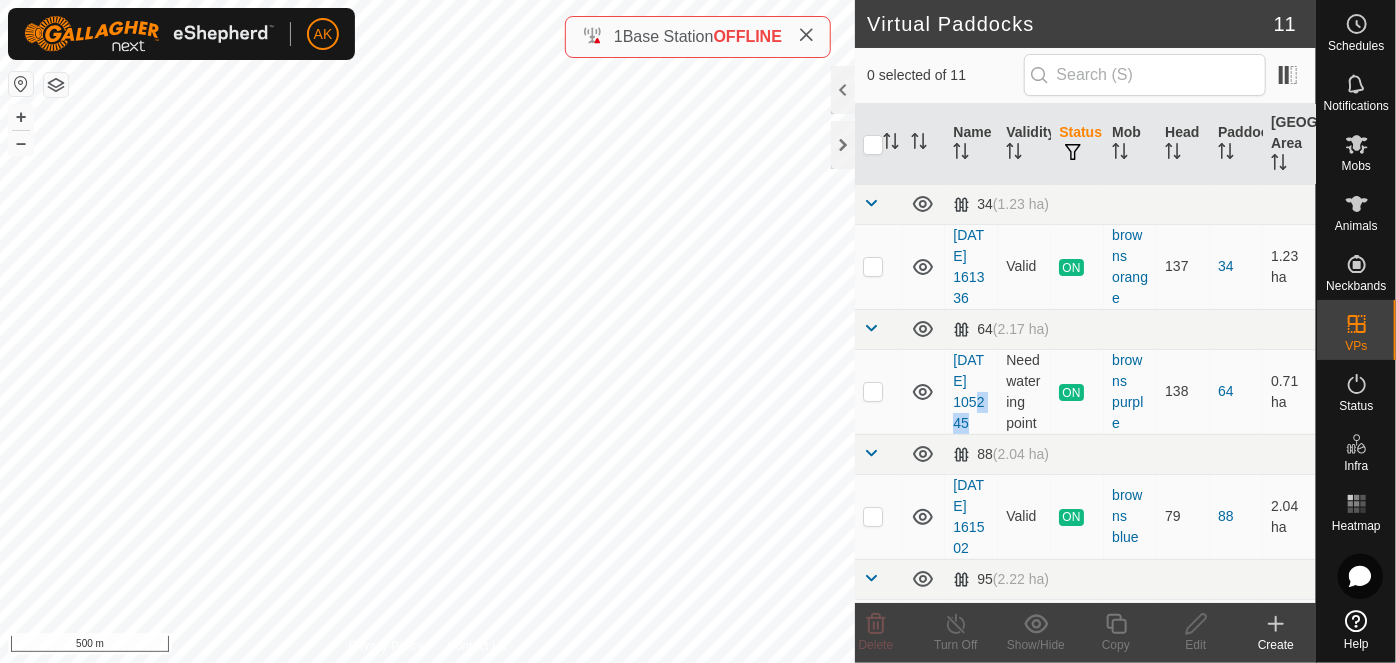 checkbox on "true" 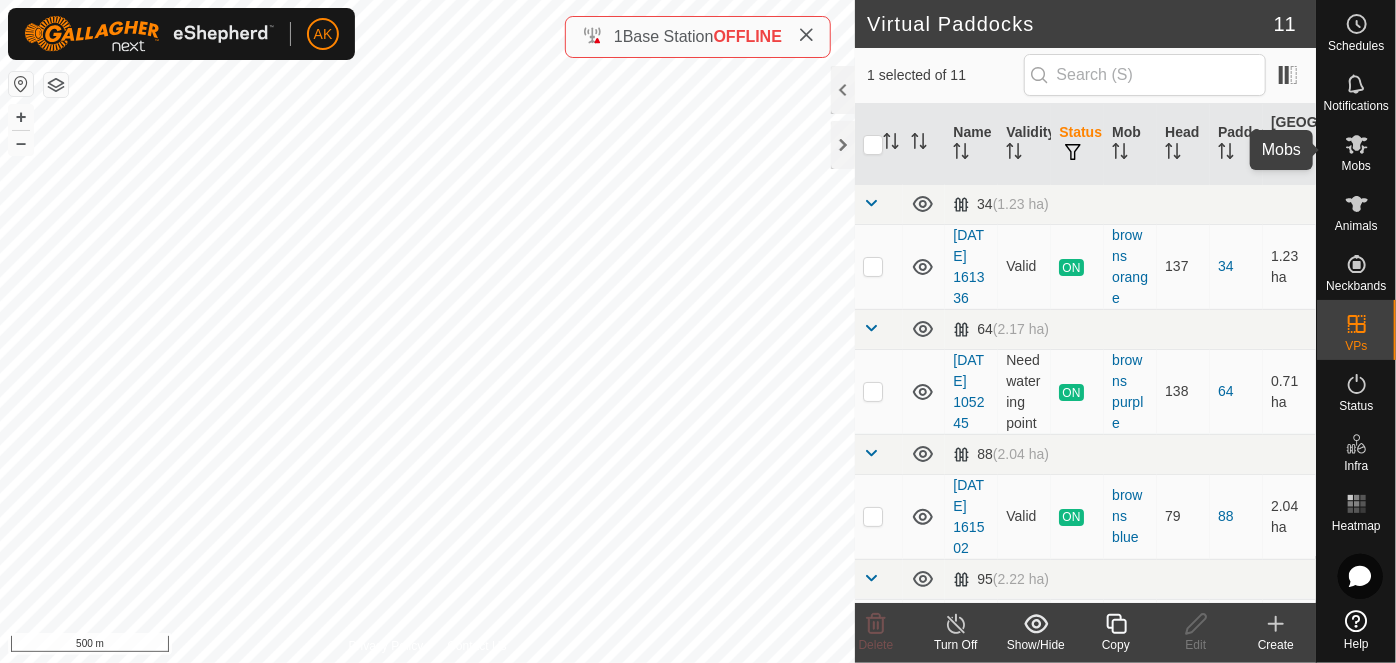 click 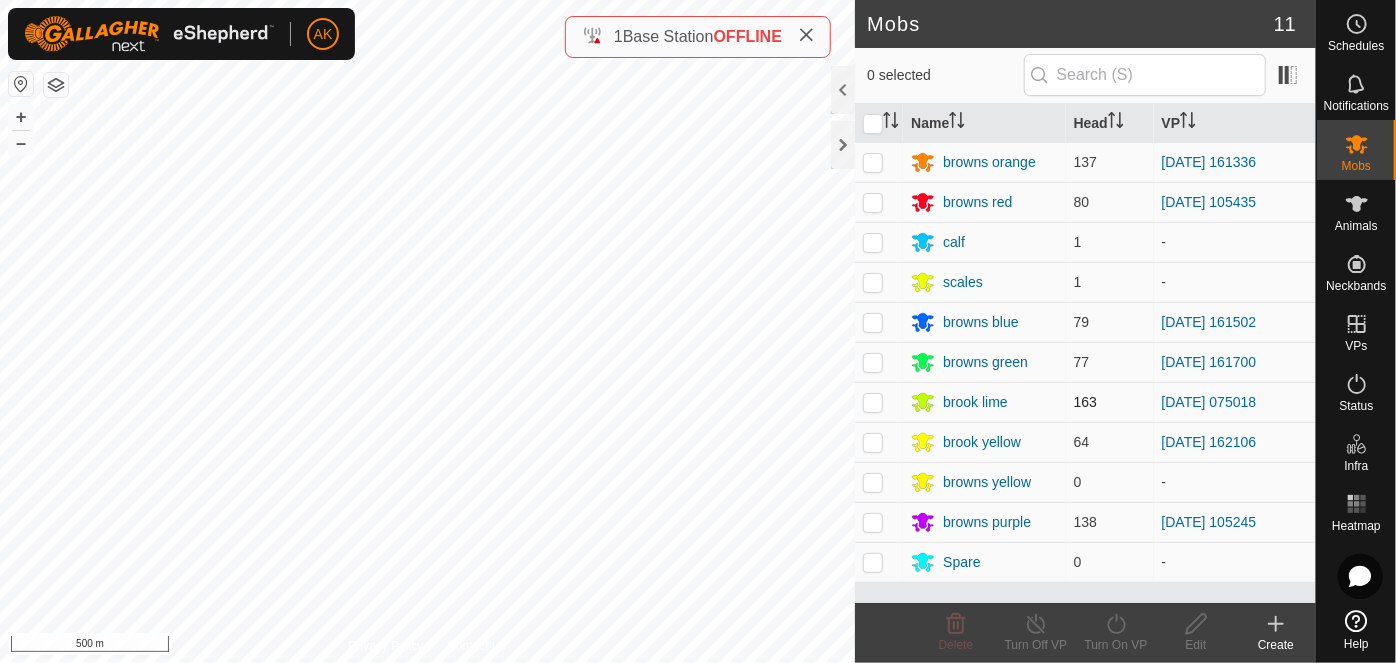 click at bounding box center [873, 402] 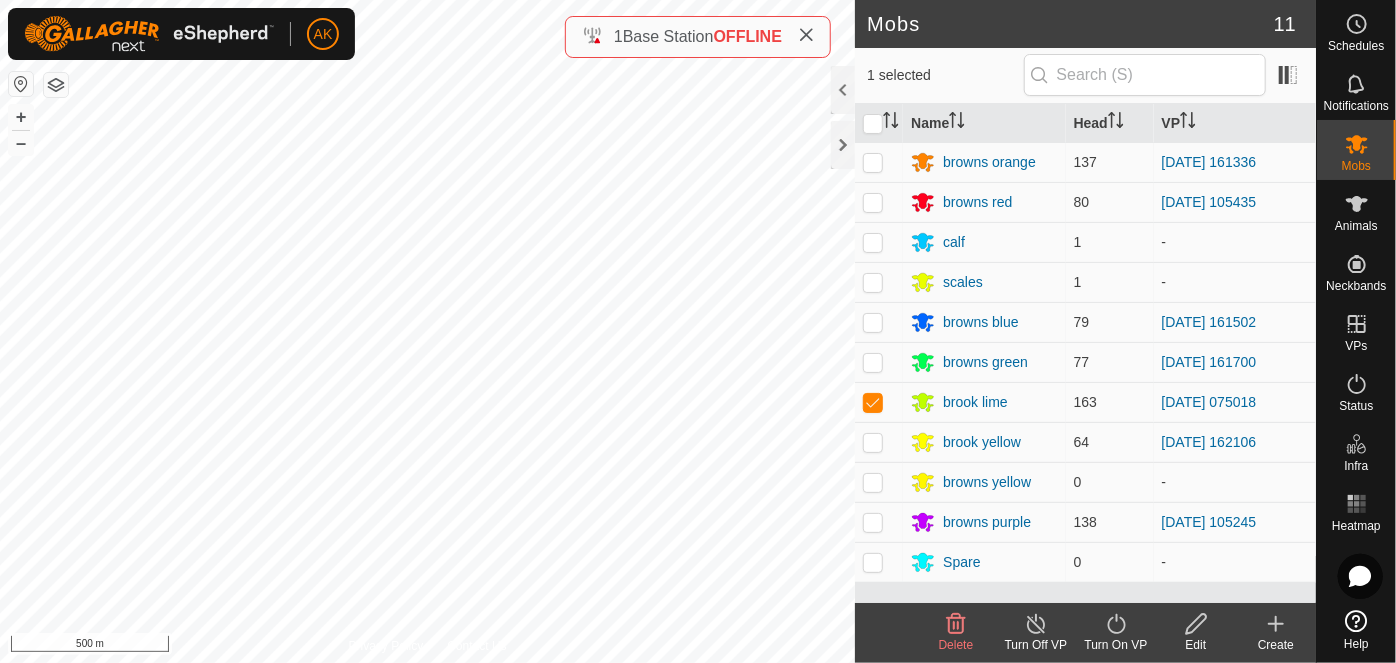 click 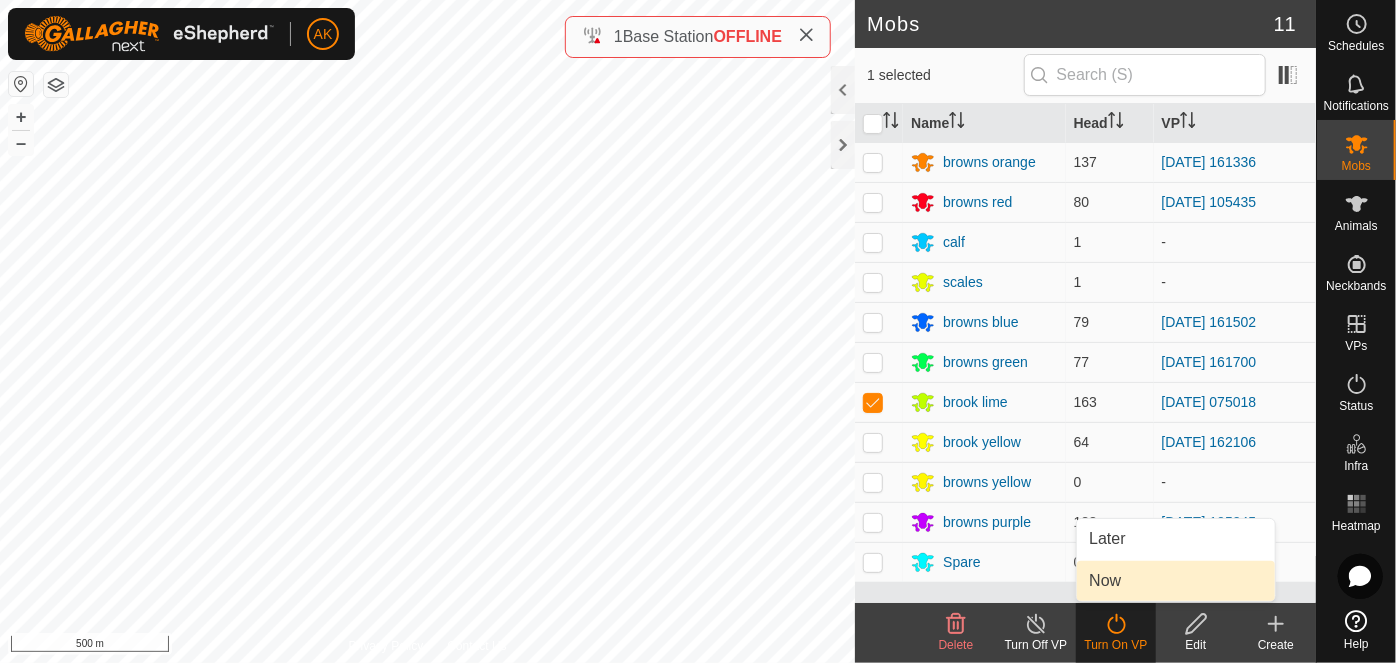 click on "Now" at bounding box center (1176, 581) 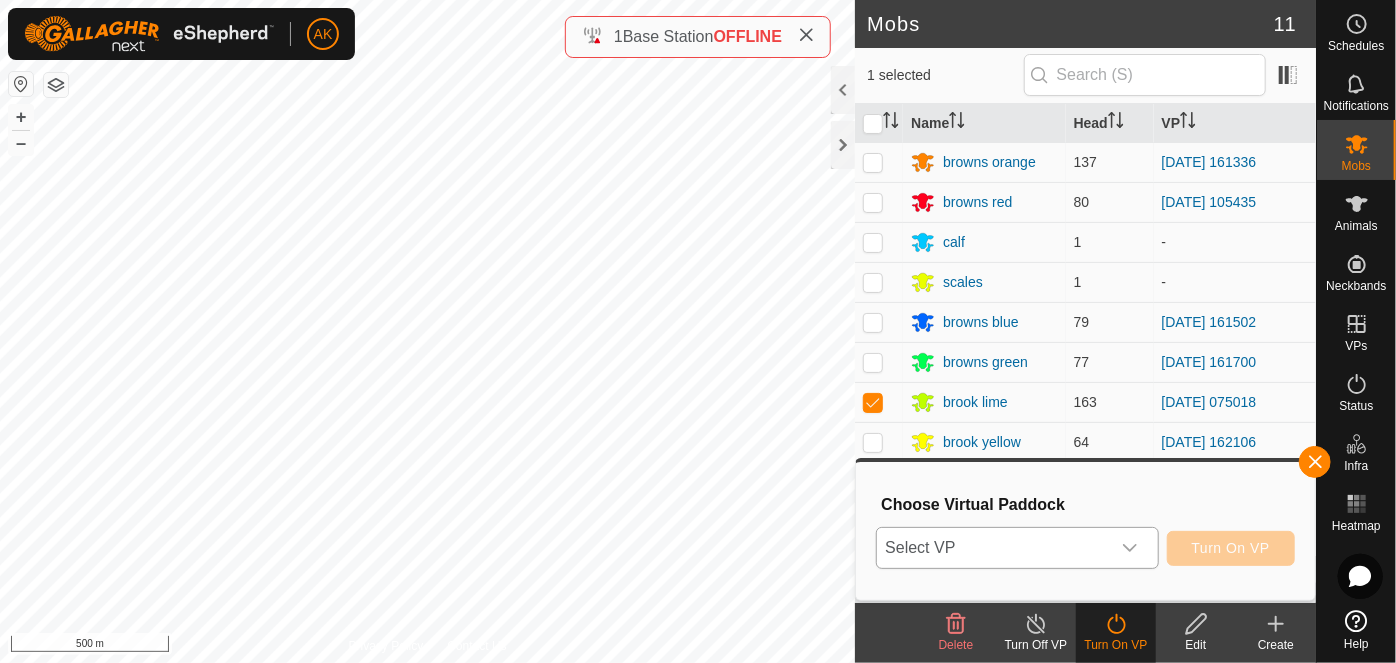 click on "Select VP" at bounding box center (993, 548) 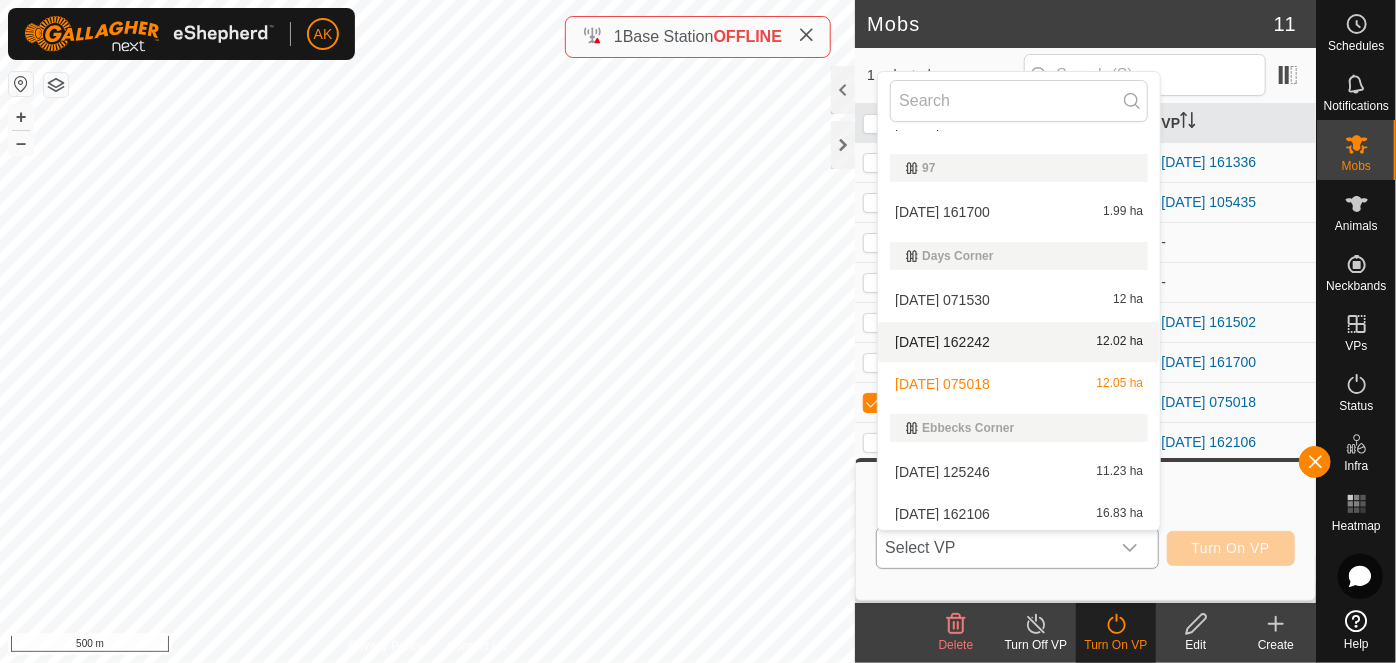 scroll, scrollTop: 381, scrollLeft: 0, axis: vertical 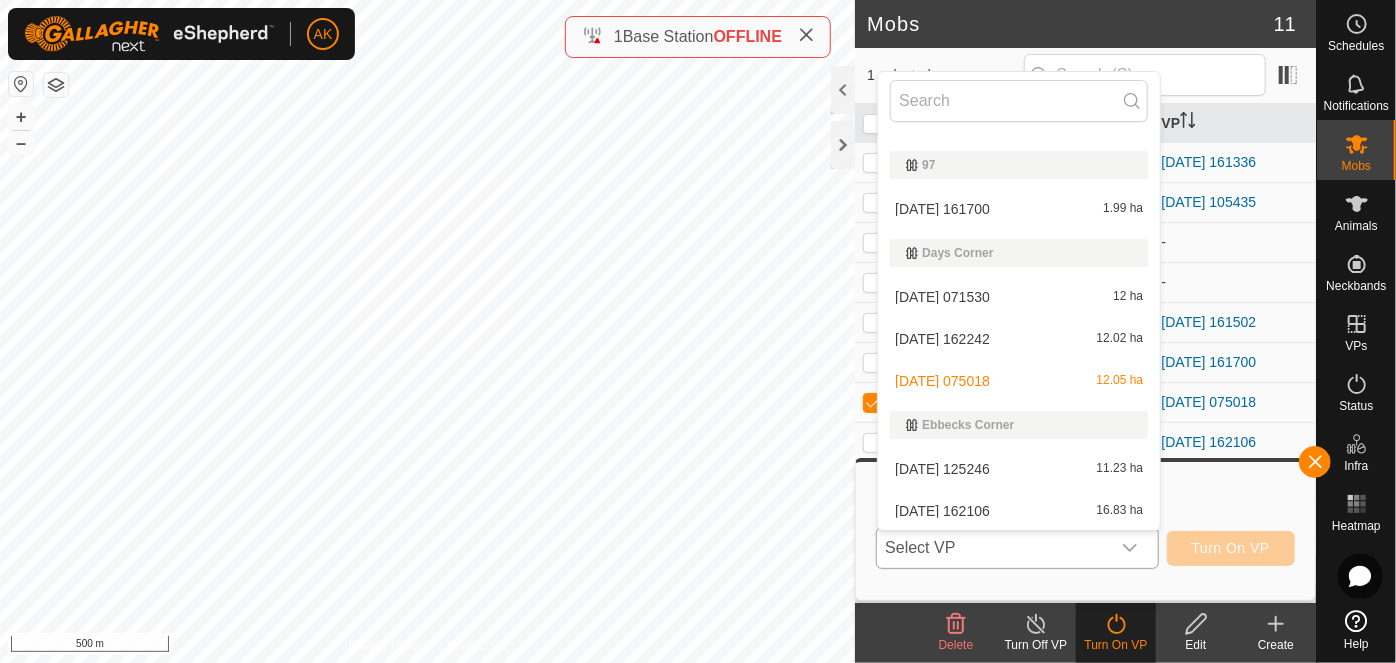 click on "2025-07-19 075018  12.05 ha" at bounding box center [1019, 381] 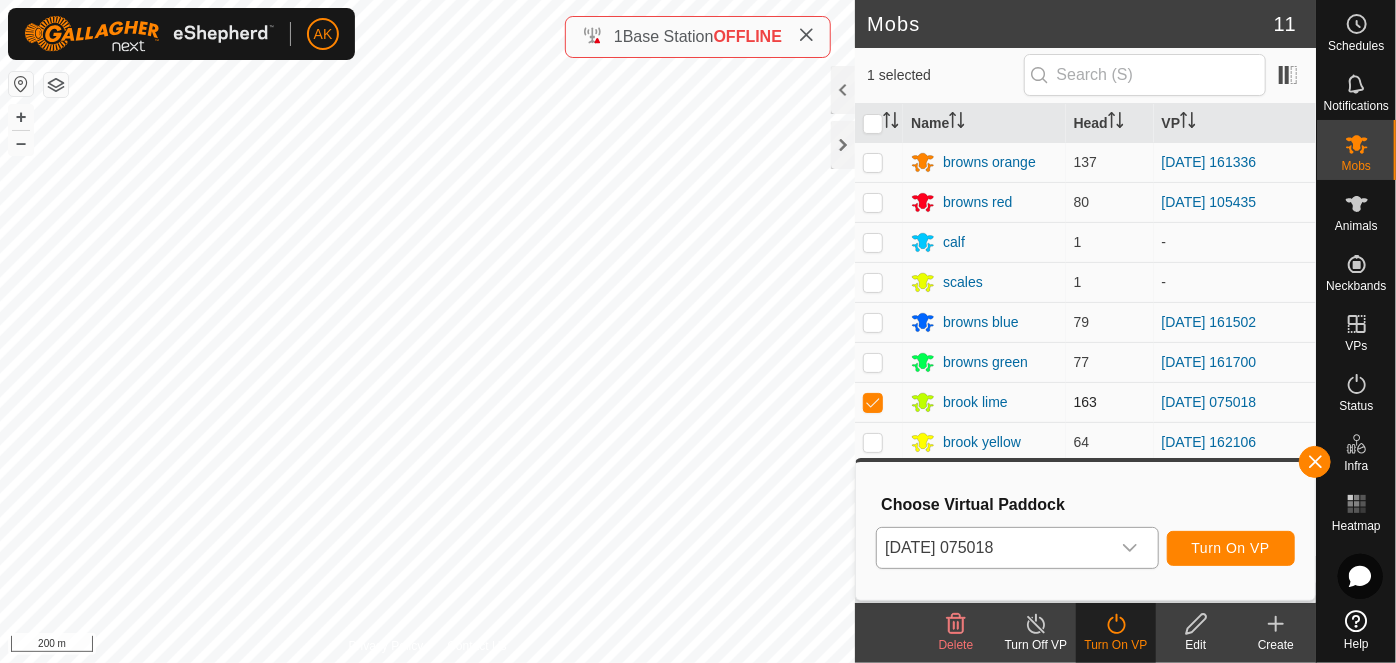 click at bounding box center (873, 402) 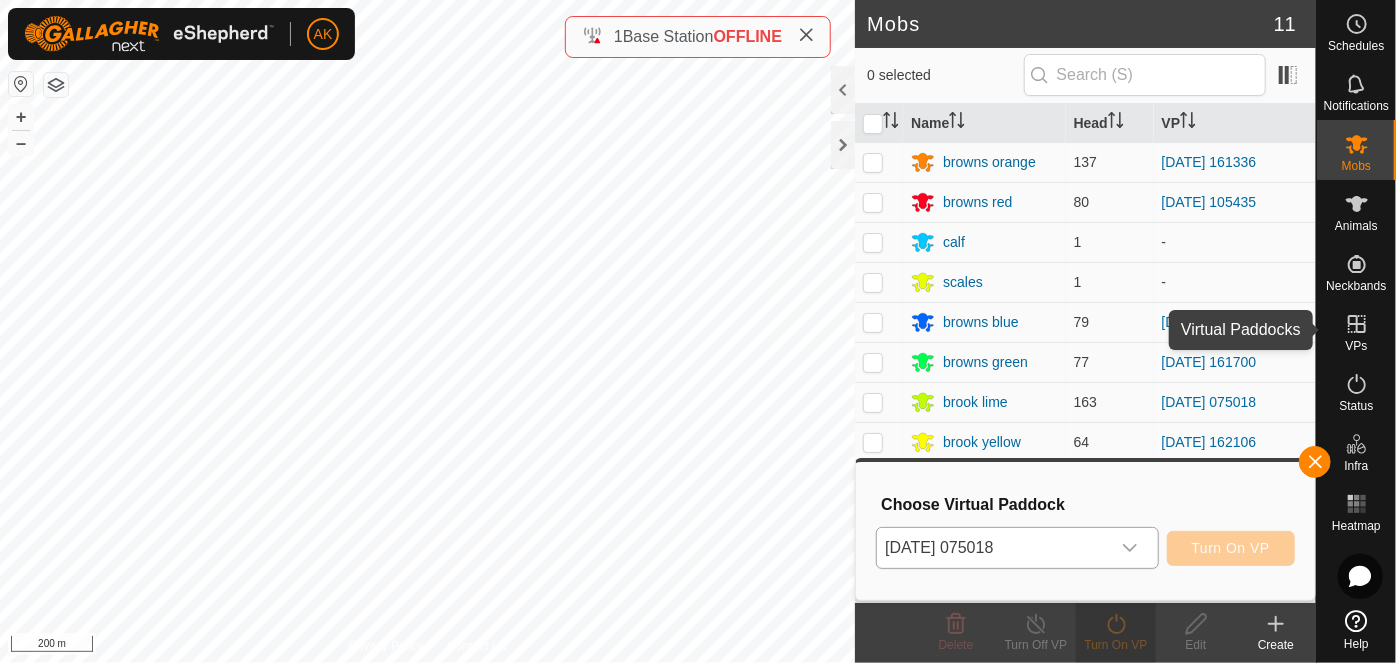 click 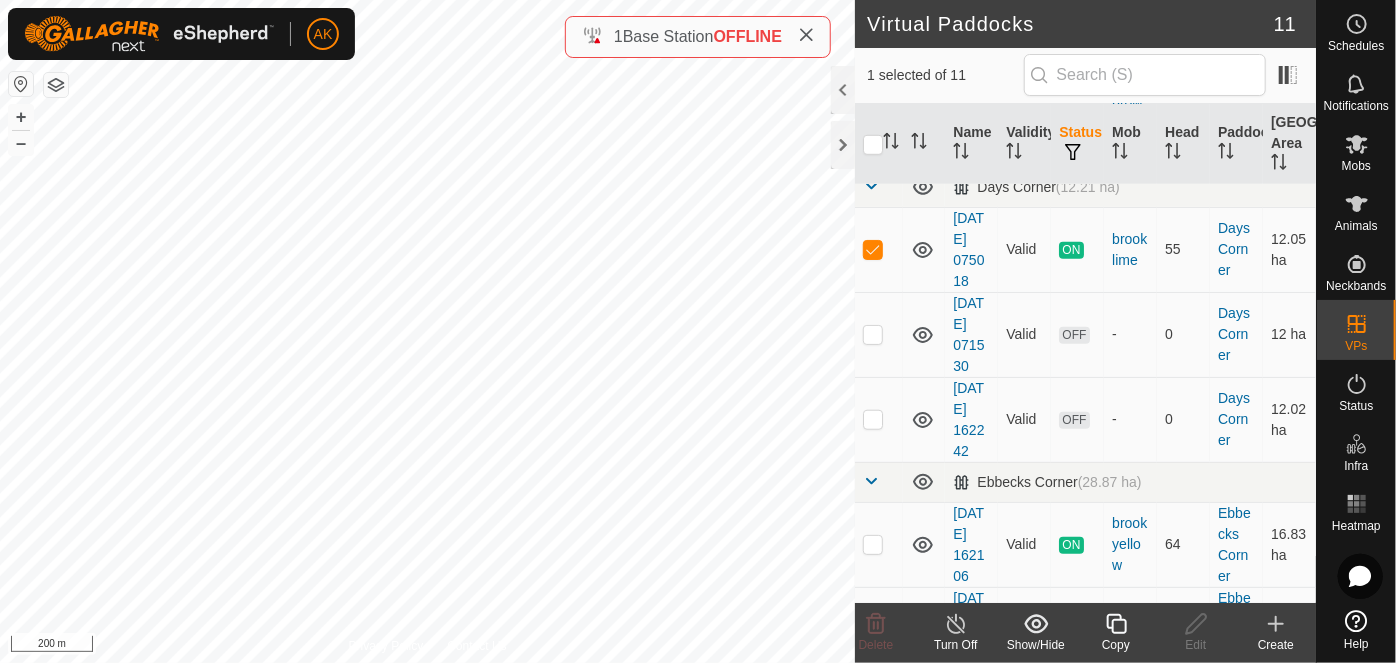 scroll, scrollTop: 818, scrollLeft: 0, axis: vertical 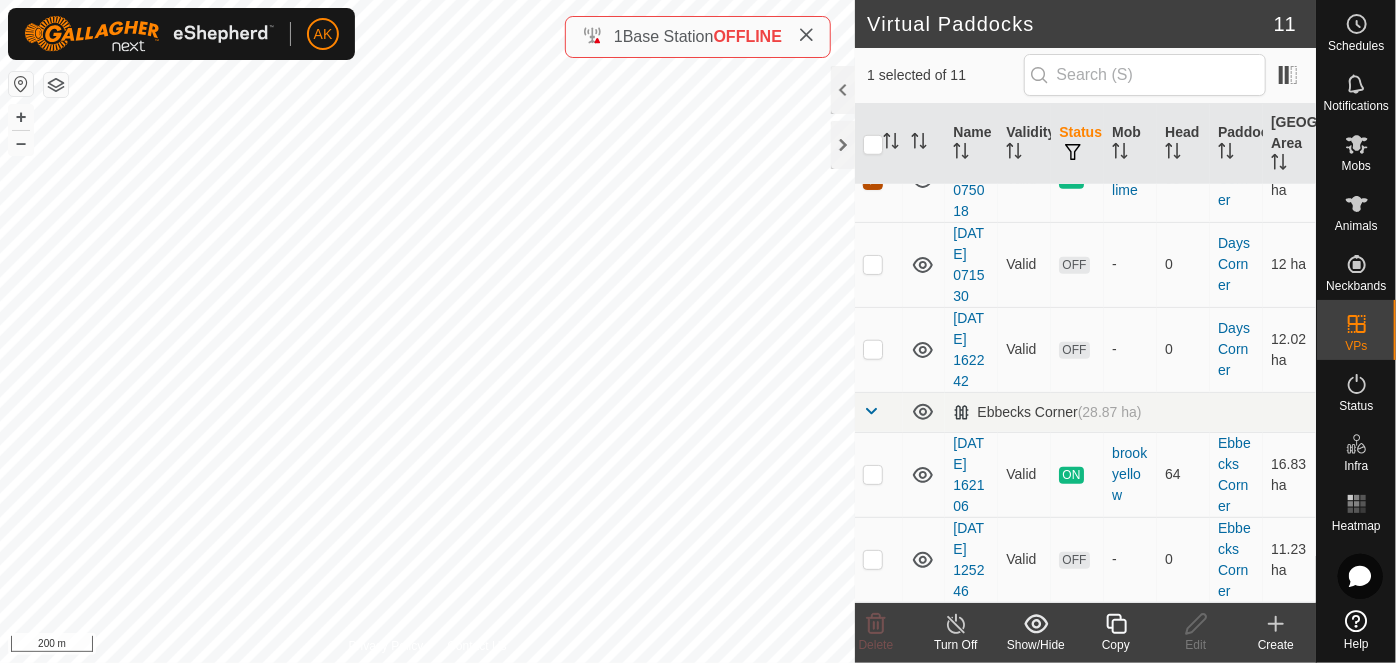 click at bounding box center [873, 180] 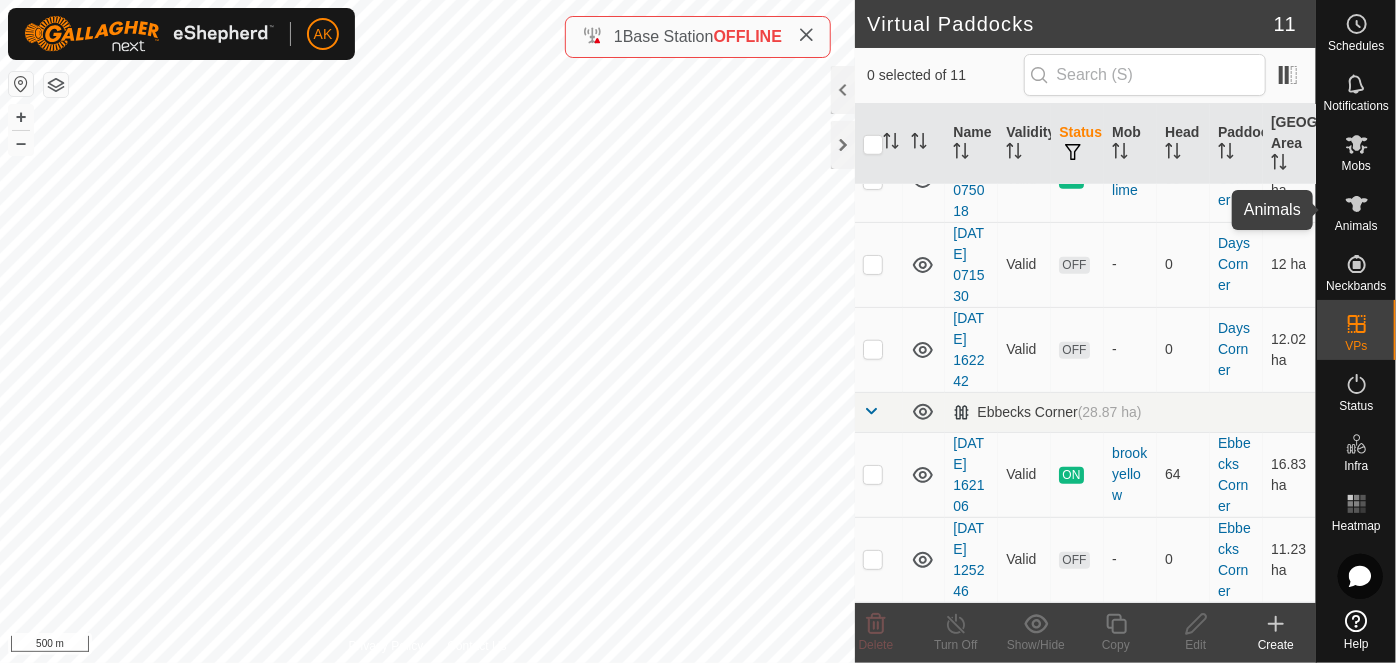 click 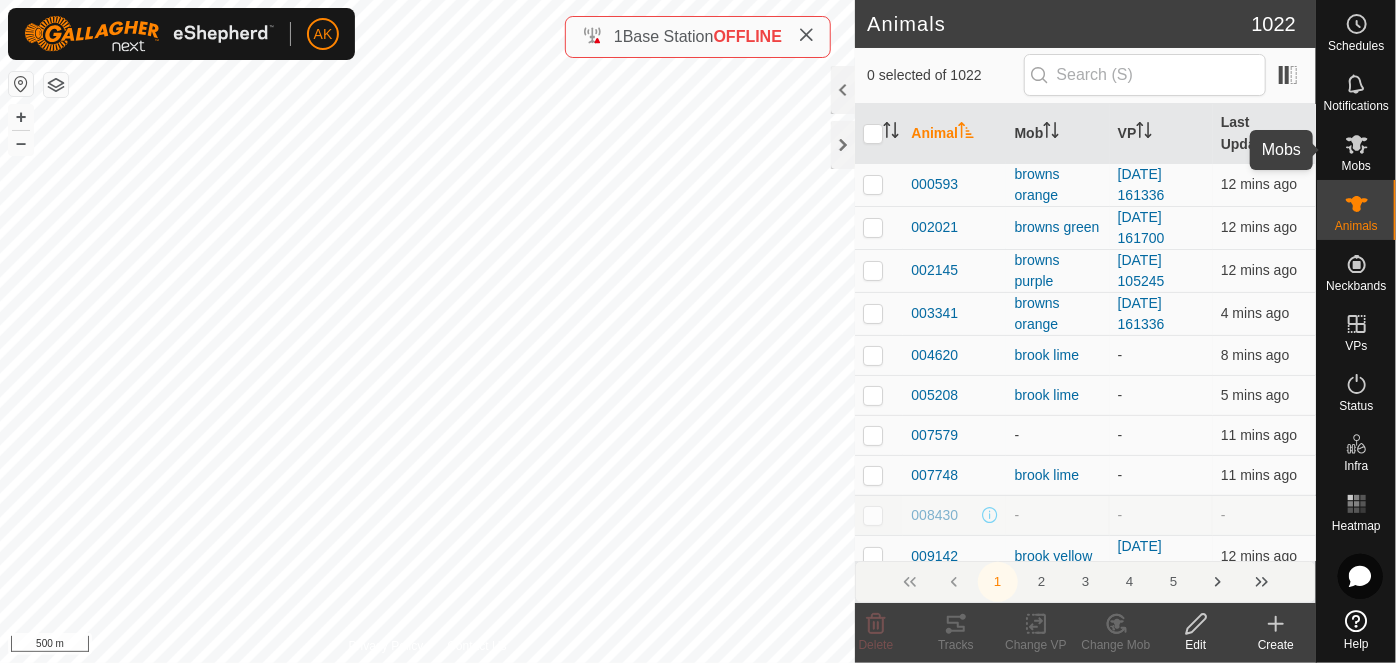 click 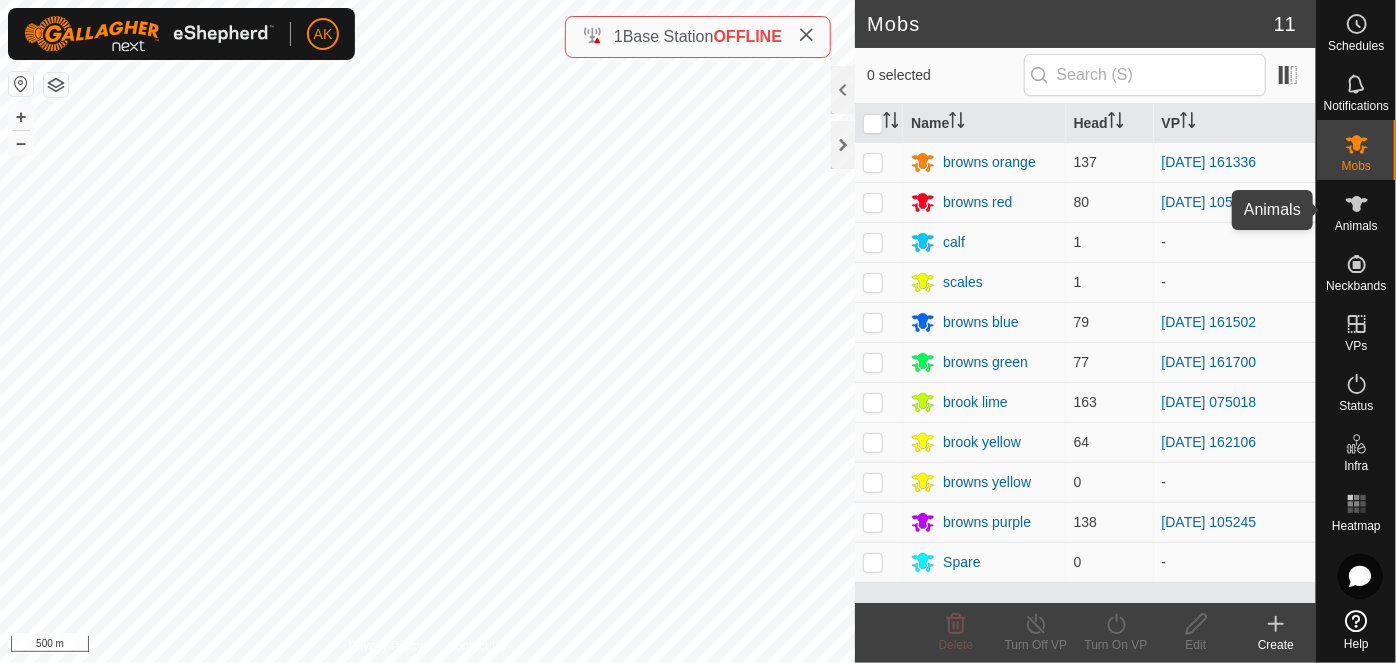 click 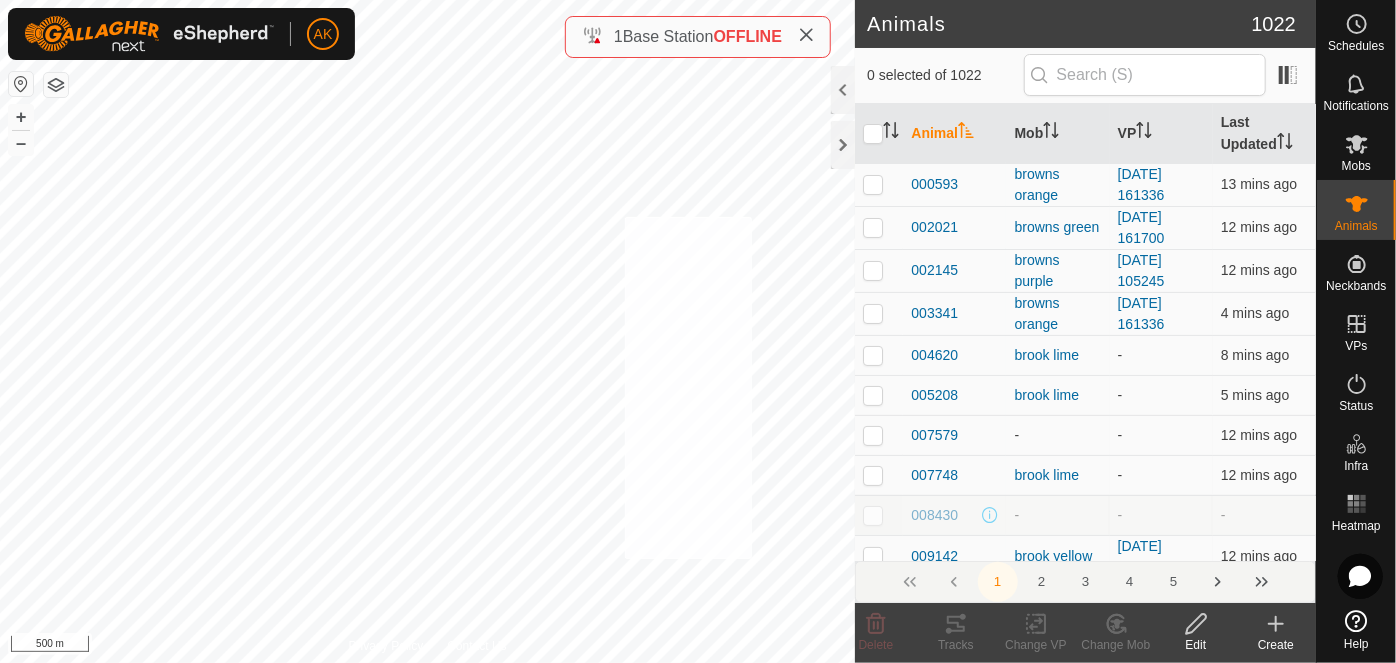 checkbox on "true" 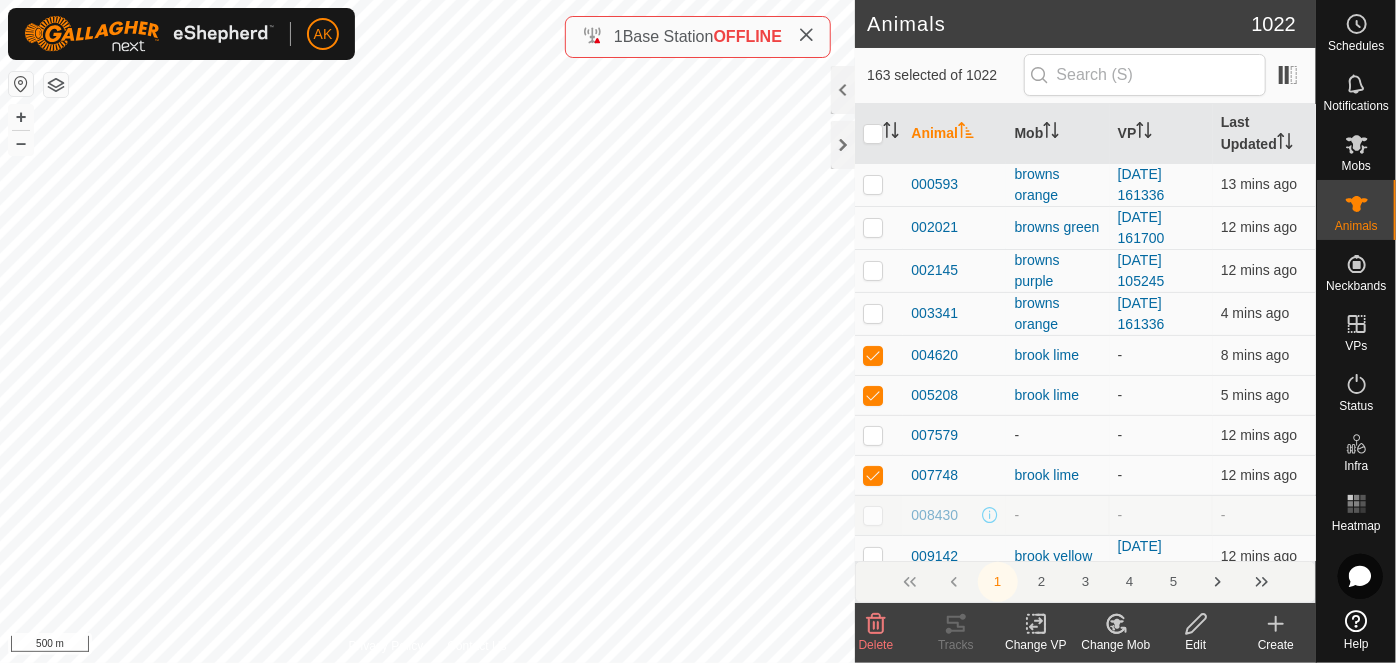 click 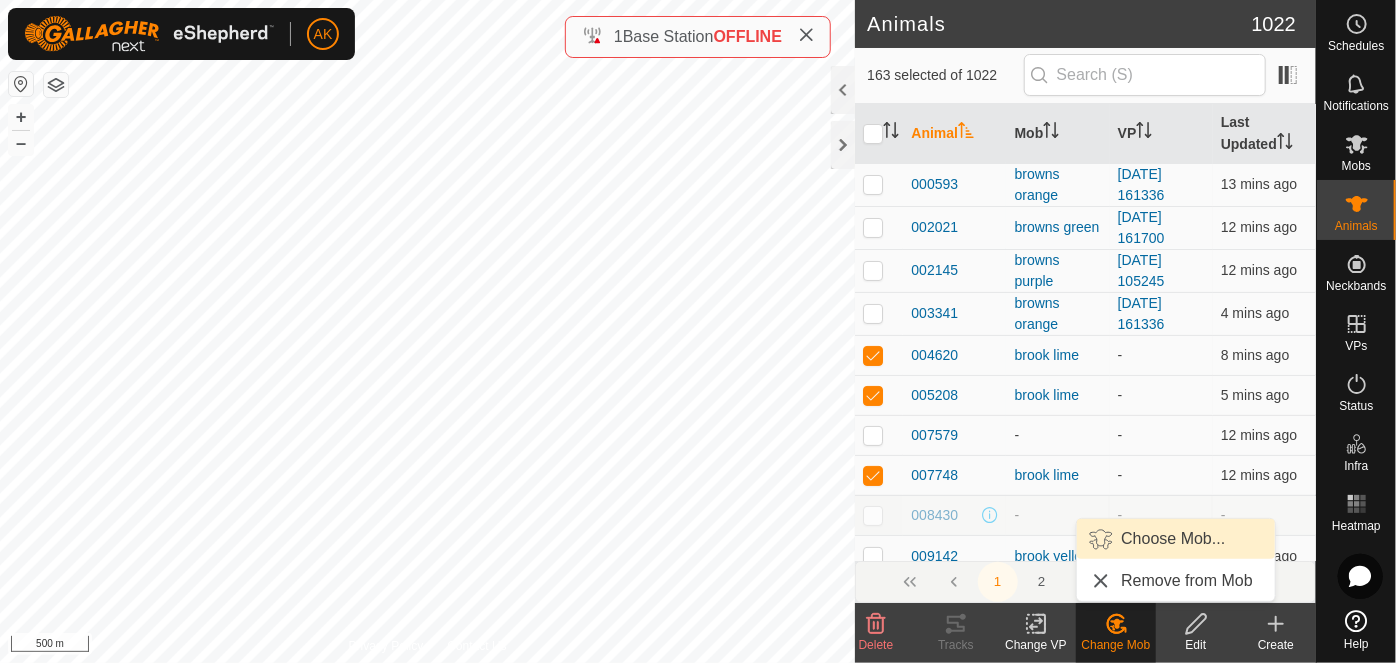 click on "Choose Mob..." at bounding box center [1176, 539] 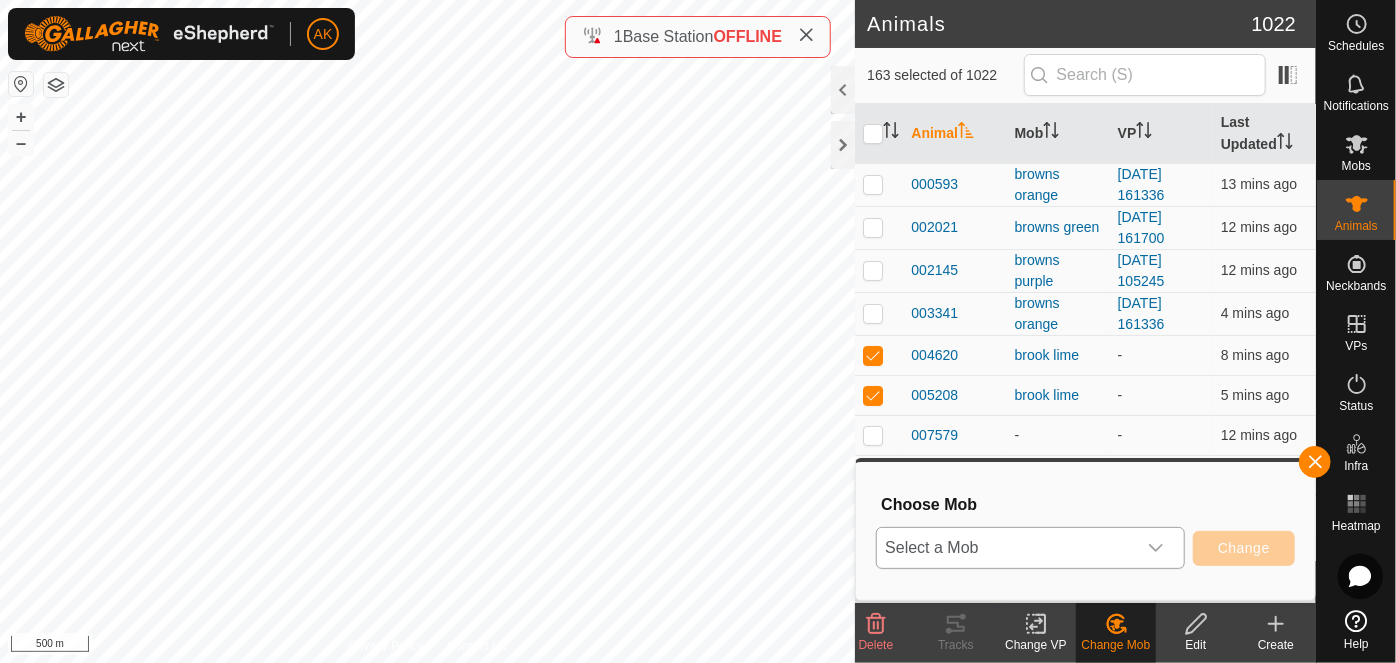 click 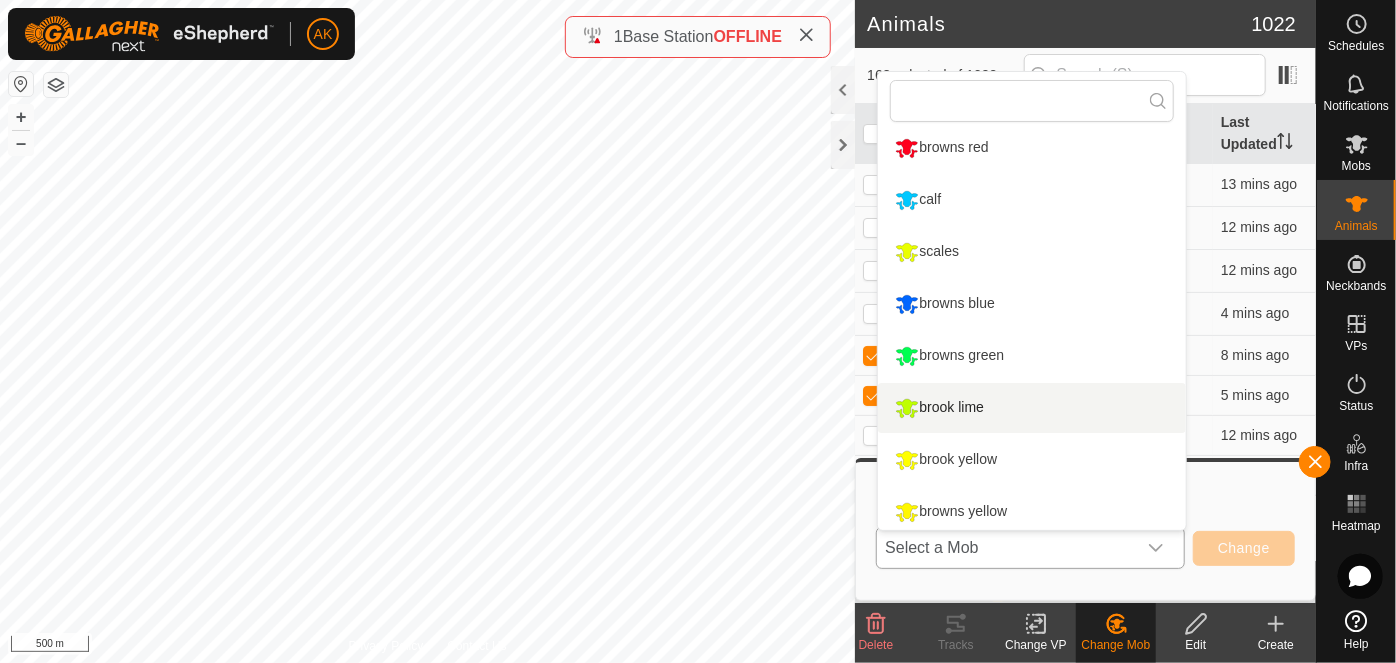 scroll, scrollTop: 90, scrollLeft: 0, axis: vertical 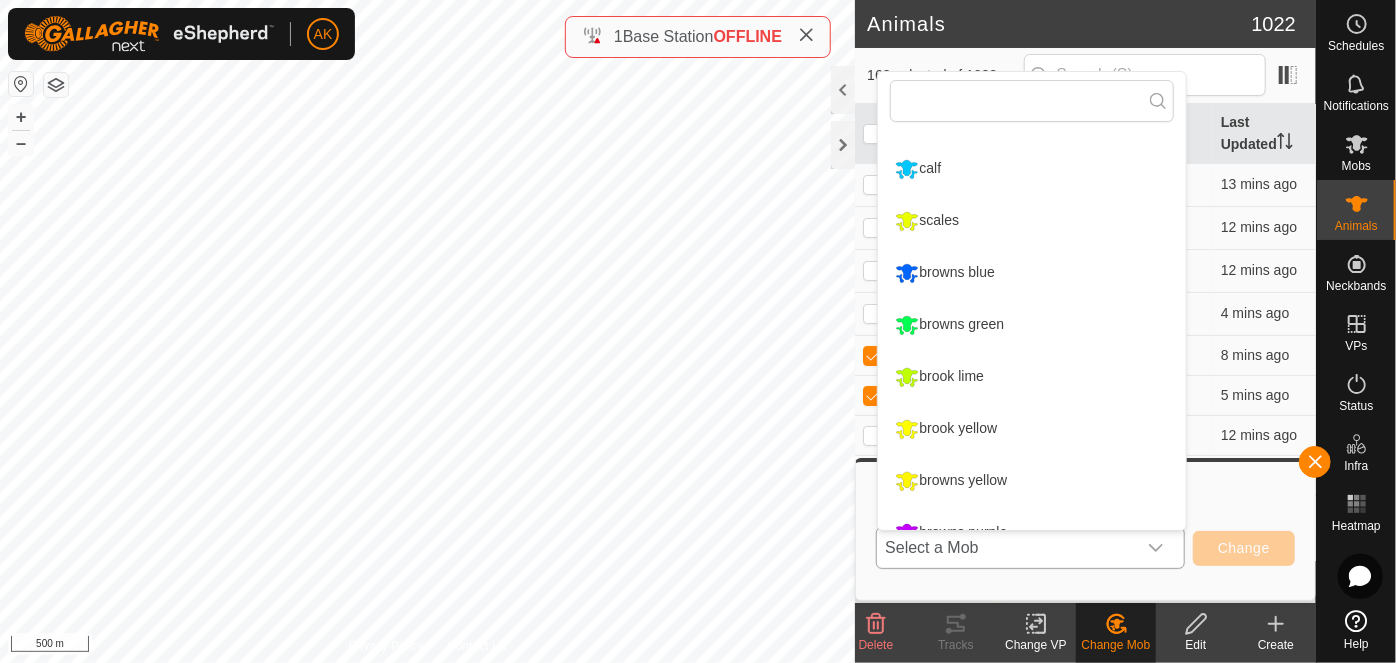 click on "brook lime" at bounding box center [1032, 377] 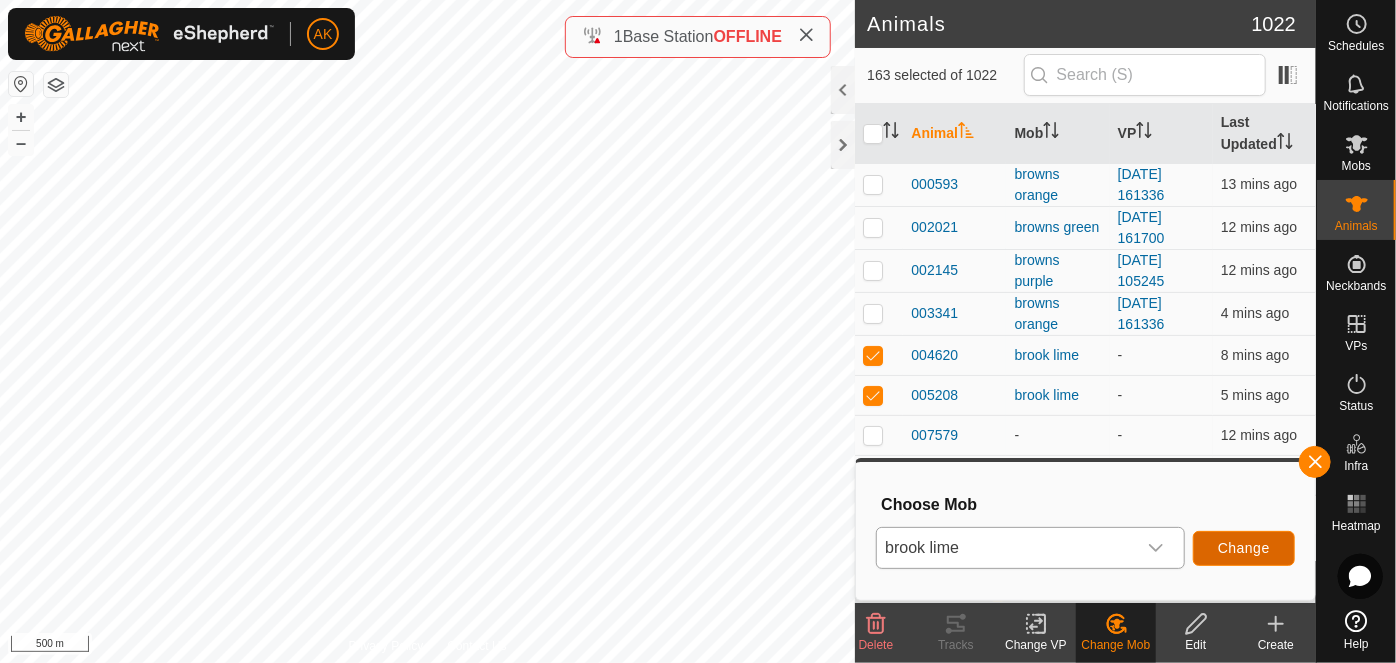 click on "Change" at bounding box center (1244, 548) 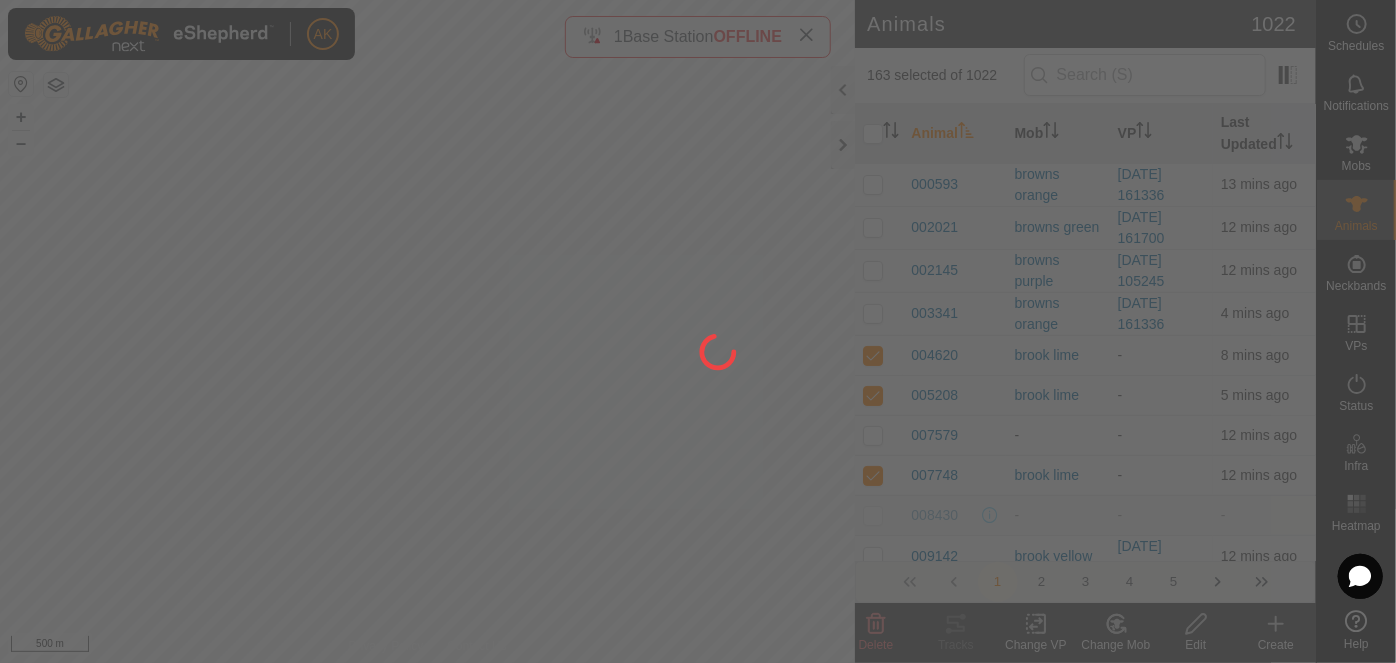 checkbox on "false" 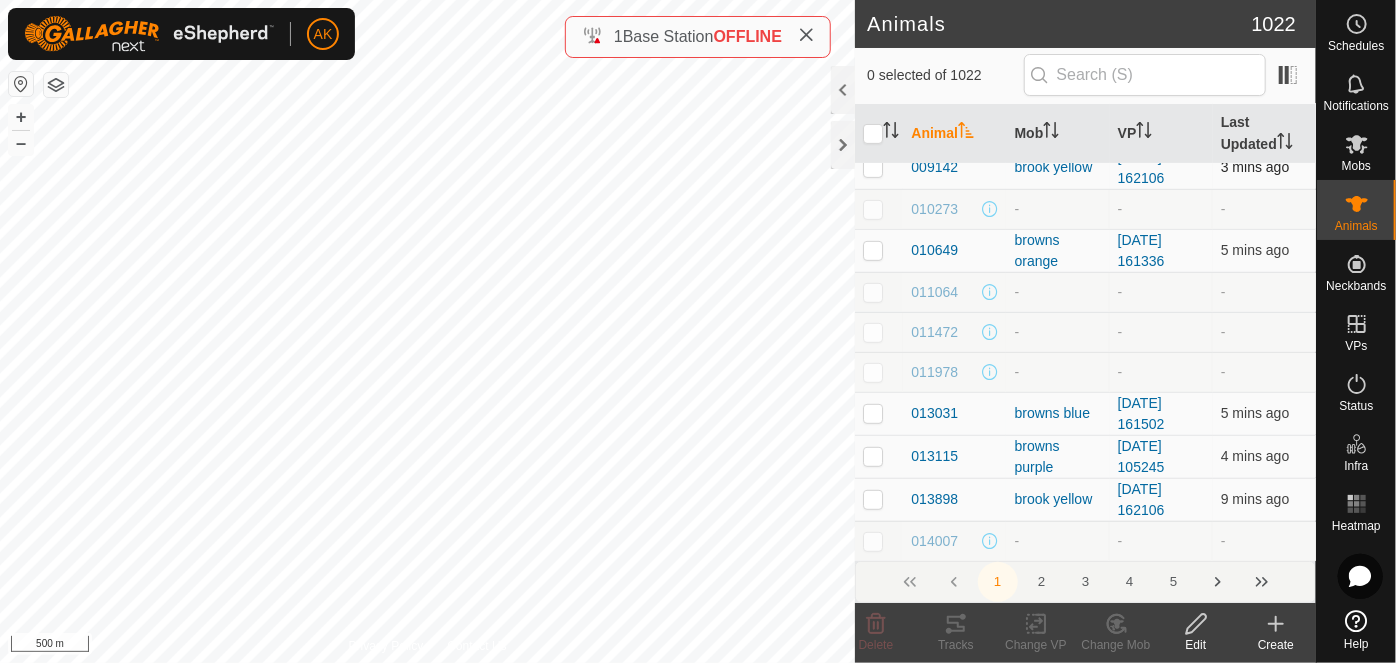 scroll, scrollTop: 181, scrollLeft: 0, axis: vertical 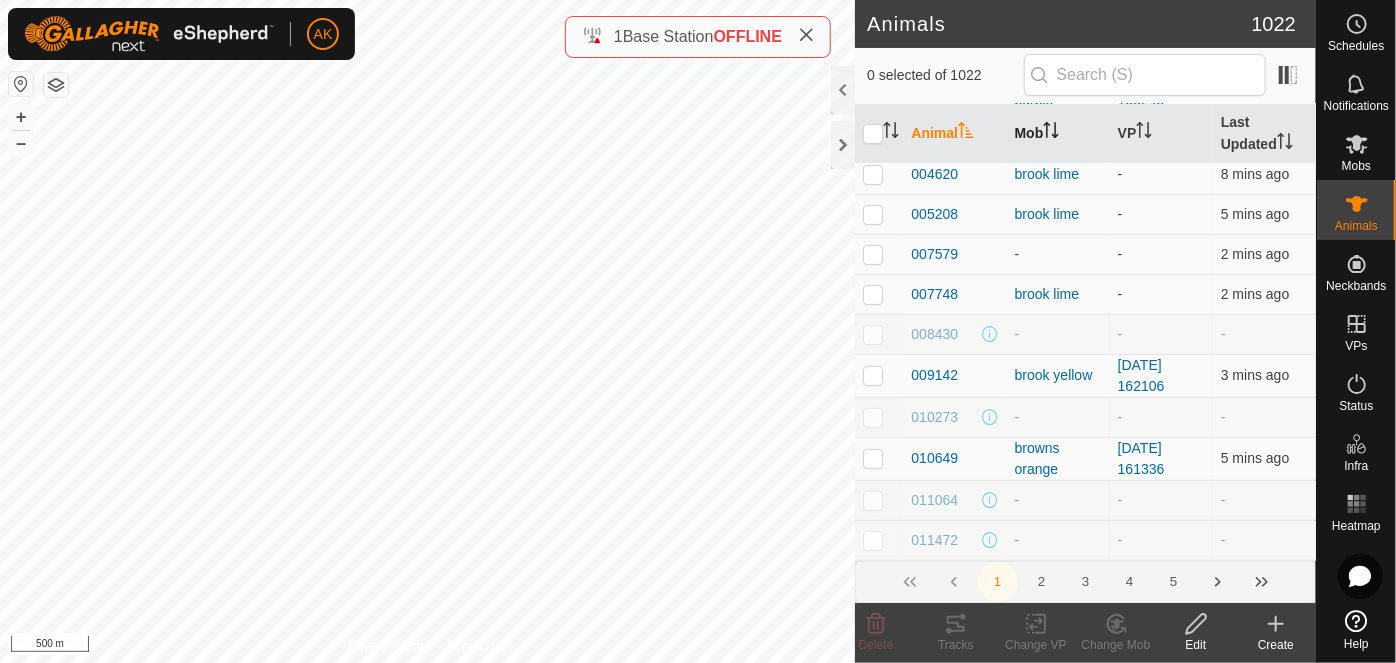 click on "Mob" at bounding box center (1057, 134) 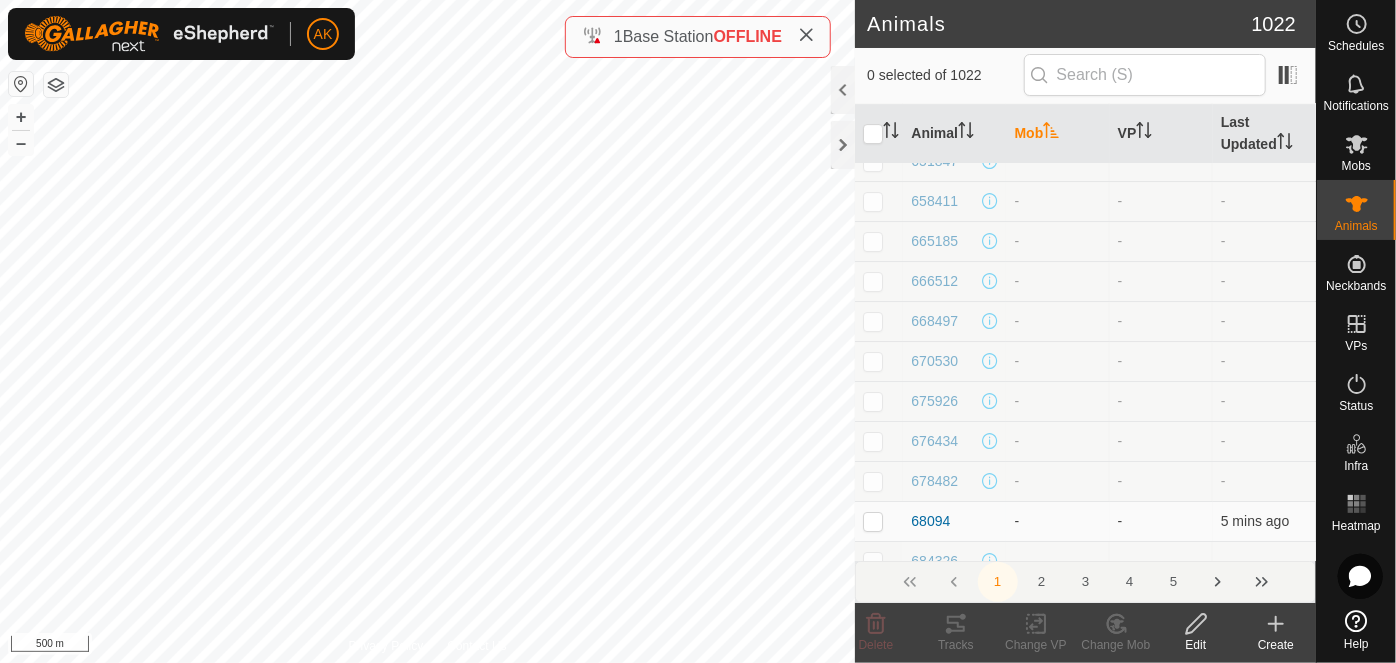 scroll, scrollTop: 7636, scrollLeft: 0, axis: vertical 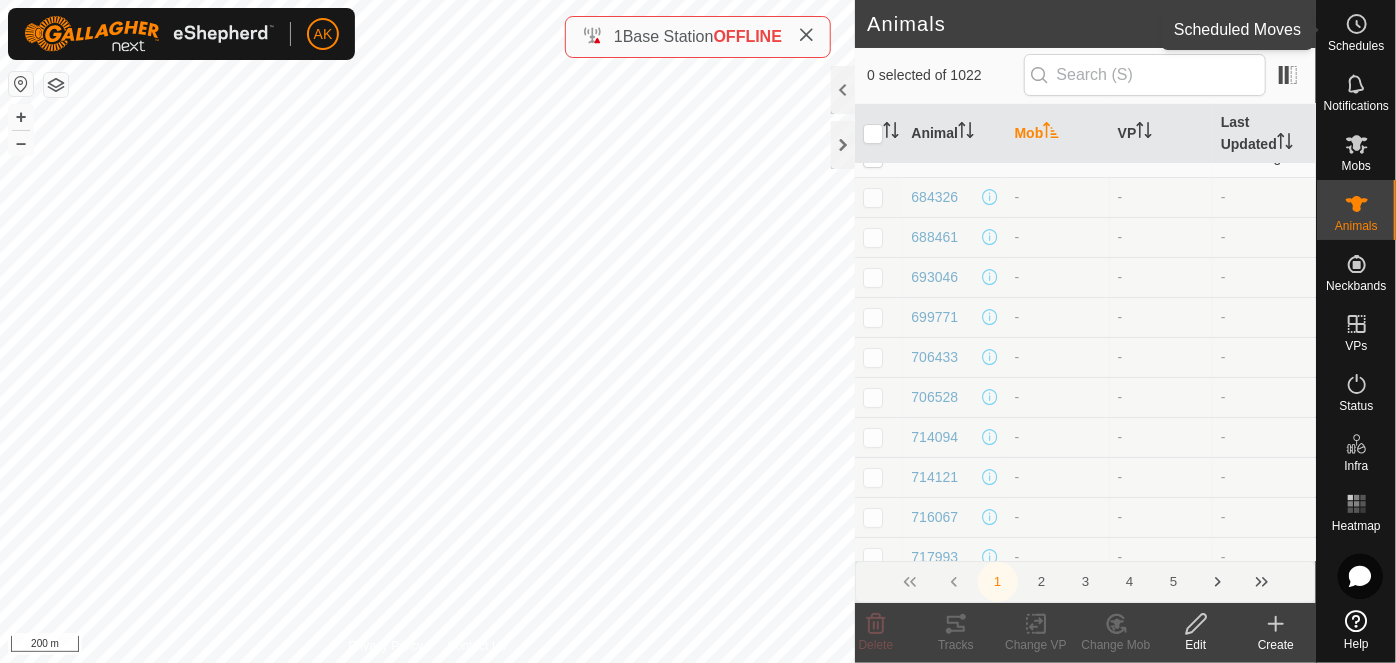 click 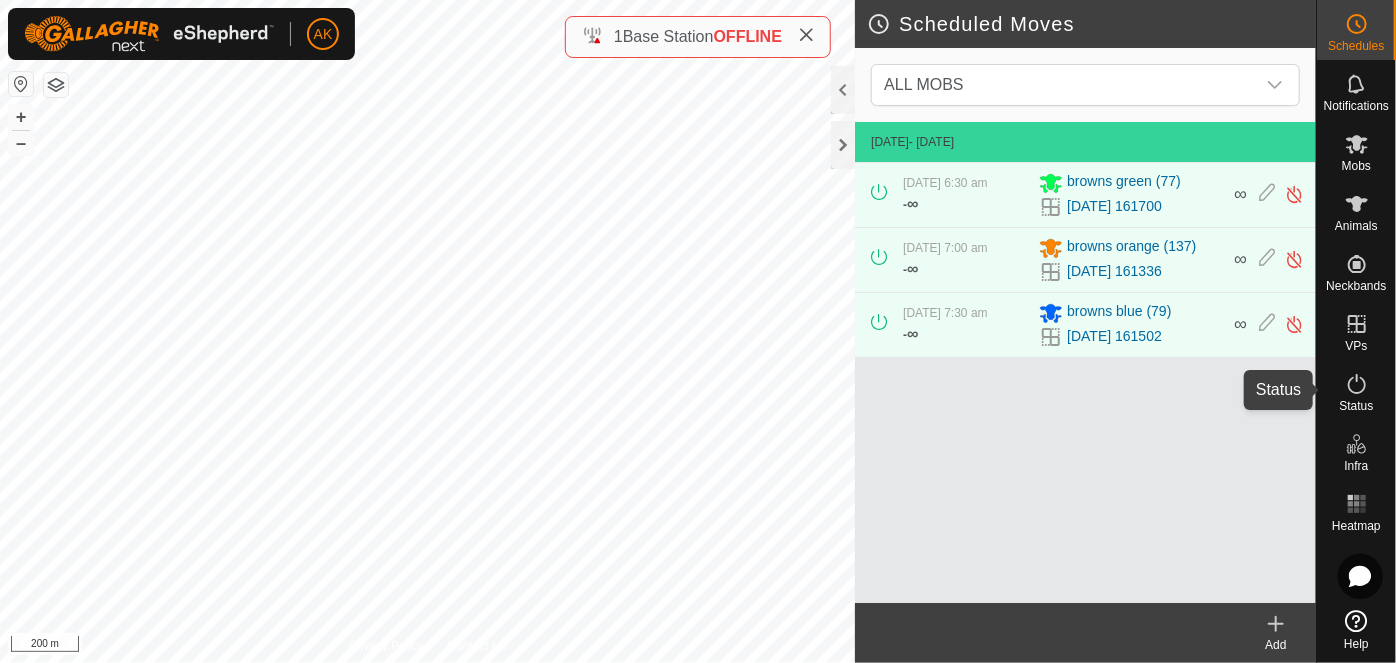 click 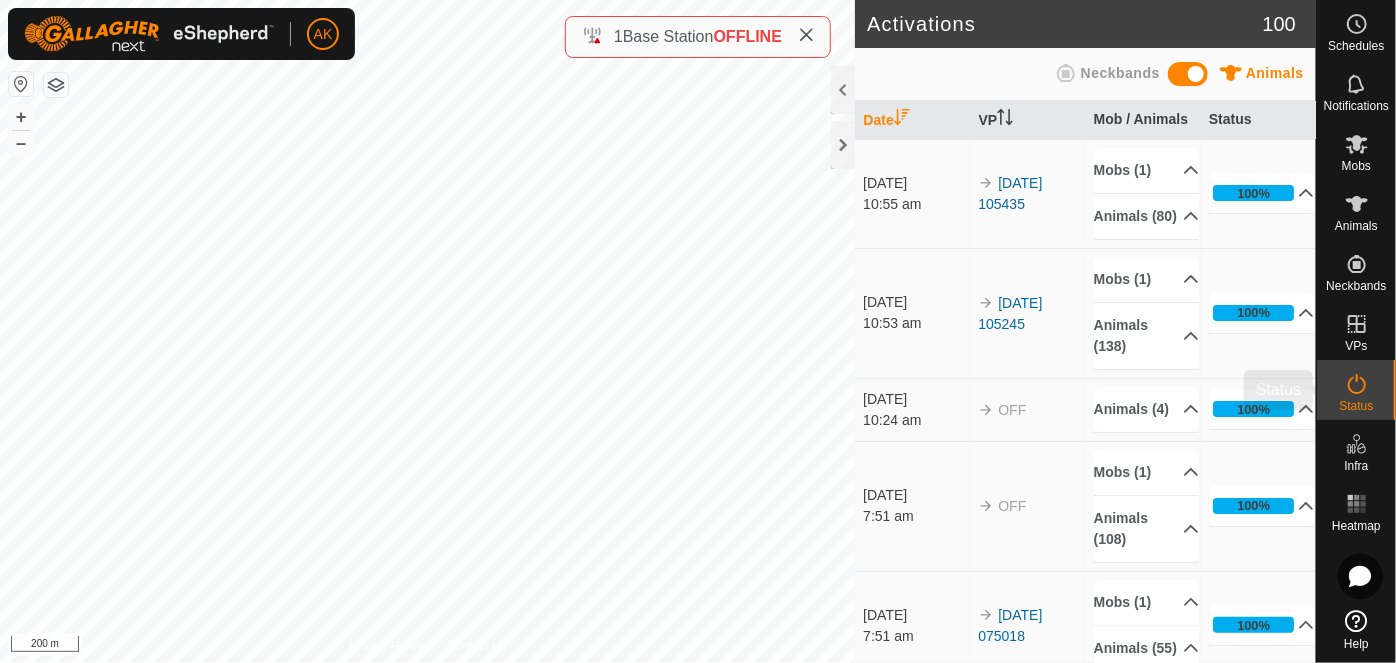 click 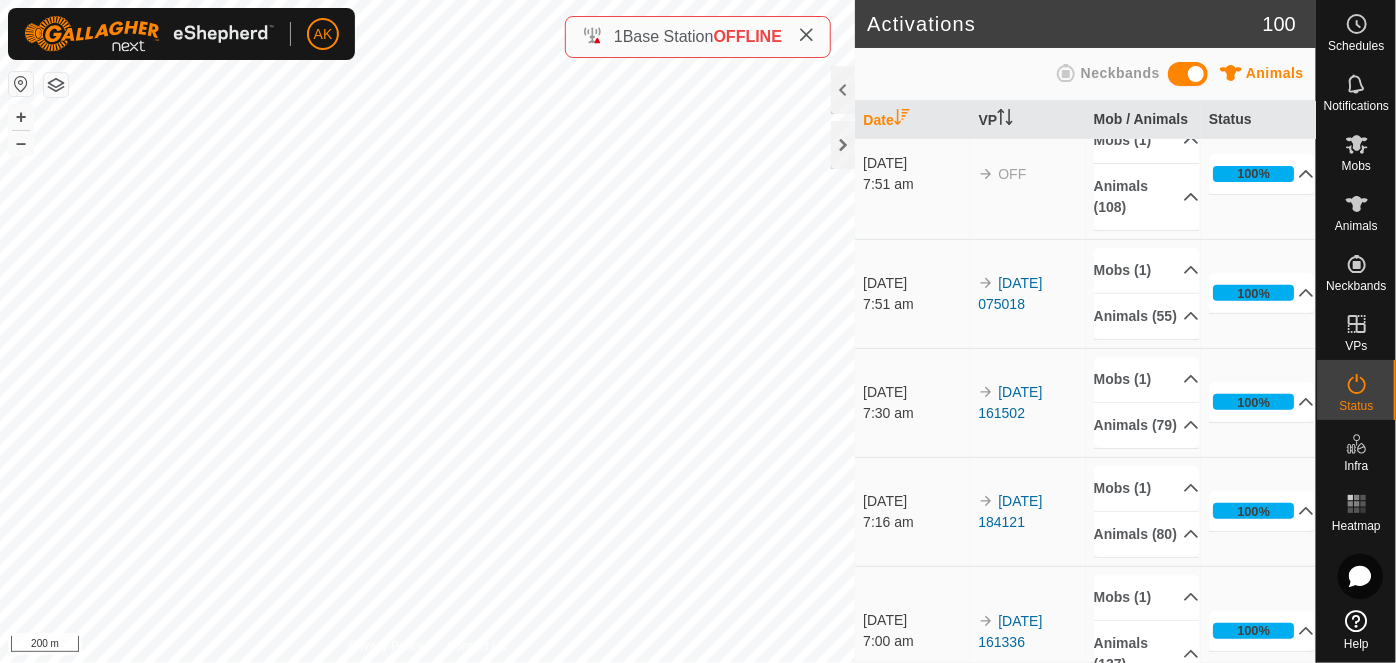 scroll, scrollTop: 272, scrollLeft: 0, axis: vertical 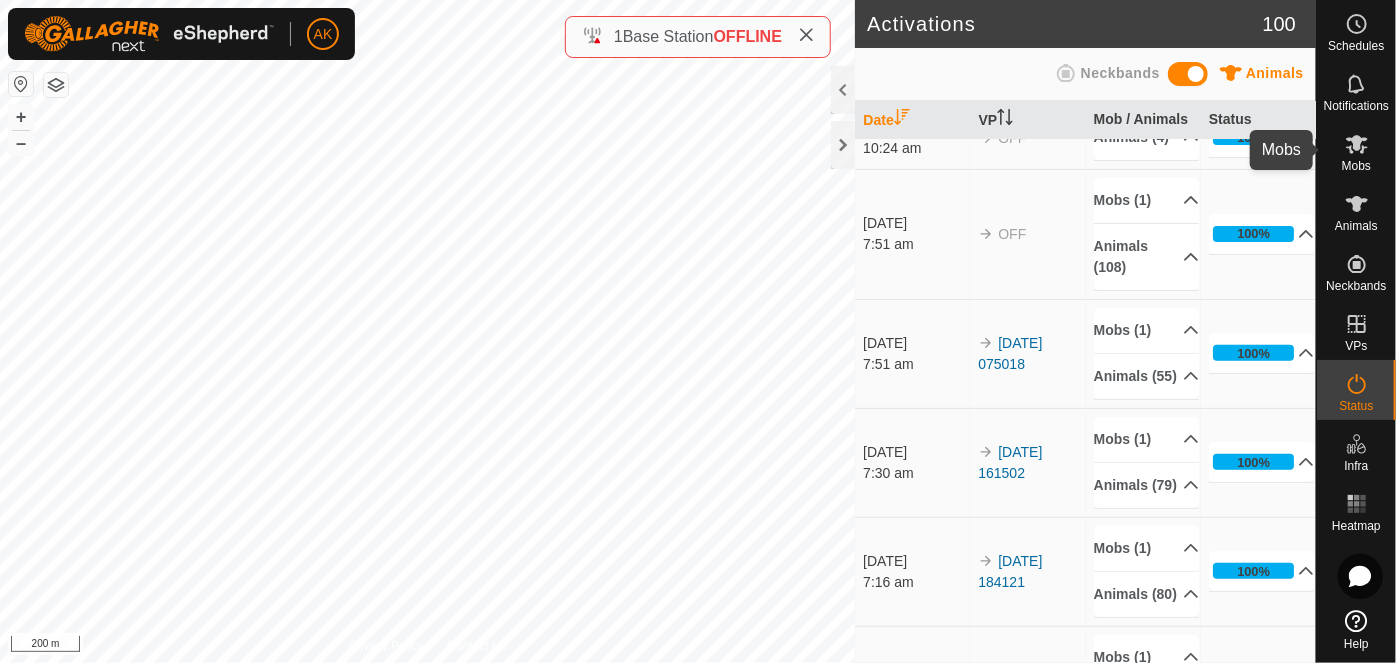 click 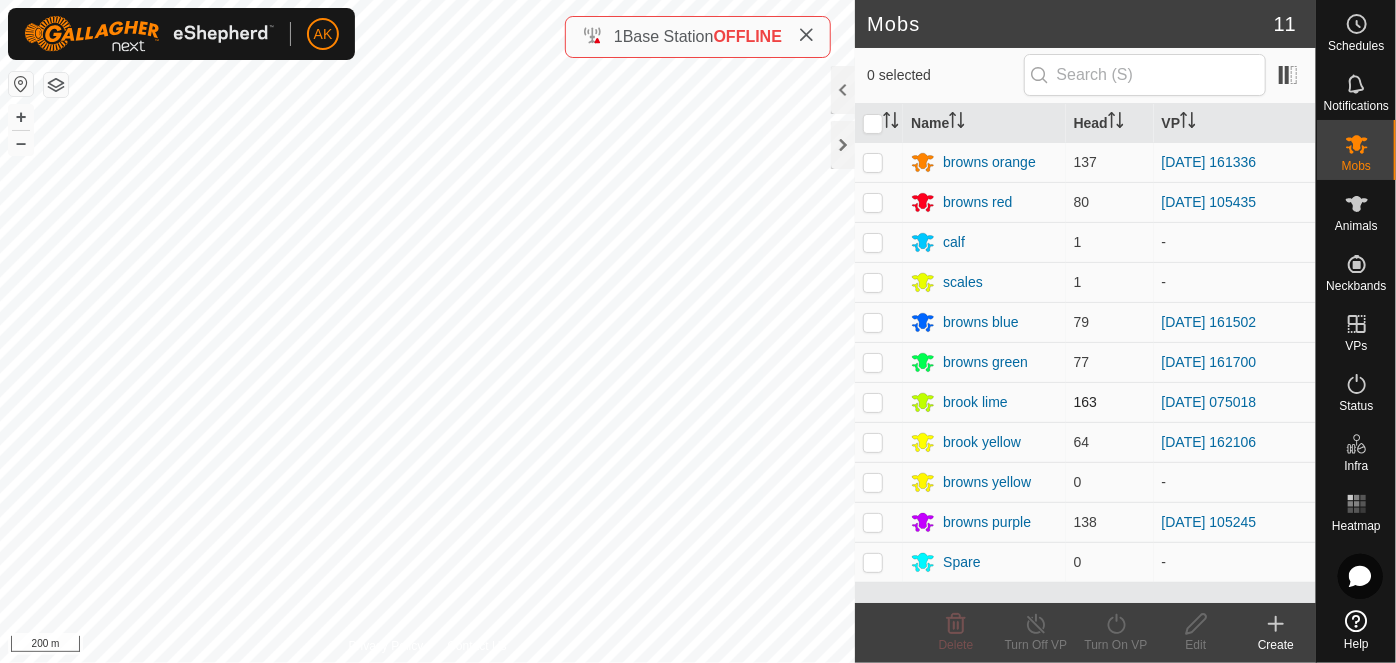 click at bounding box center [873, 402] 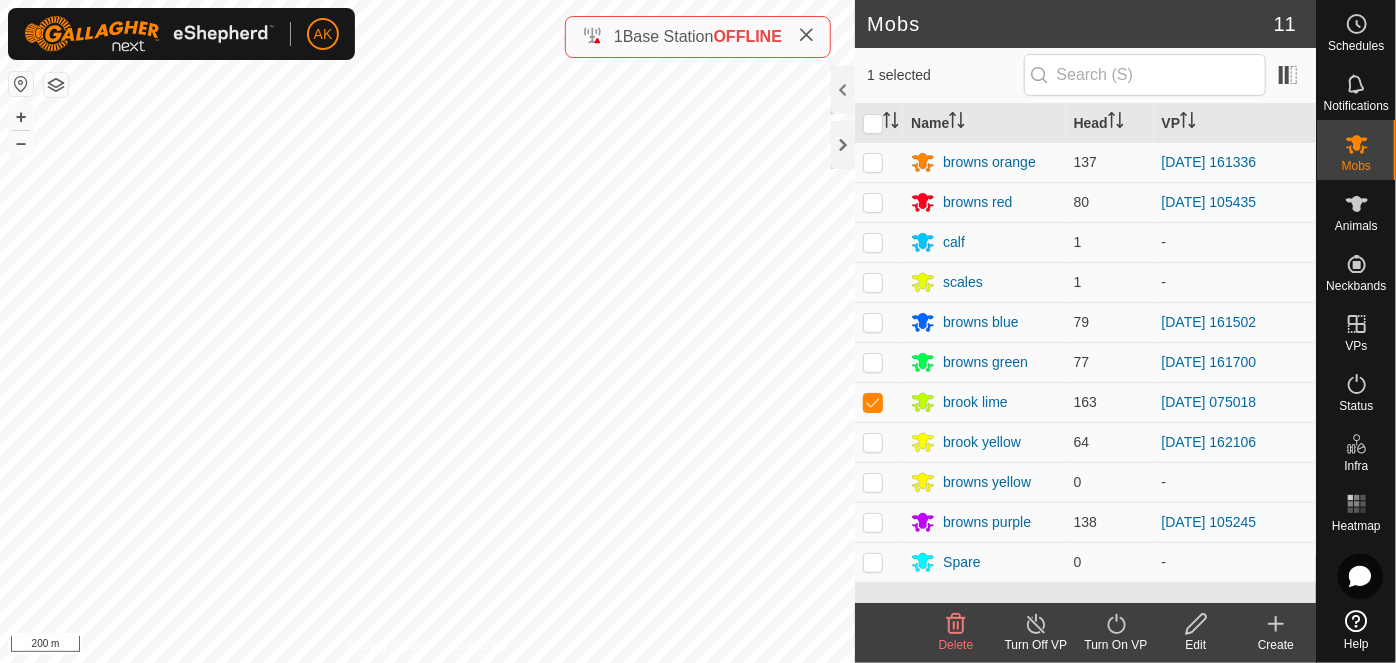 click 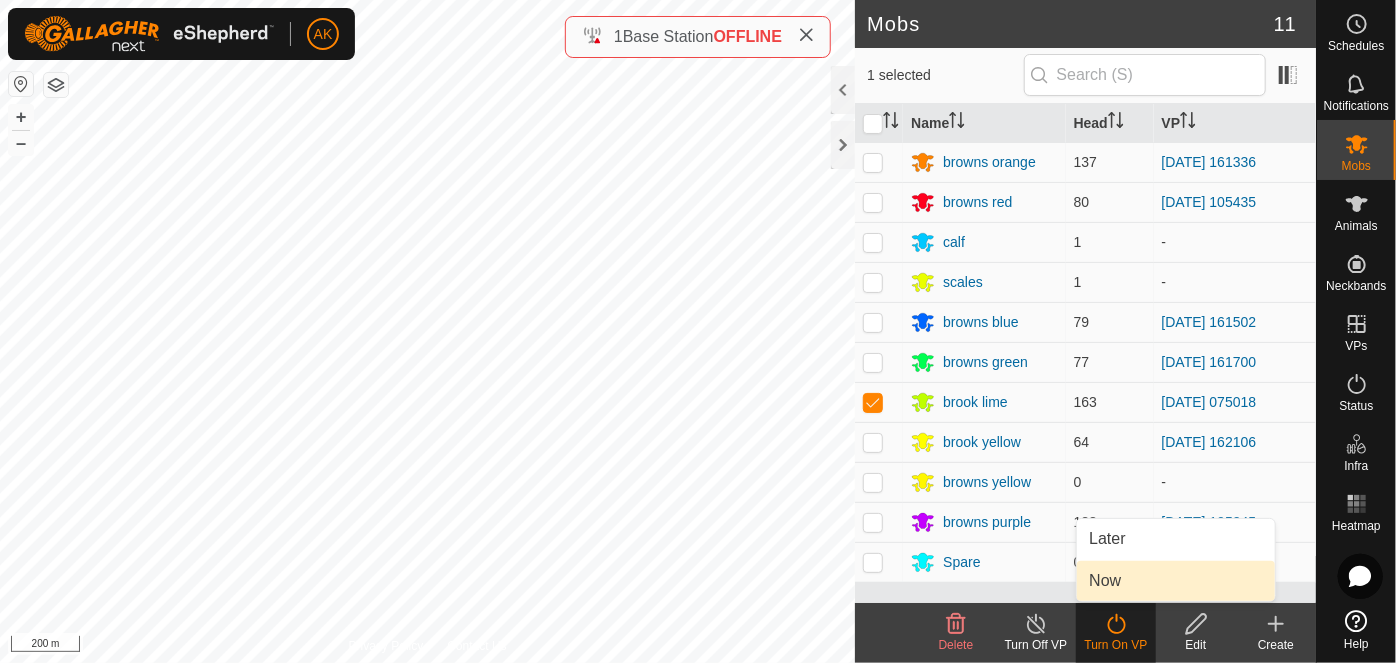 click on "Now" at bounding box center (1176, 581) 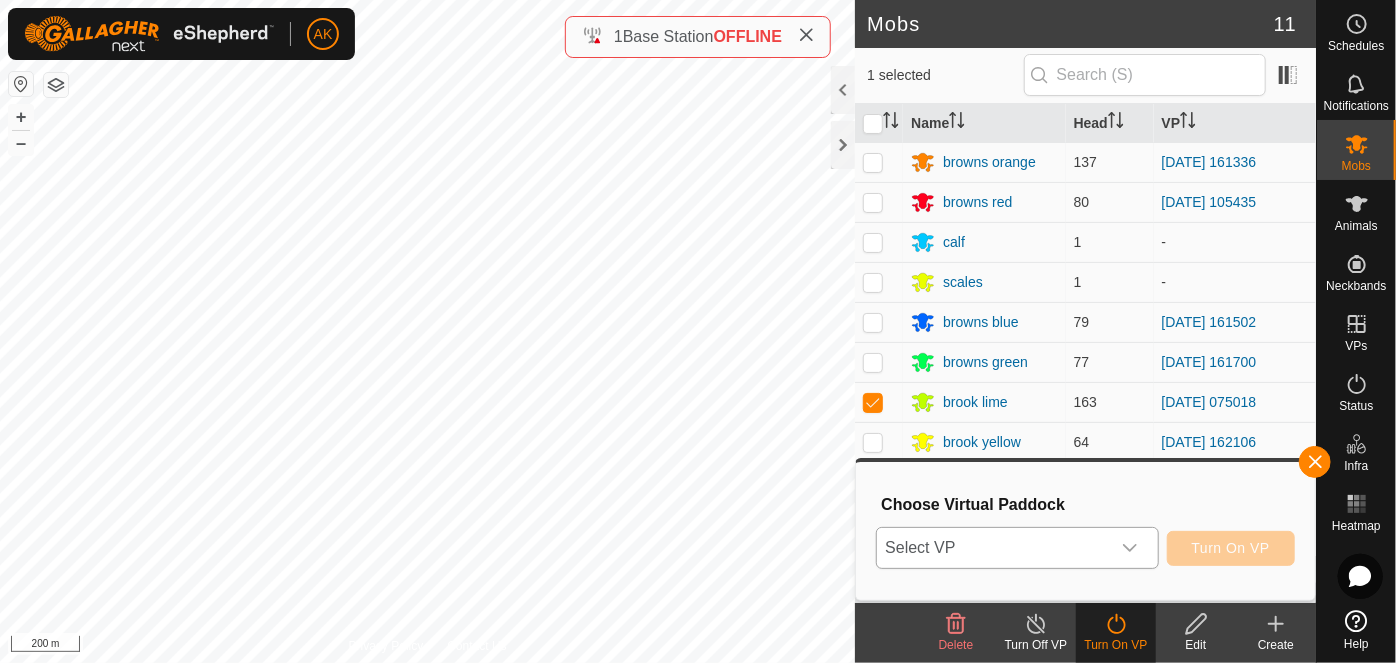 click 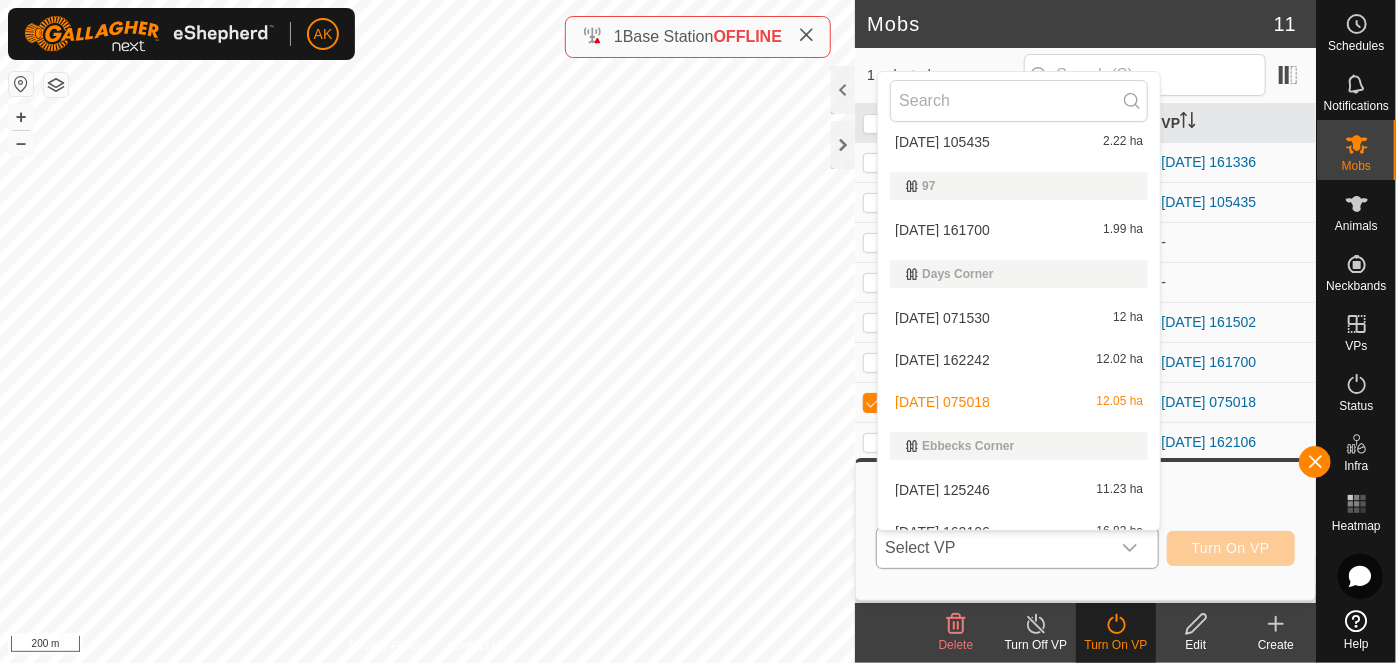 scroll, scrollTop: 381, scrollLeft: 0, axis: vertical 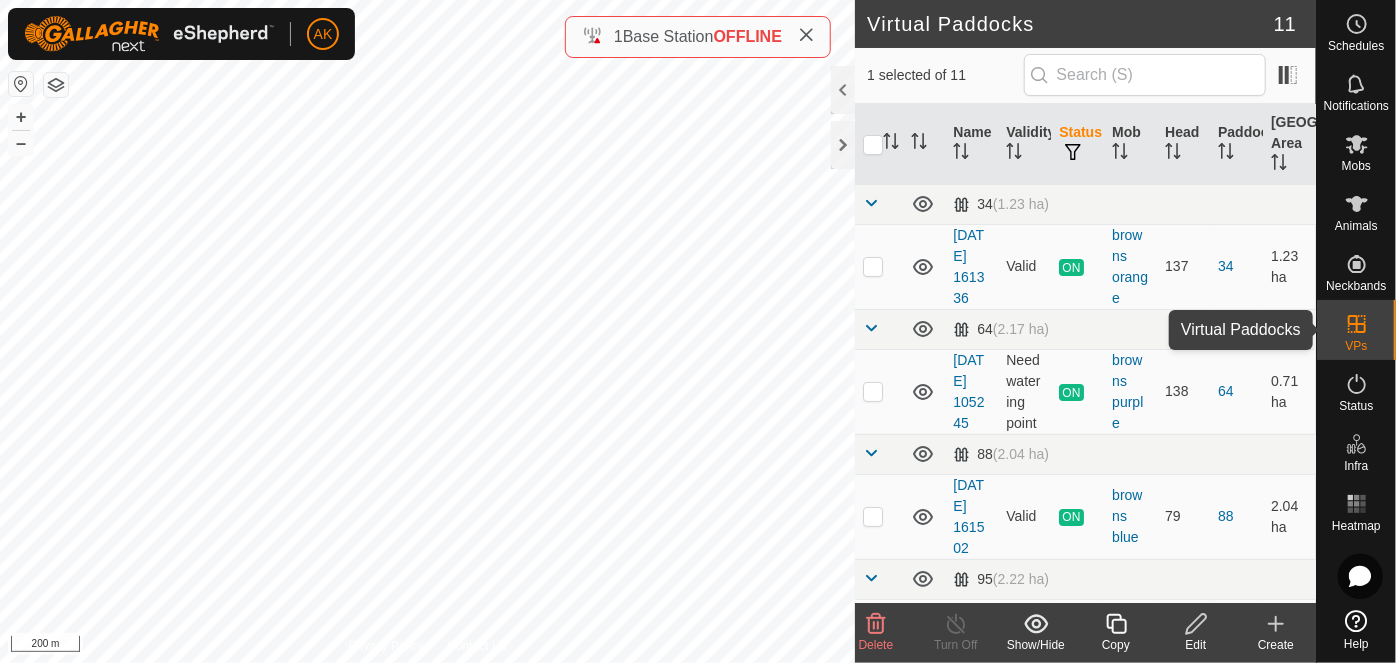 click 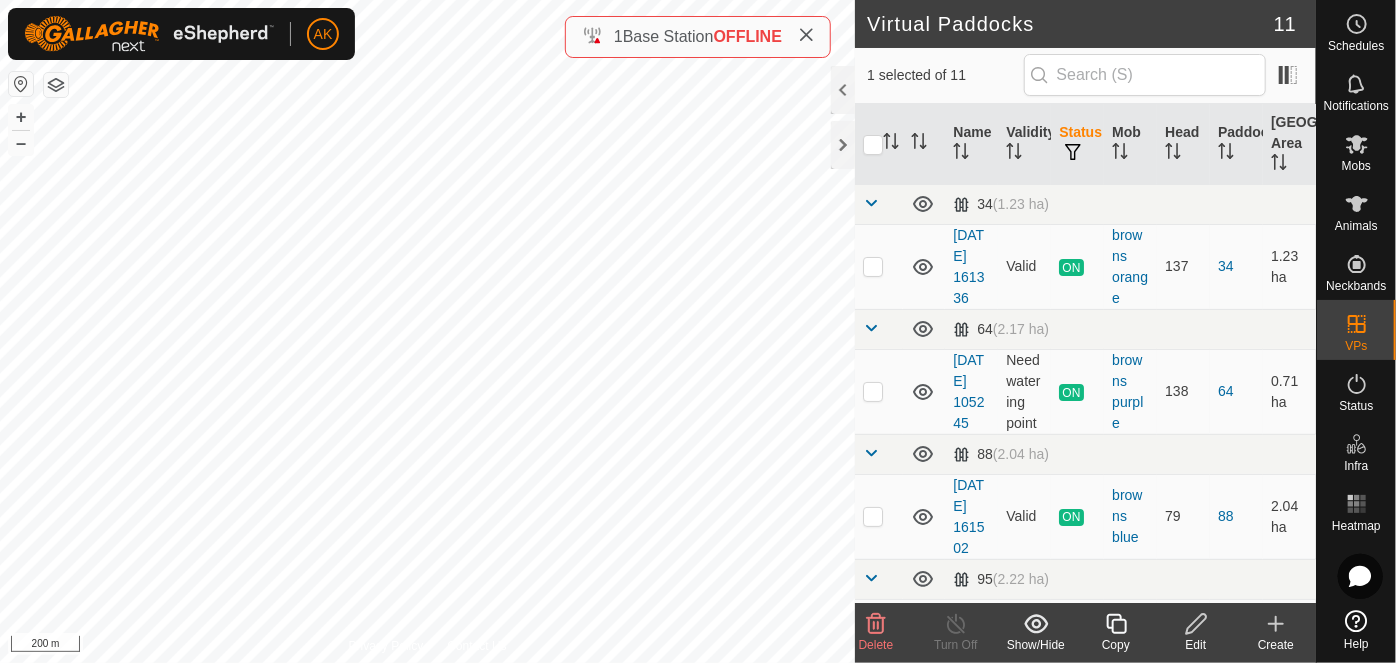 click 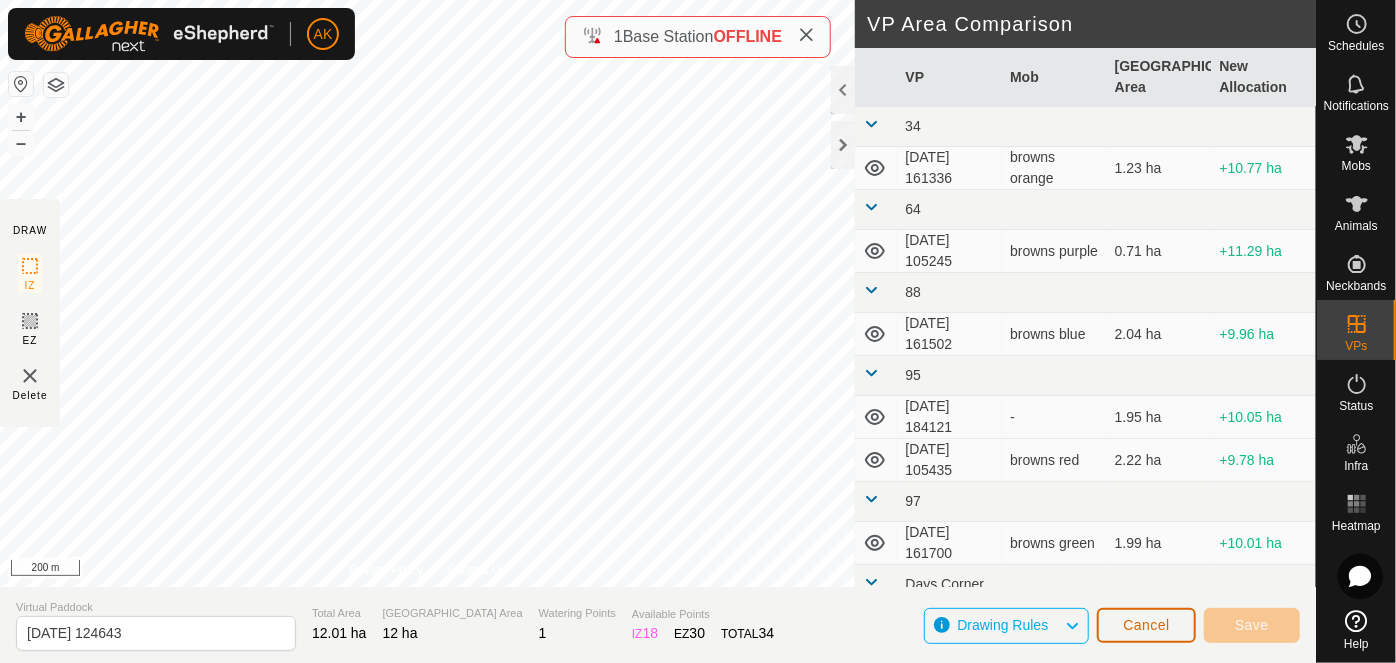 click on "Cancel" 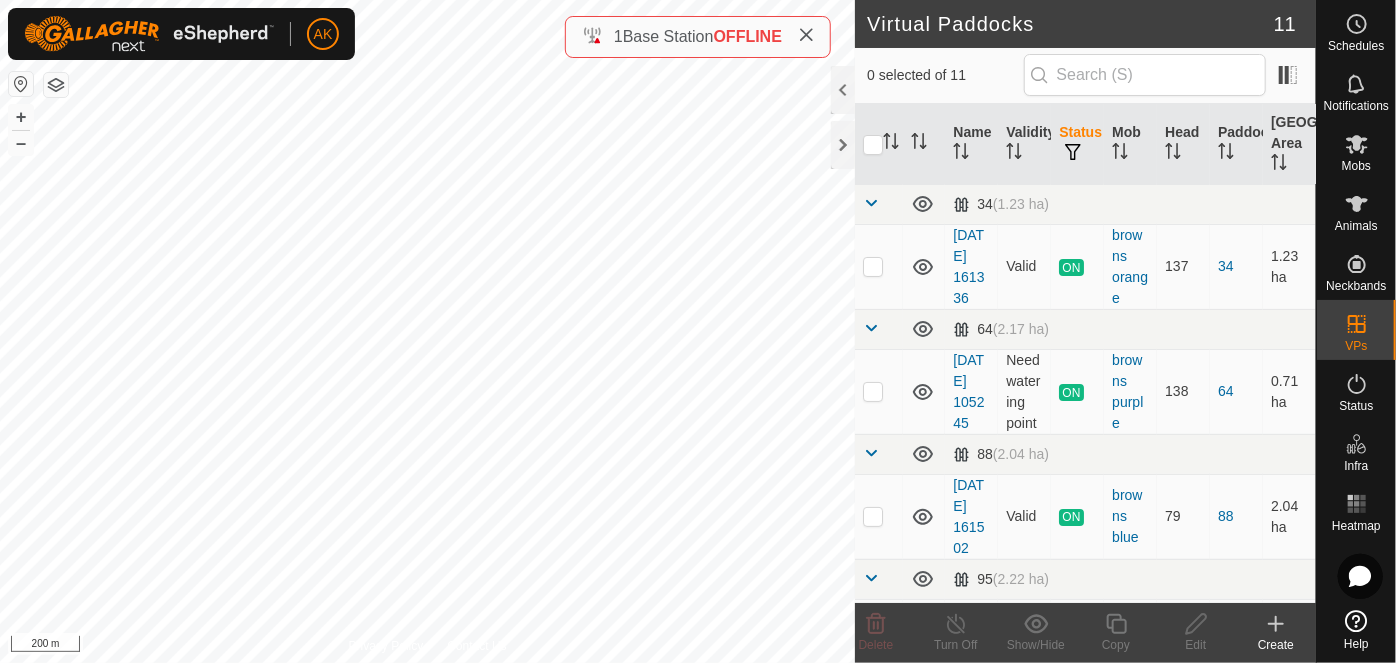 checkbox on "true" 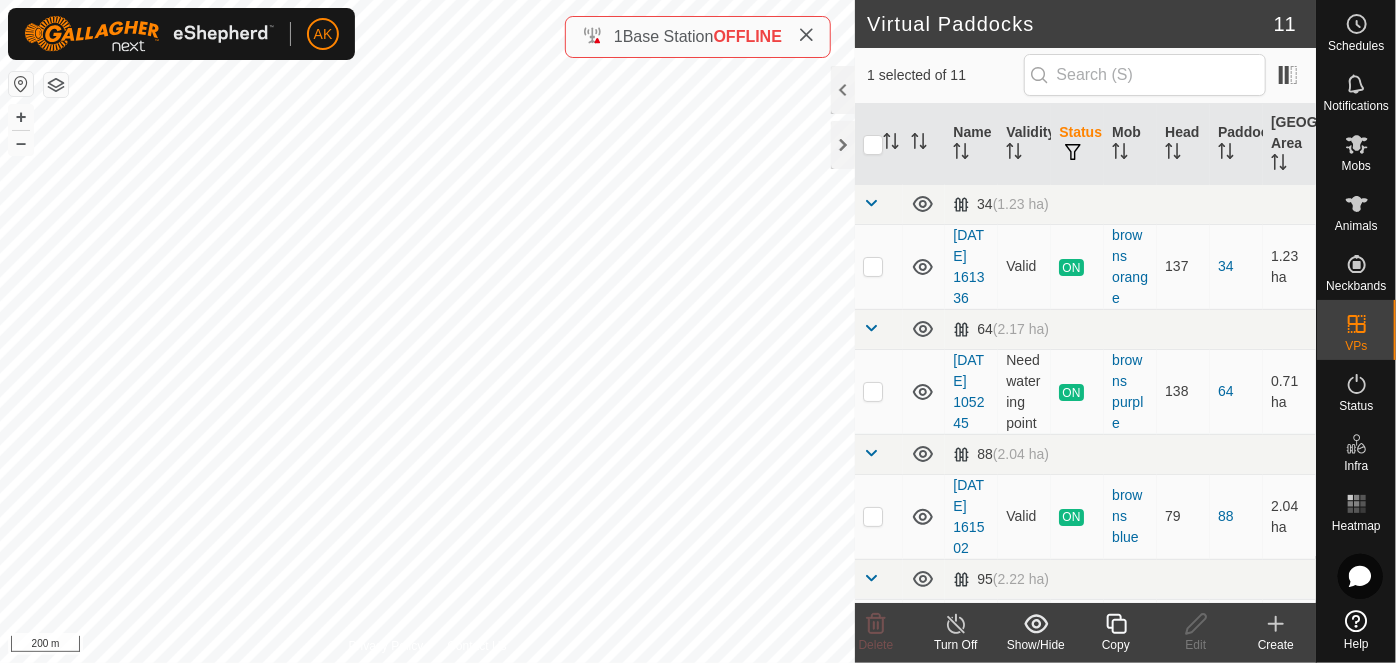 click 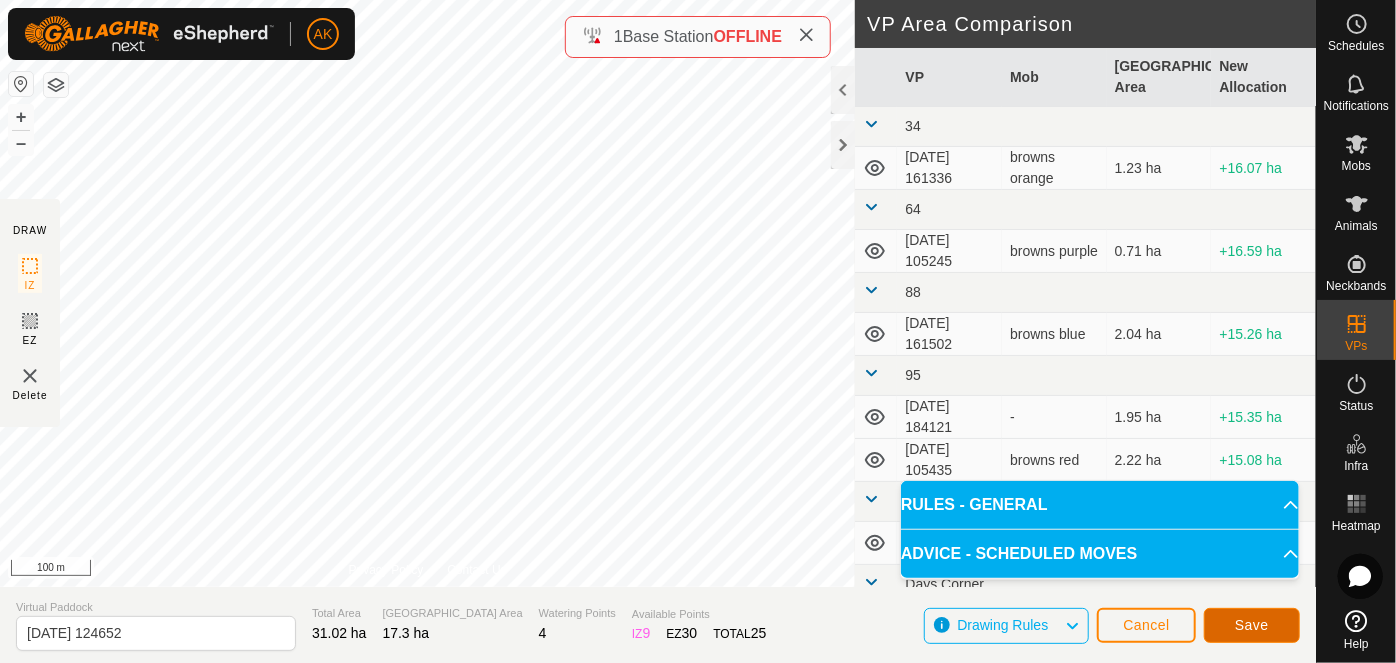 click on "Save" 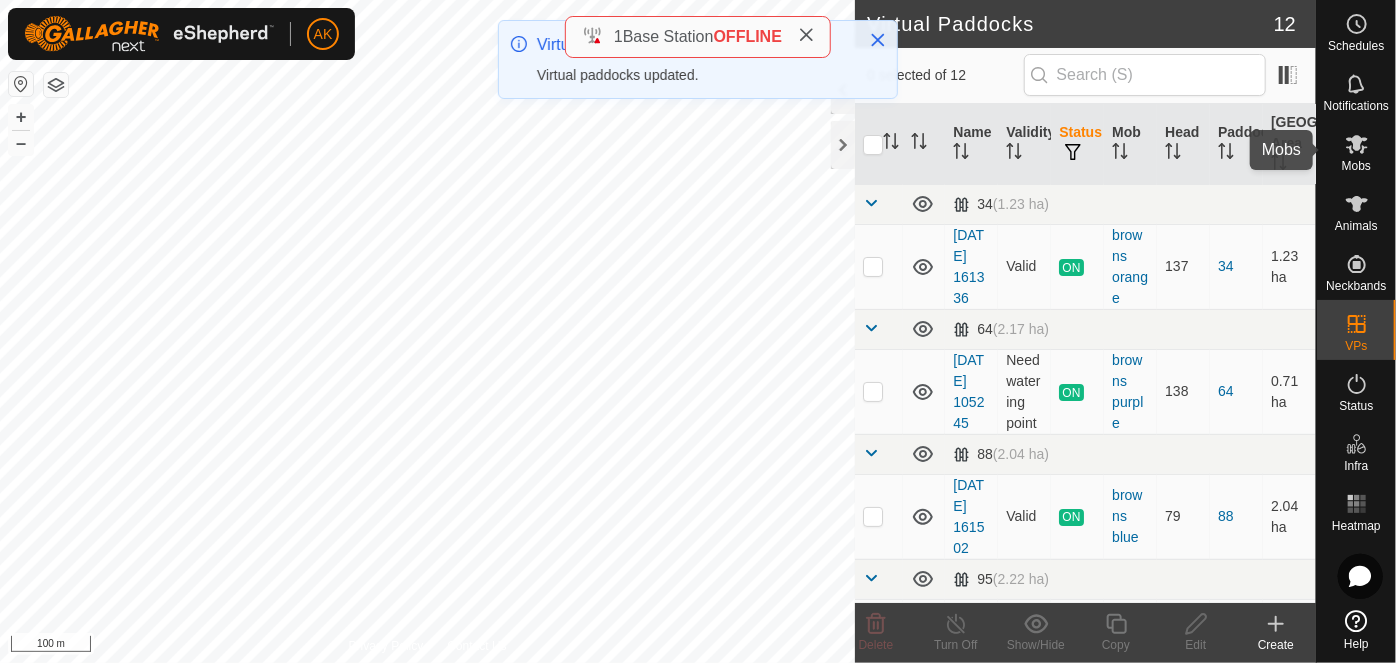 click 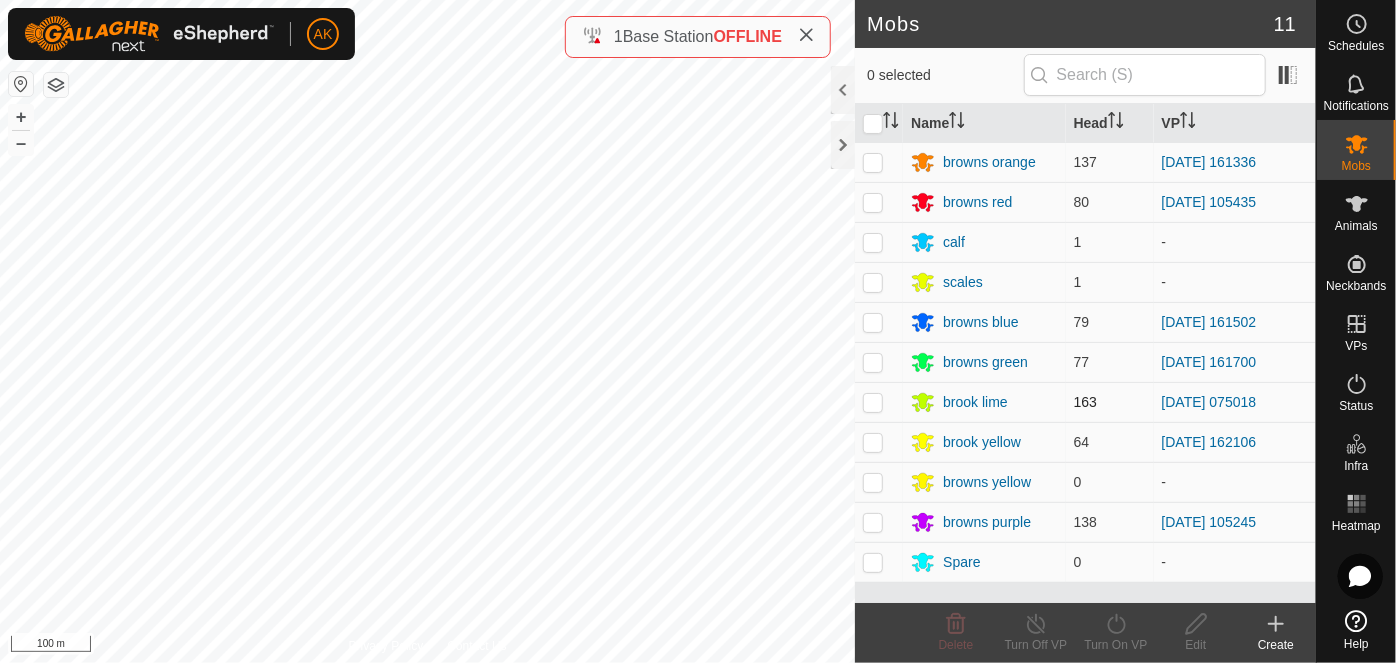 click at bounding box center (879, 402) 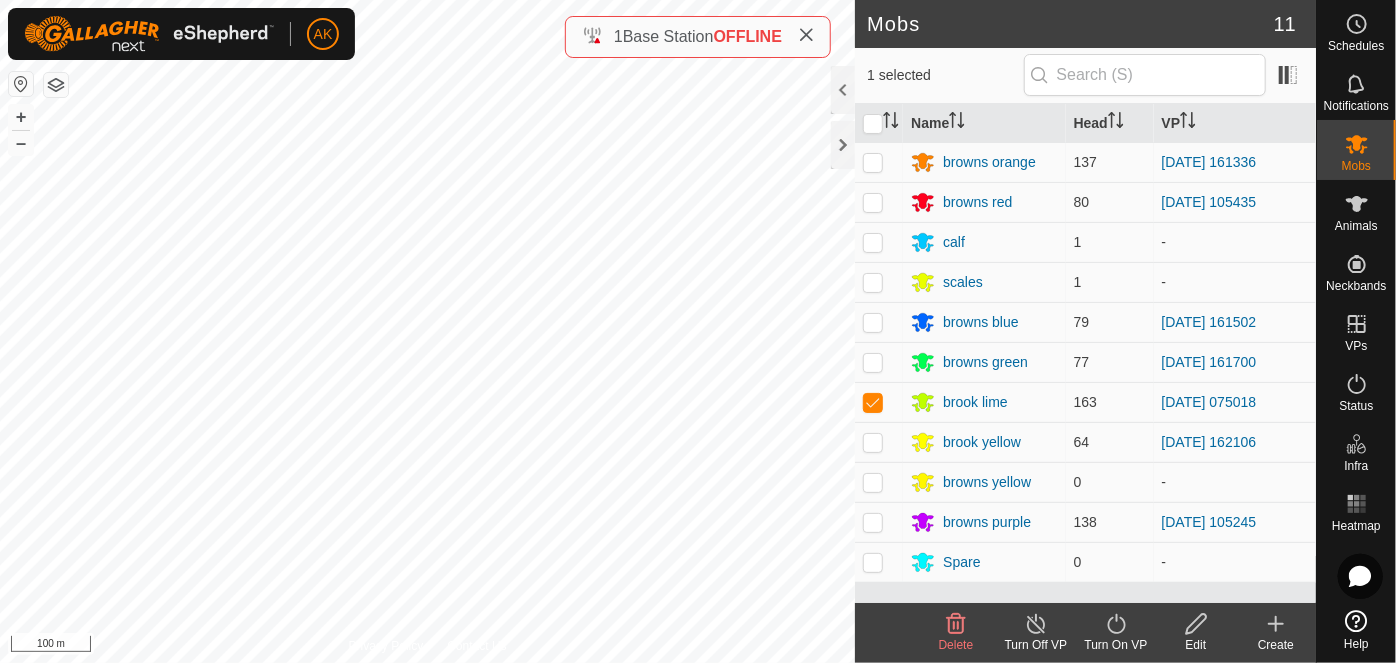 click 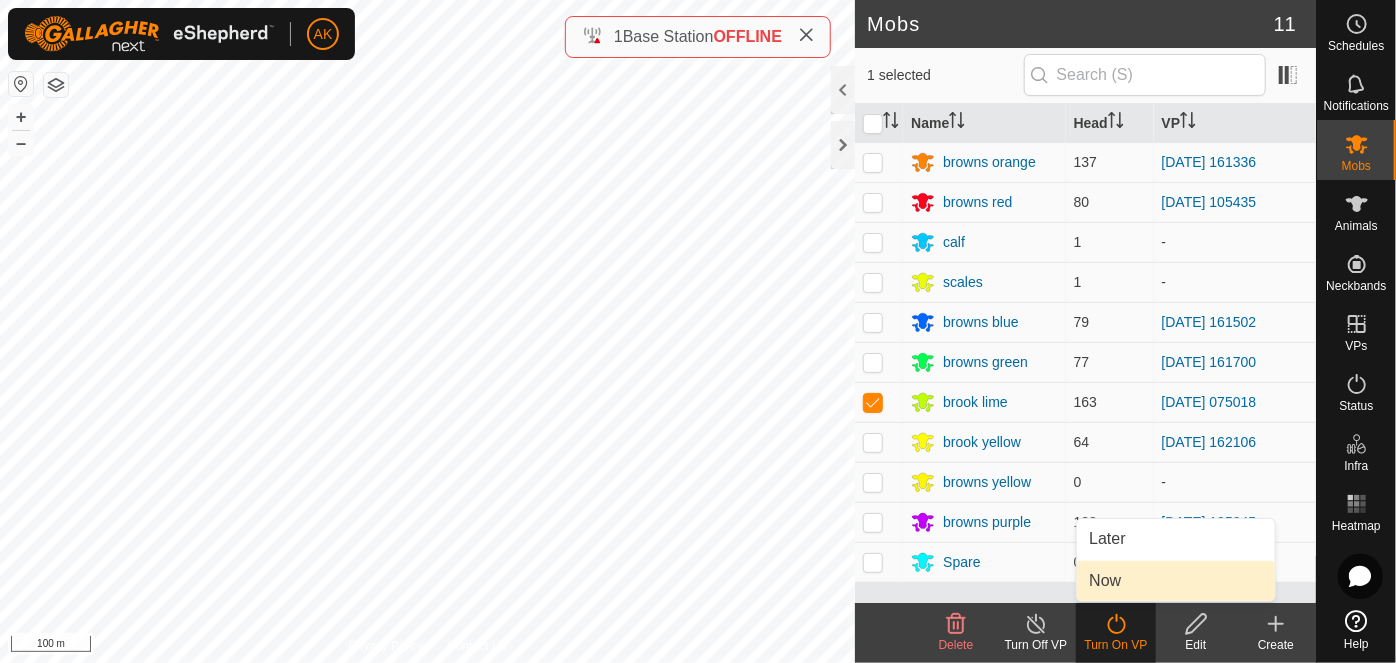 click on "Now" at bounding box center (1176, 581) 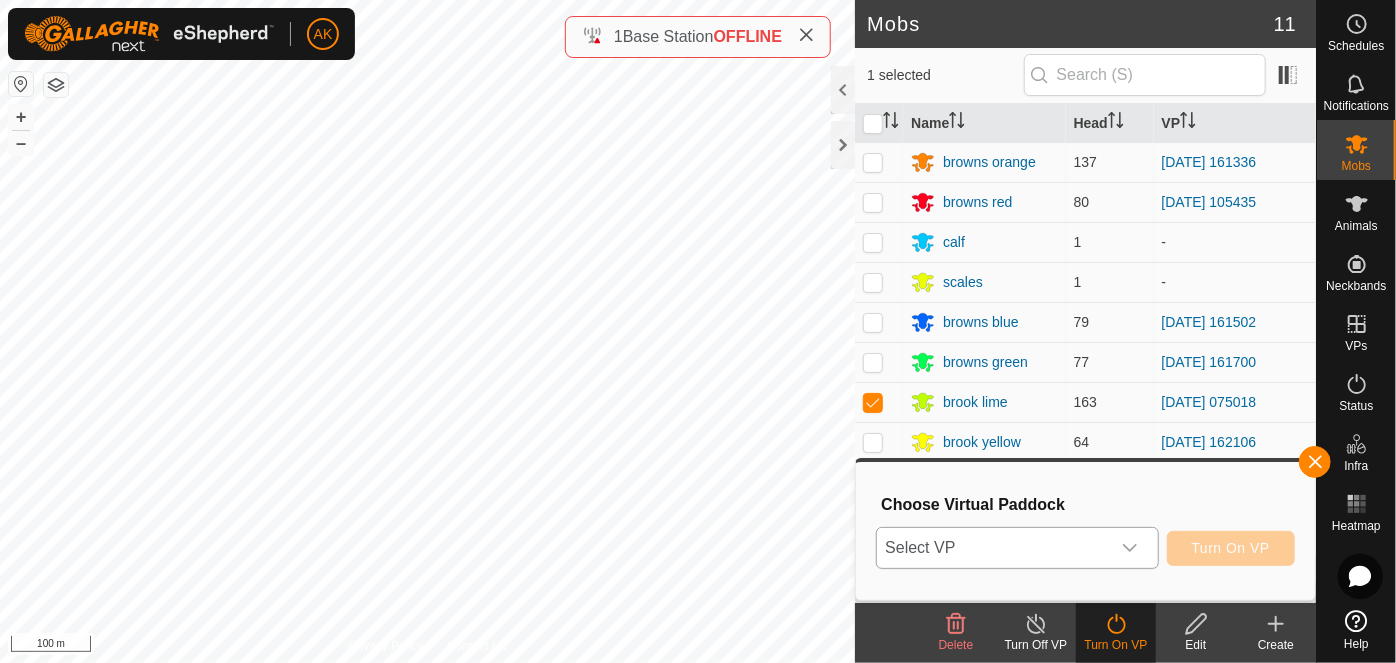 click at bounding box center (1130, 548) 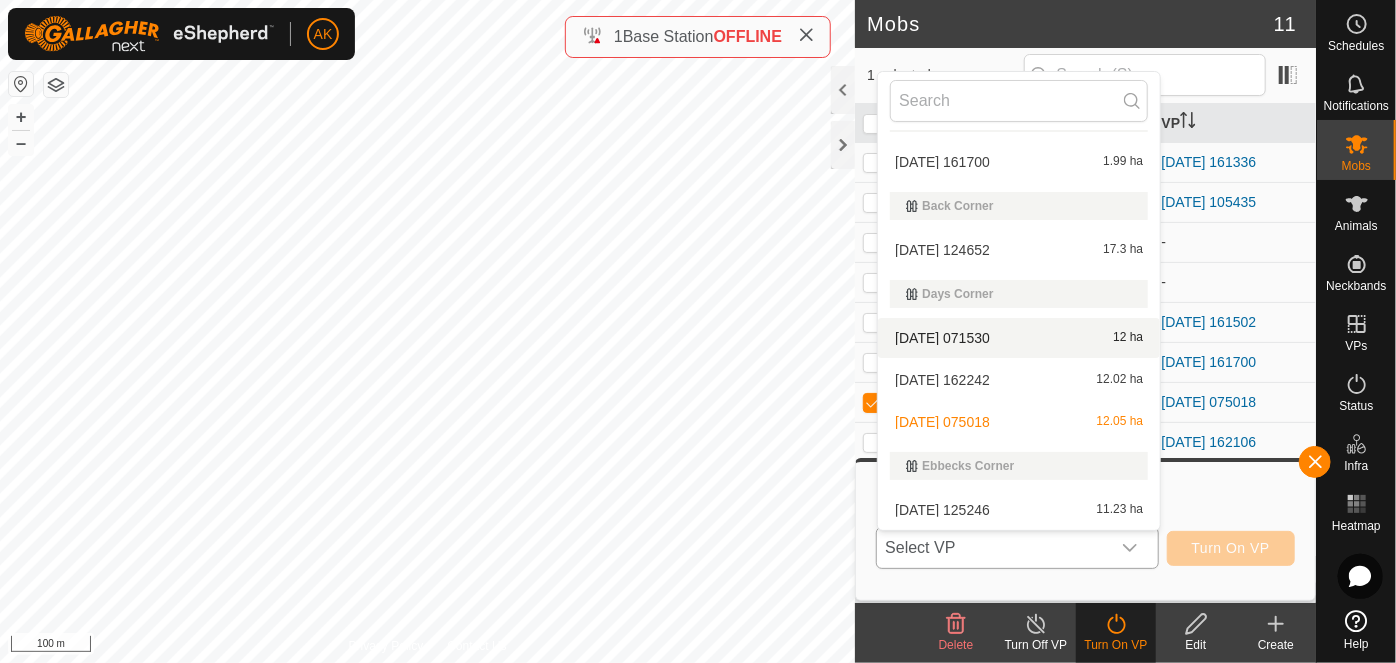 scroll, scrollTop: 469, scrollLeft: 0, axis: vertical 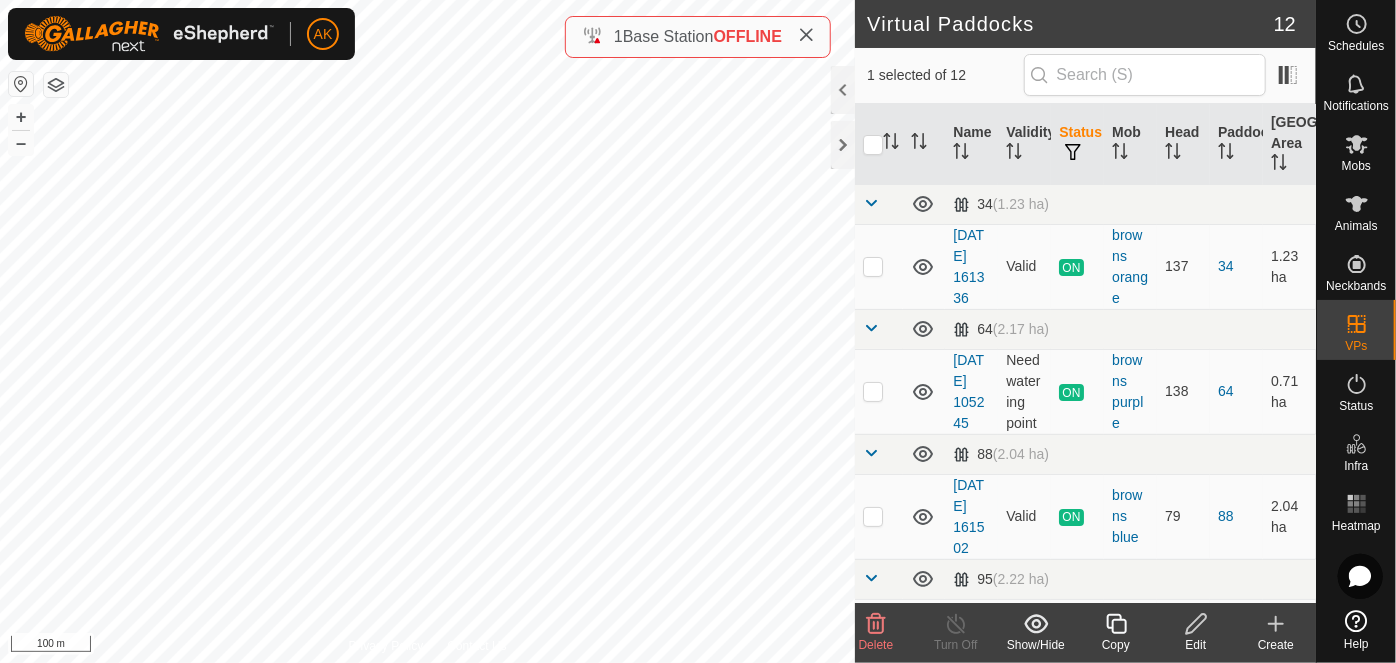 checkbox on "false" 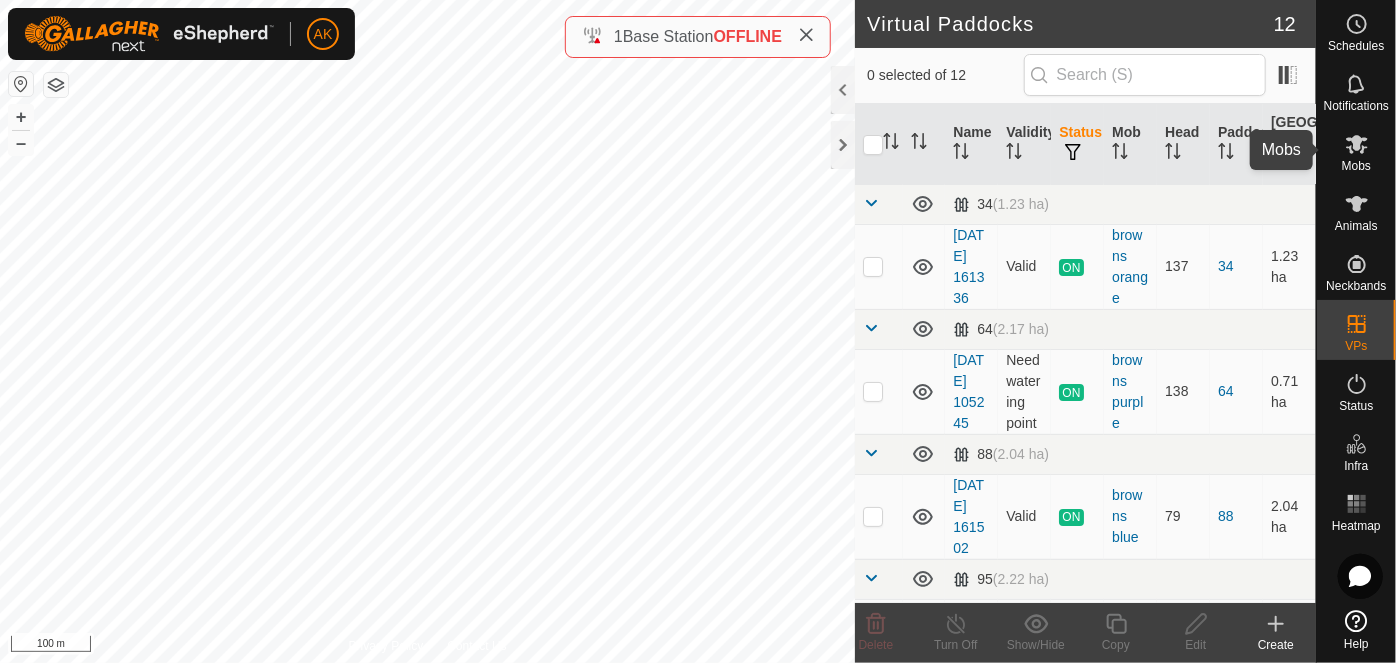 click 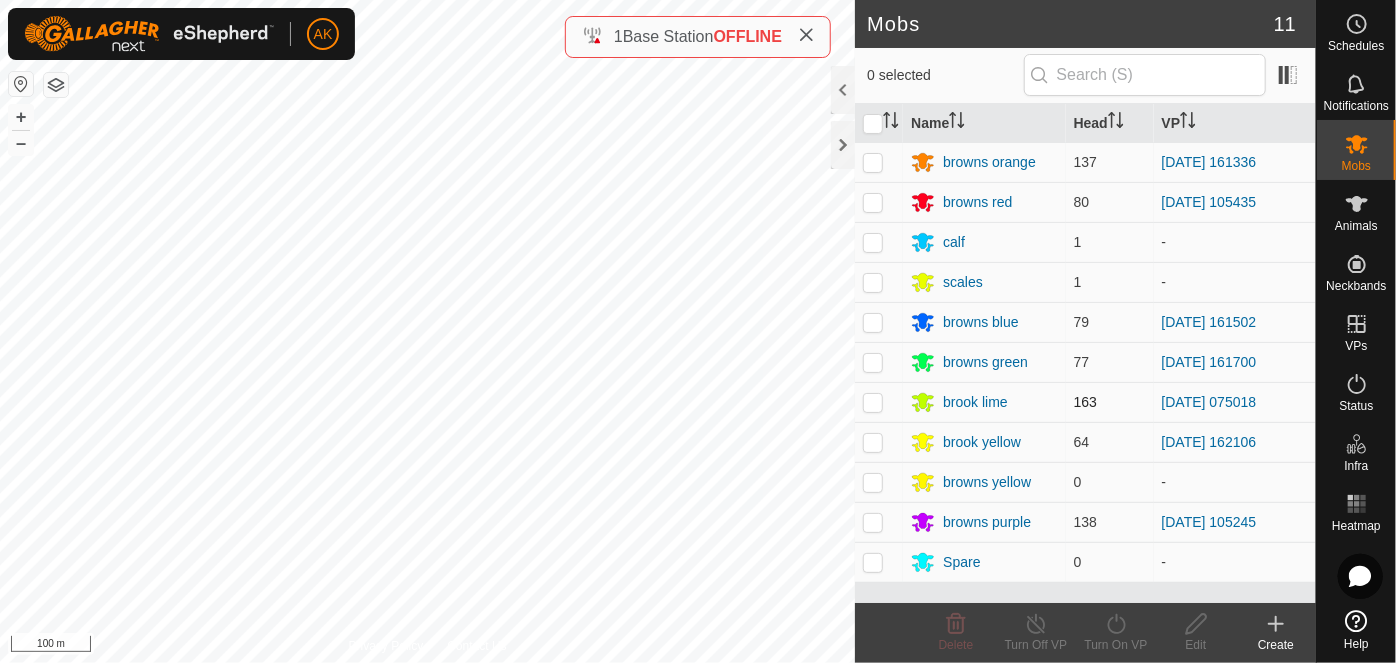 click at bounding box center (873, 402) 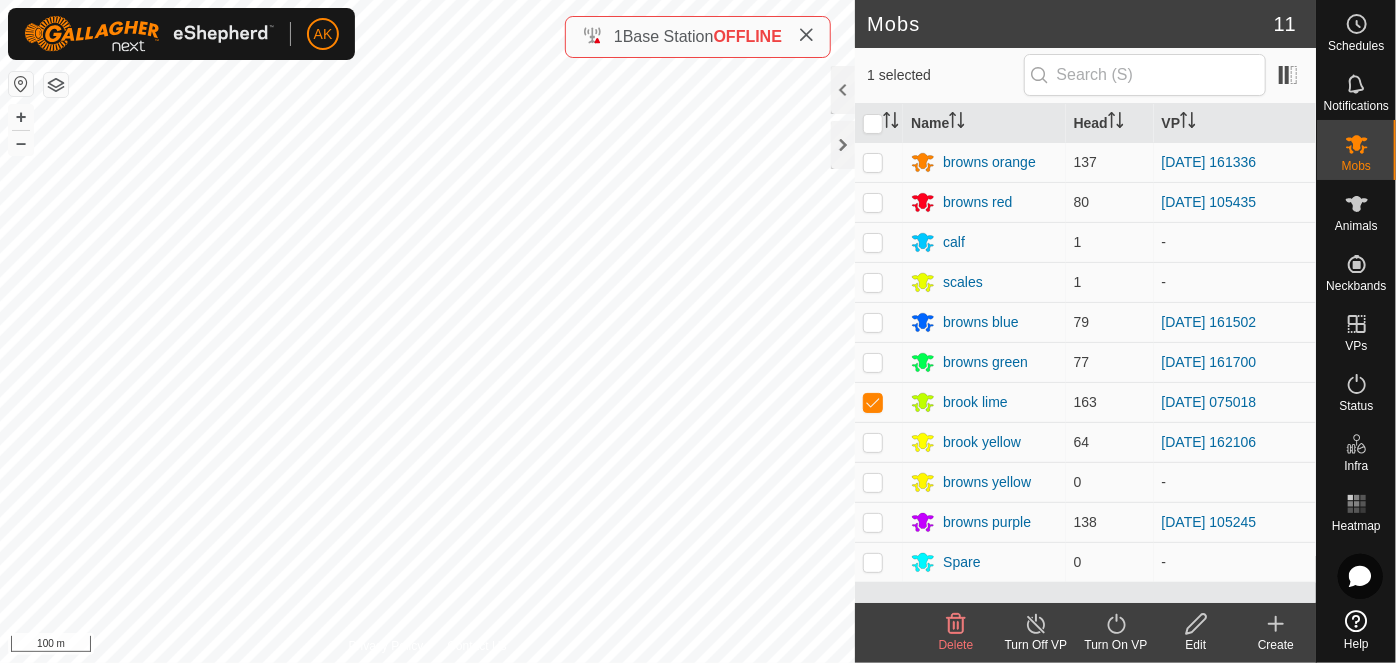 click 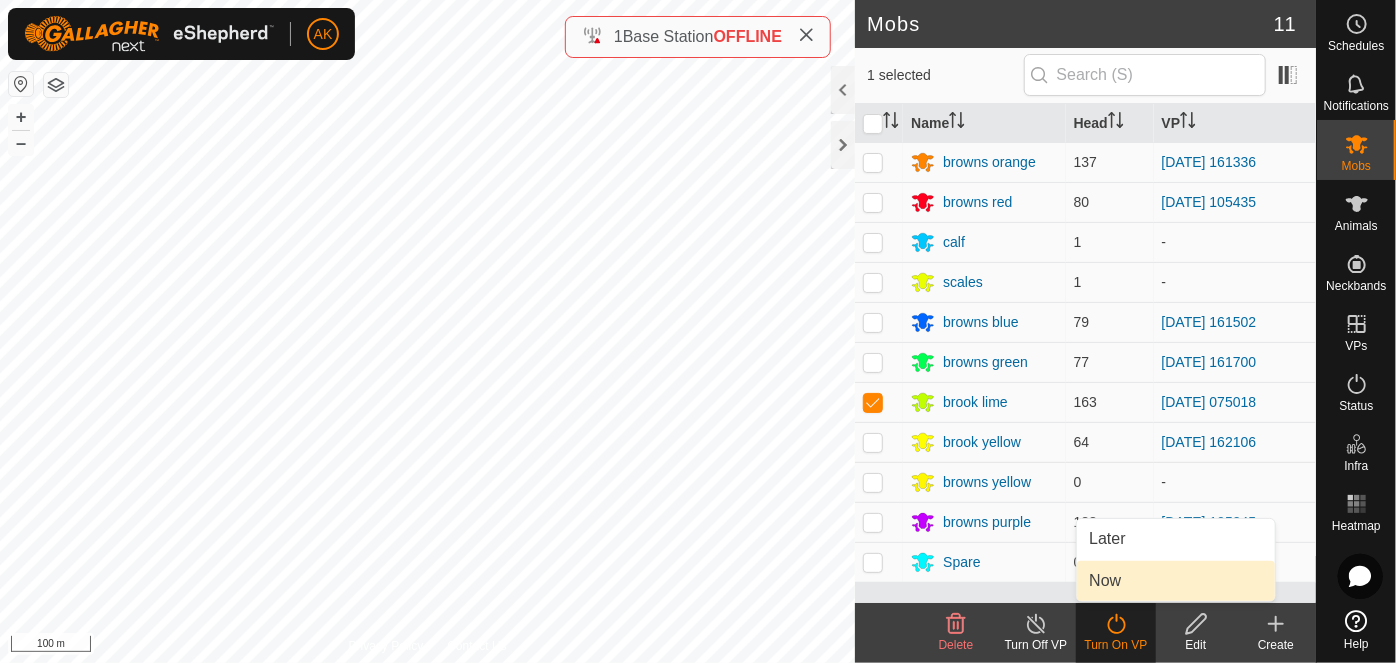 click on "Now" at bounding box center [1176, 581] 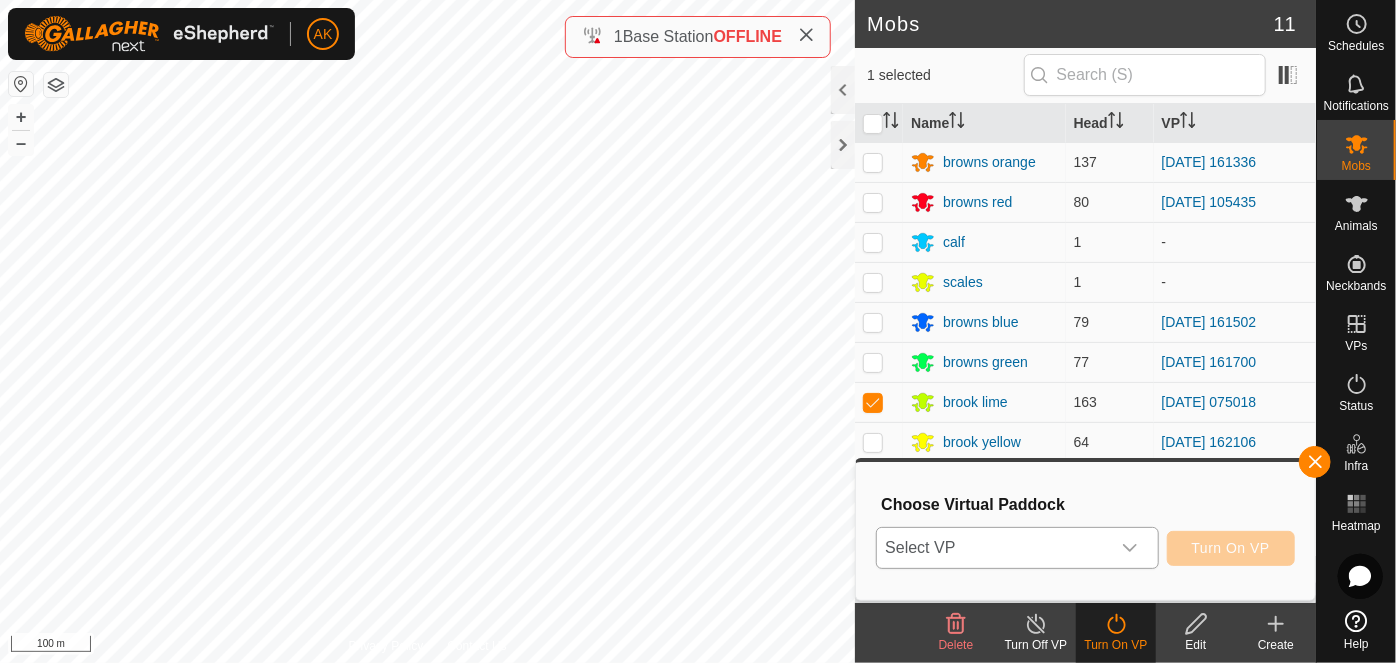 click 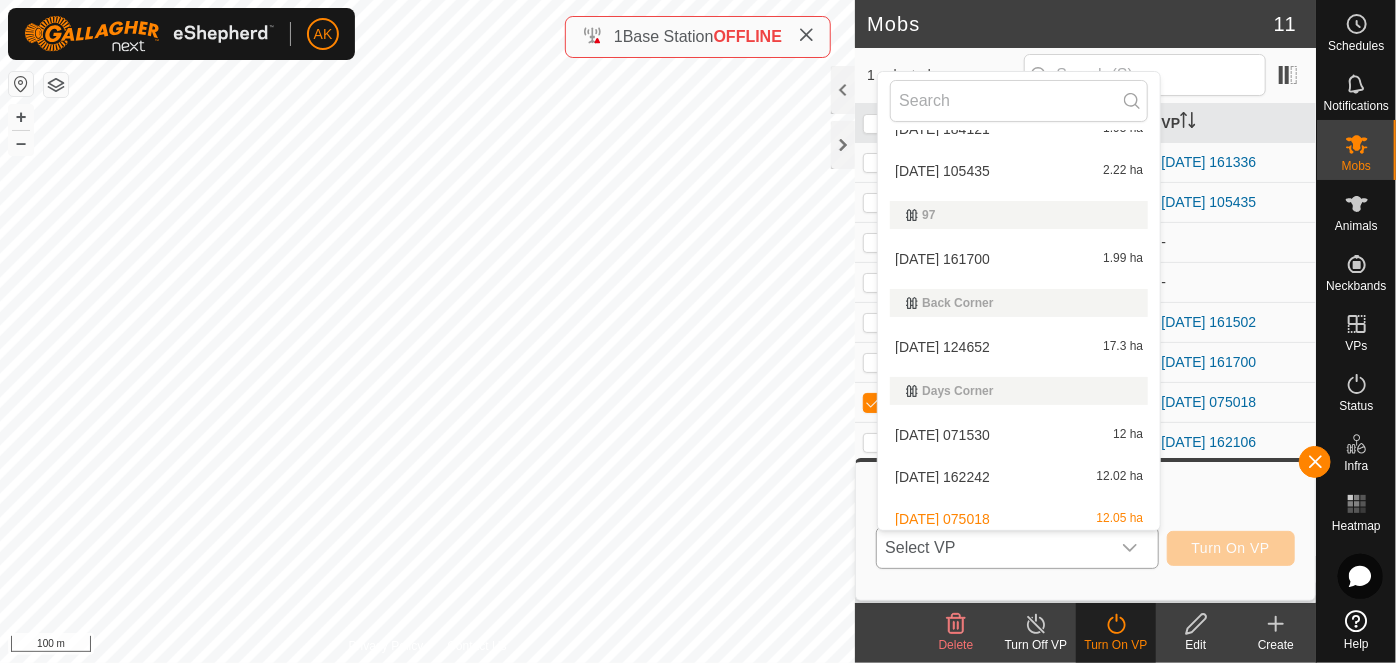 scroll, scrollTop: 363, scrollLeft: 0, axis: vertical 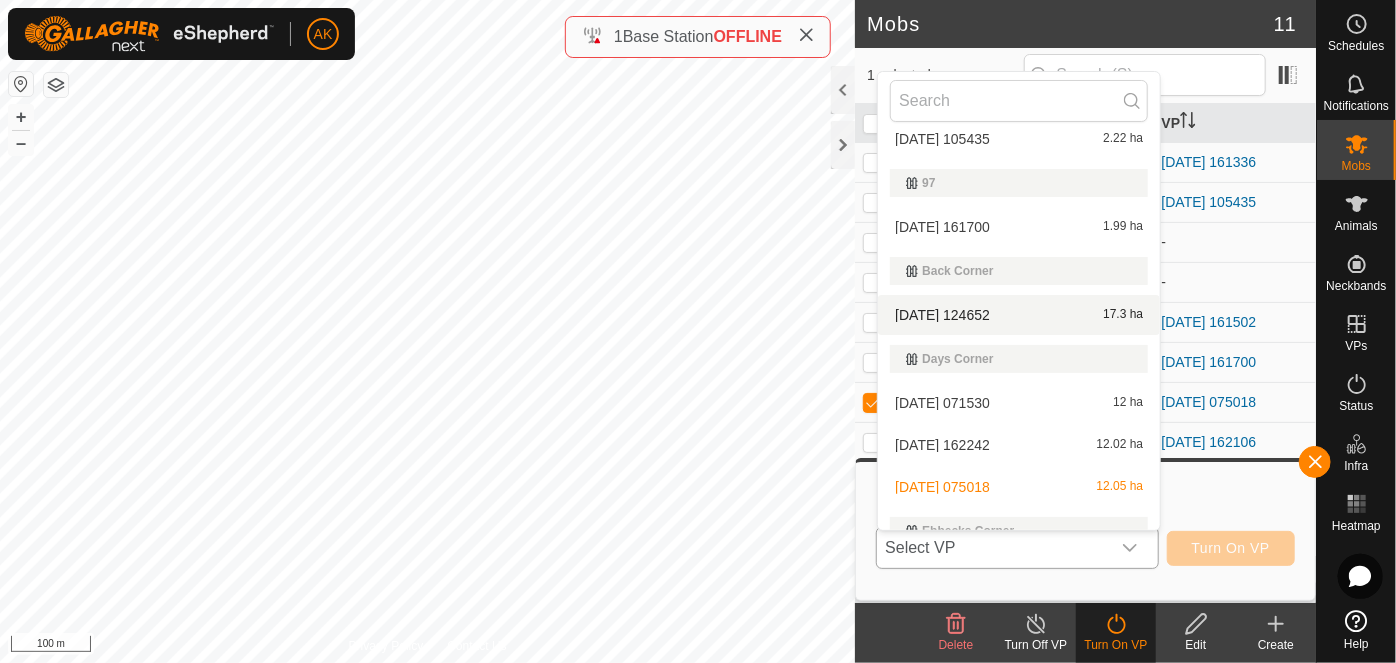 click on "2025-07-19 124652  17.3 ha" at bounding box center (1019, 315) 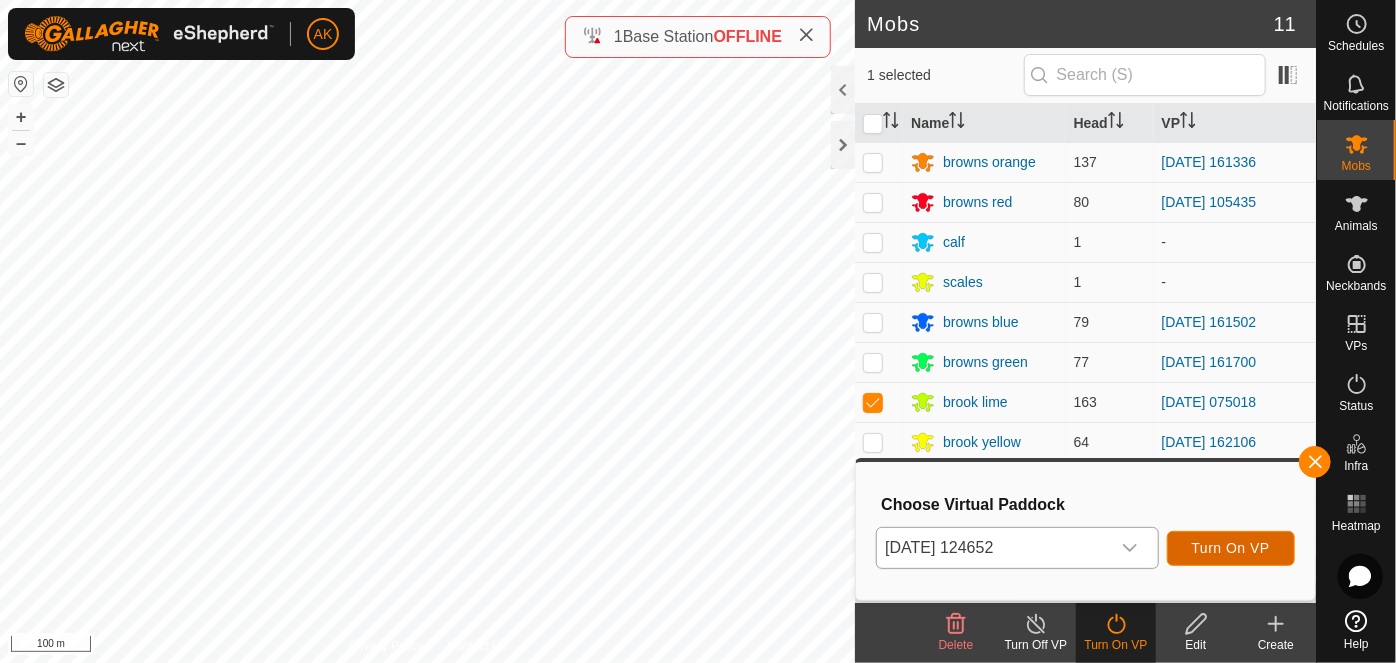 click on "Turn On VP" at bounding box center [1231, 548] 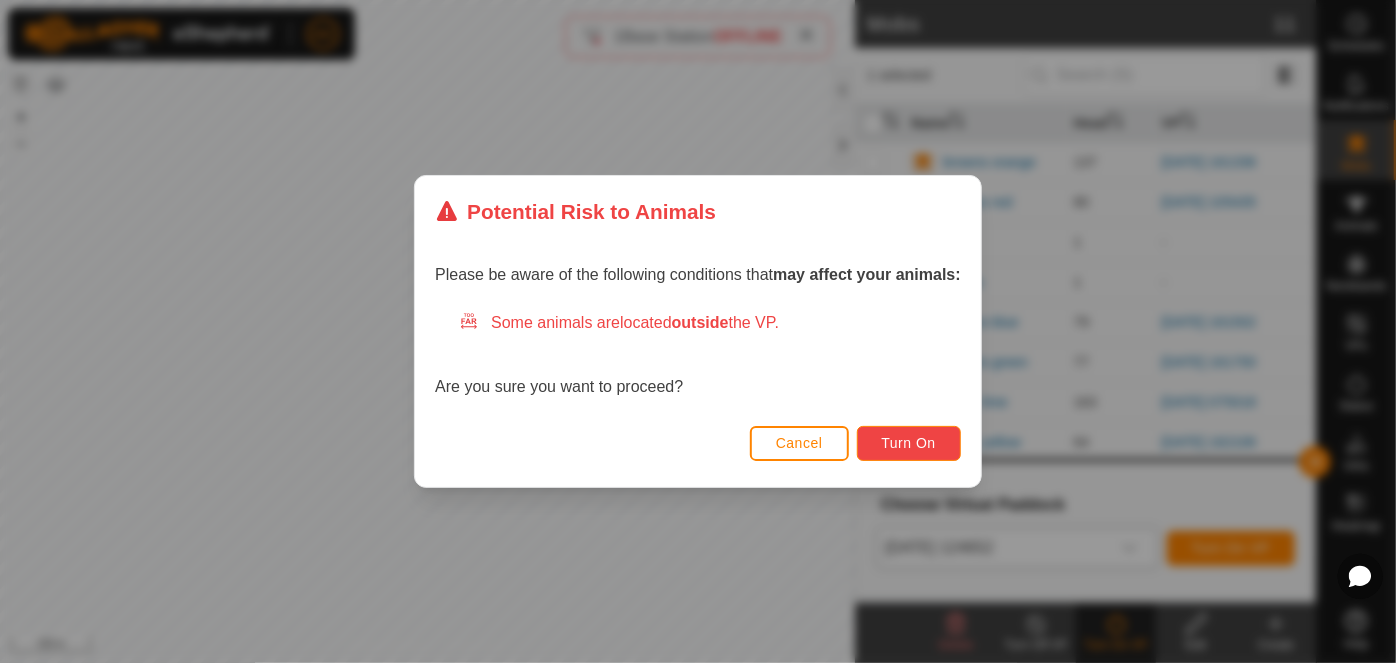 click on "Turn On" at bounding box center (909, 443) 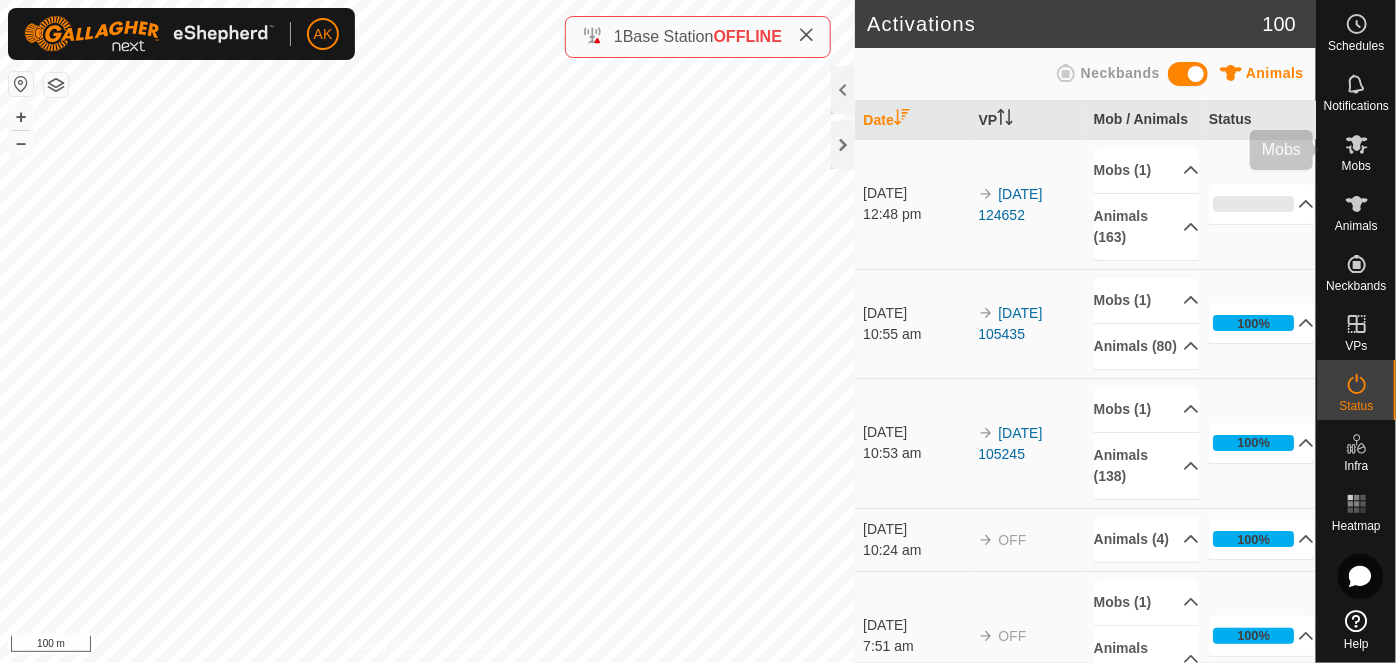 click 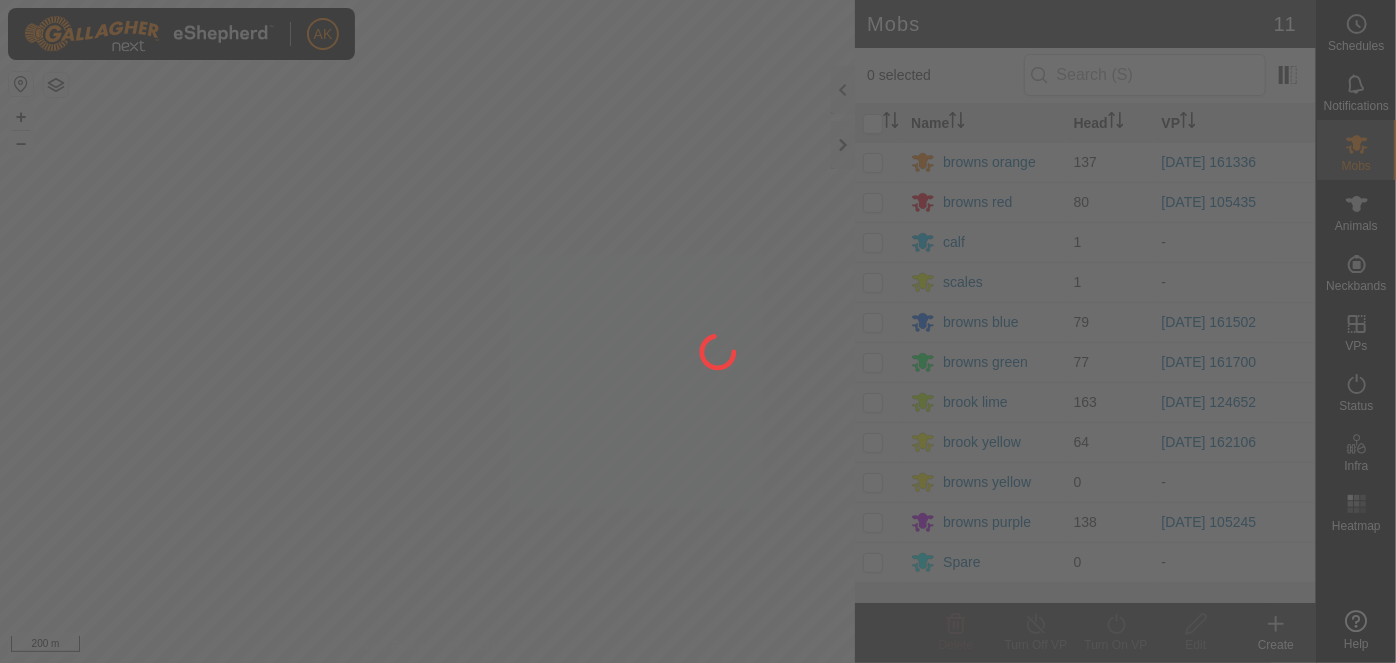 scroll, scrollTop: 0, scrollLeft: 0, axis: both 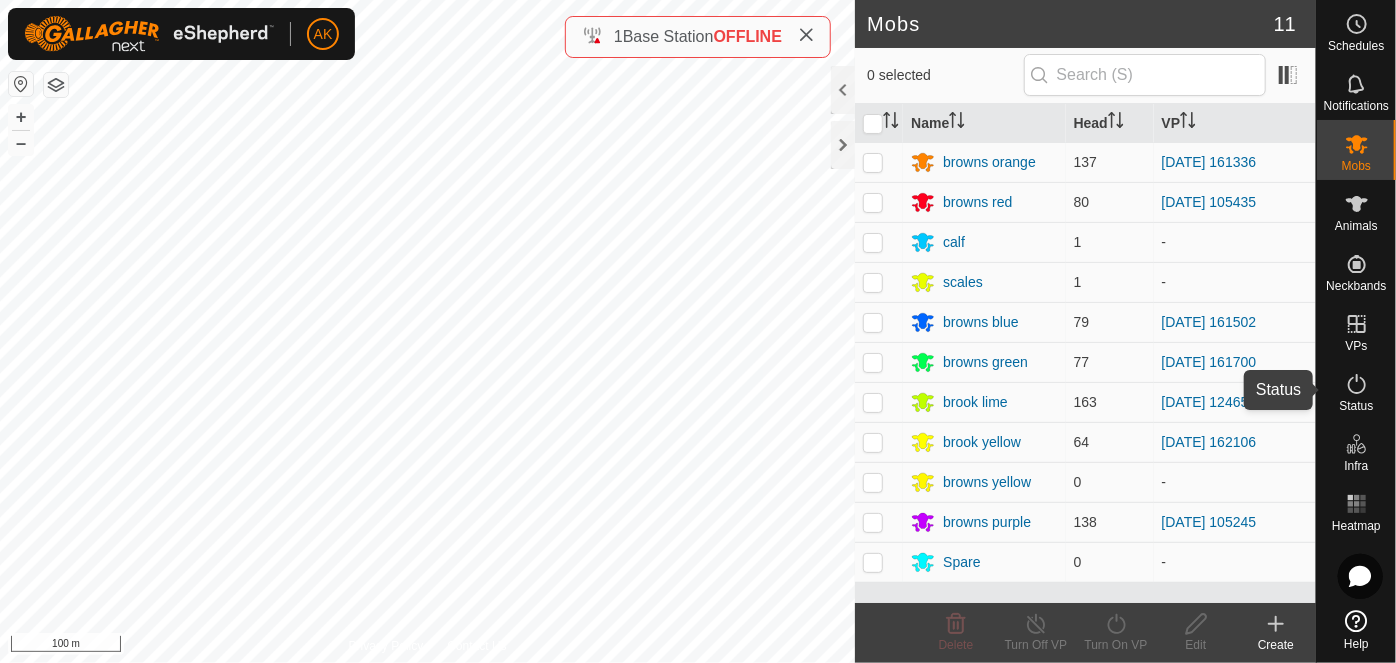 click 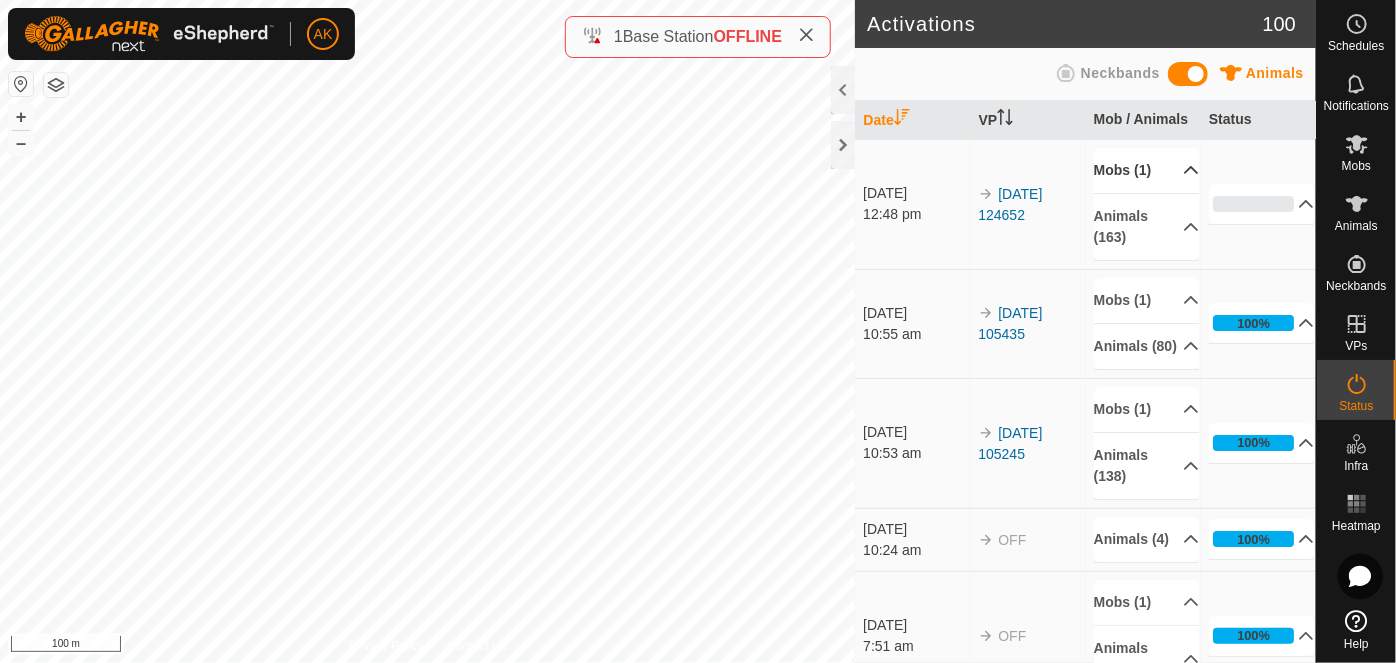 click on "Mobs (1)" at bounding box center (1147, 170) 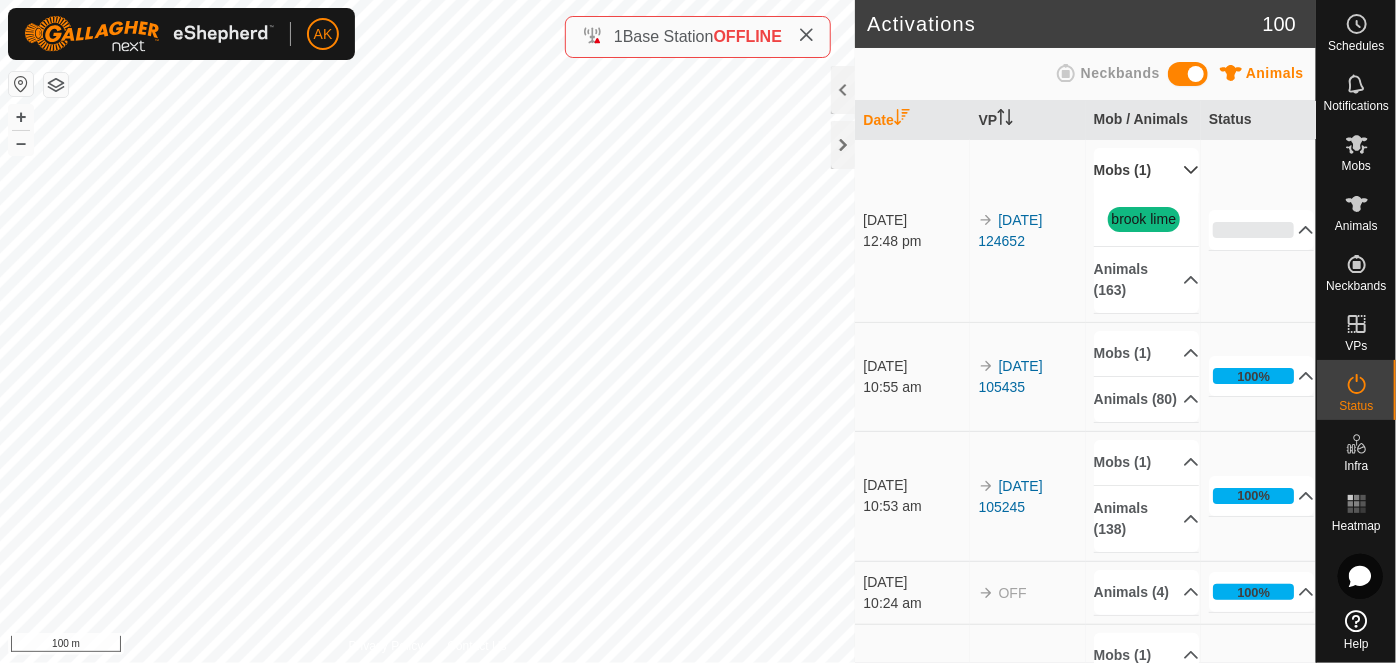 click on "Mobs (1)" at bounding box center [1147, 170] 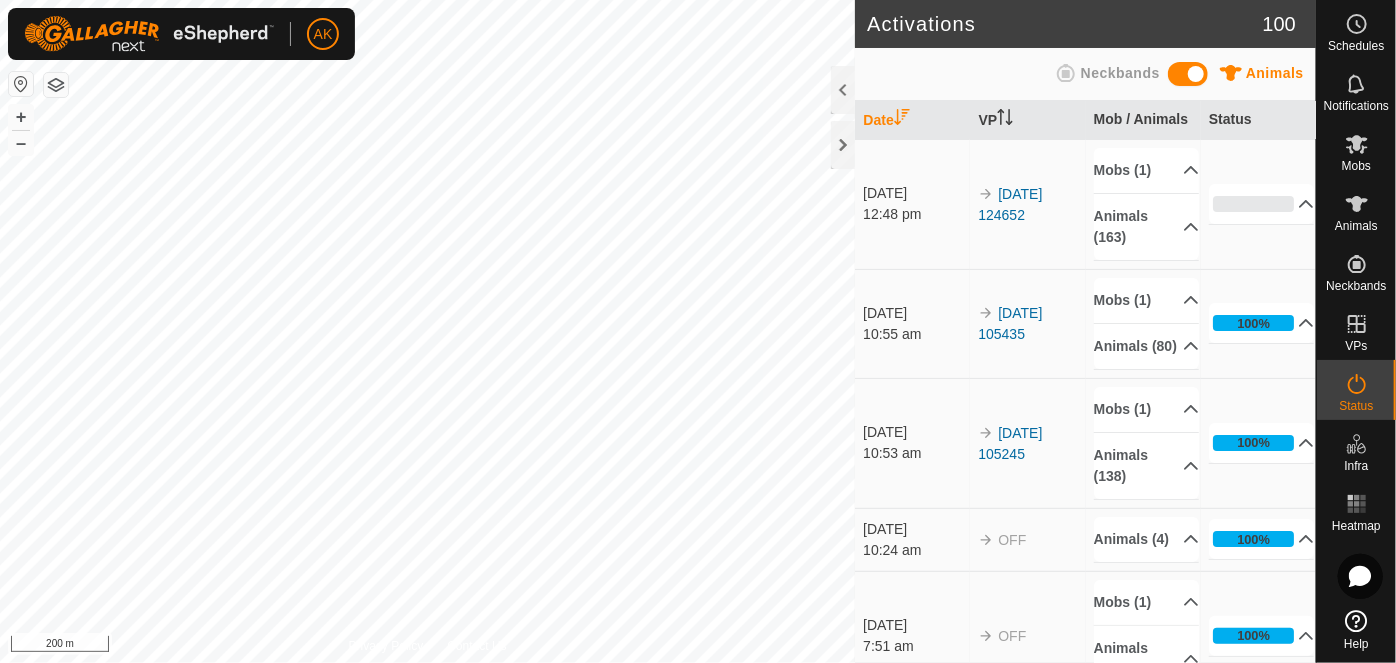 scroll, scrollTop: 0, scrollLeft: 0, axis: both 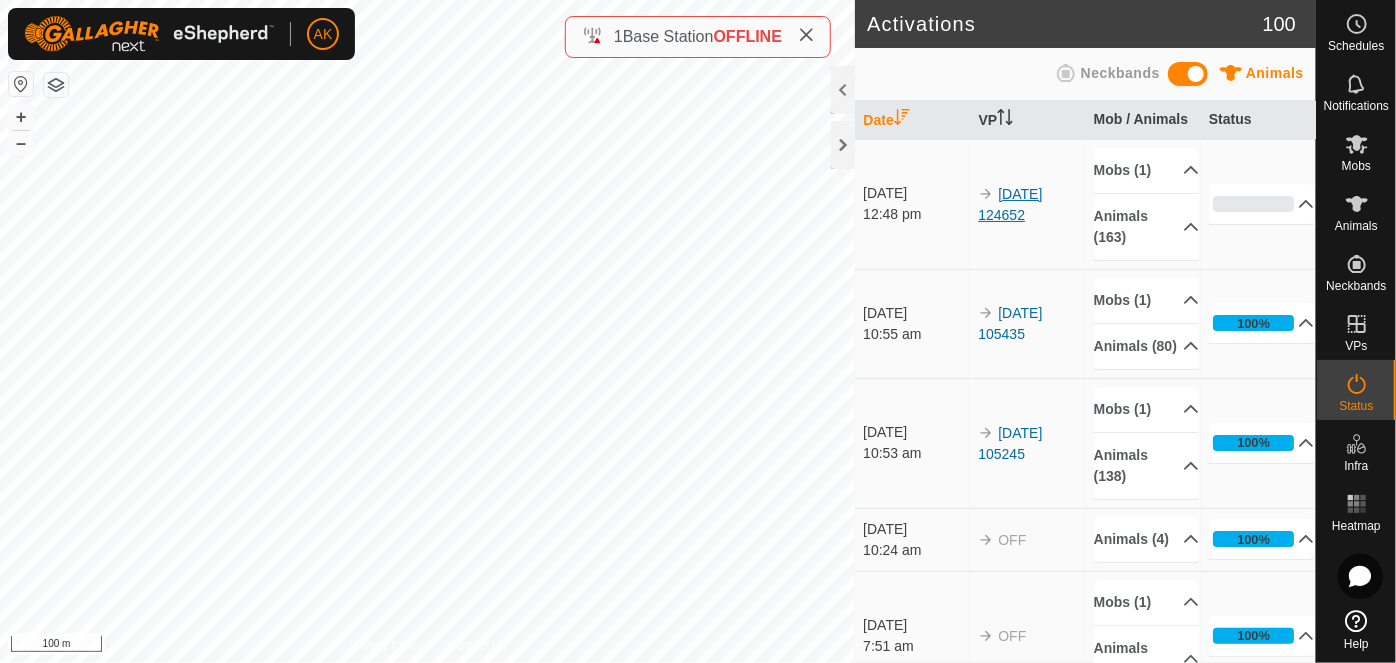 click on "[DATE] 124652" at bounding box center [1010, 204] 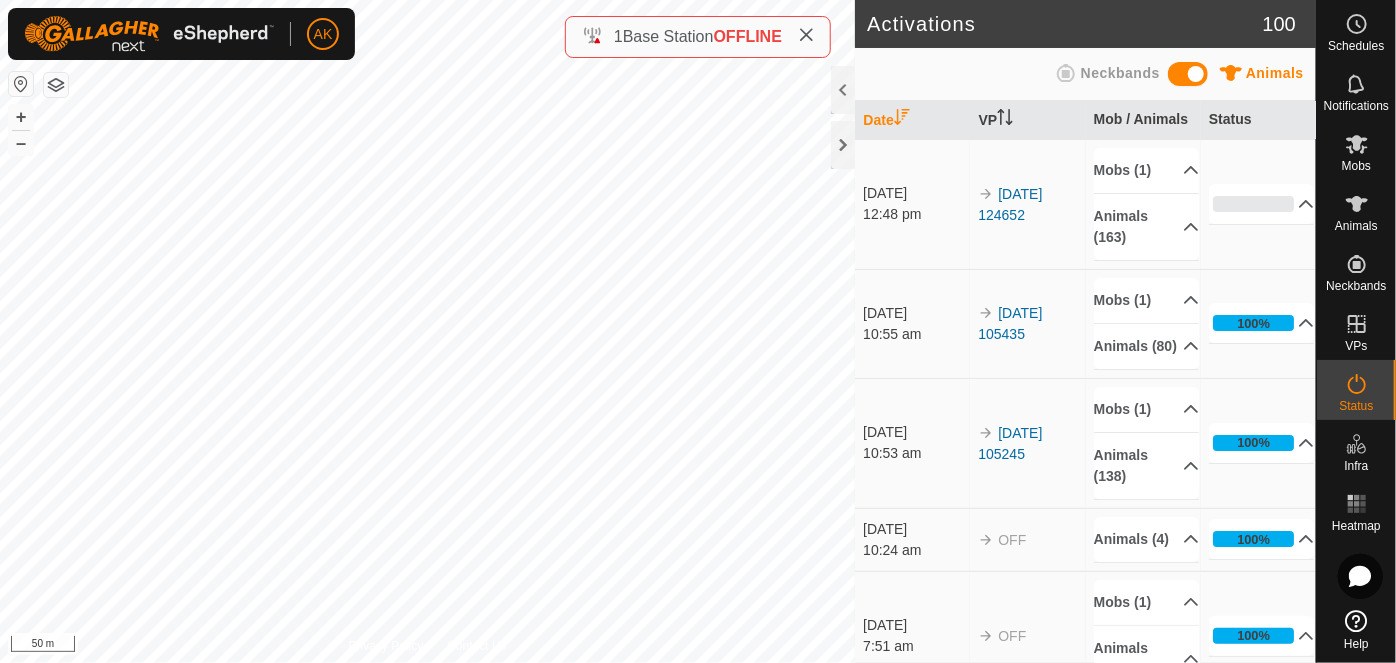 scroll, scrollTop: 0, scrollLeft: 0, axis: both 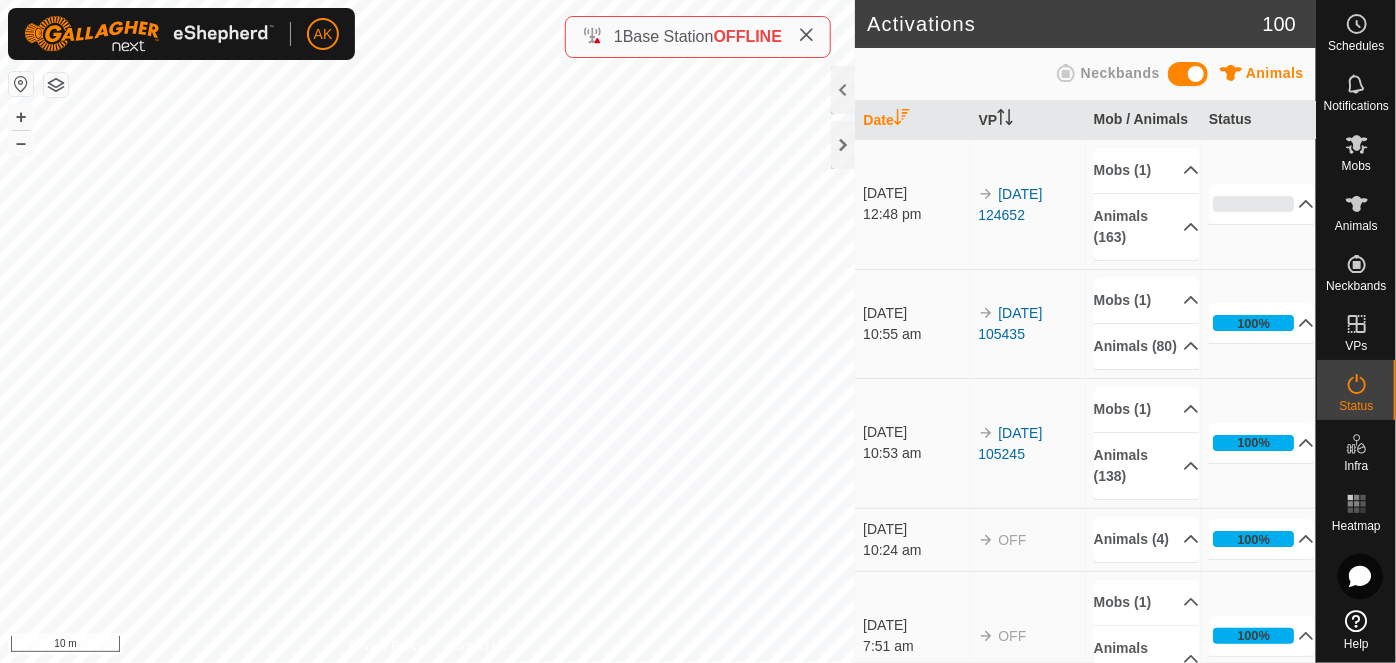 click on "AK Schedules Notifications Mobs Animals Neckbands VPs Status Infra Heatmap Help Activations 100 Animals Neckbands   Date   VP   Mob / Animals   Status  19 July 2025 12:48 pm 2025-07-19 124652 Mobs (1)  (Deleted)  Animals (163)  (Deleted)   (Deleted)   (Deleted)   (Deleted)   (Deleted)   (Deleted)   (Deleted)   (Deleted)   (Deleted)   (Deleted)   (Deleted)   (Deleted)   (Deleted)   (Deleted)   (Deleted)   (Deleted)   (Deleted)   (Deleted)   (Deleted)   (Deleted)   (Deleted)   (Deleted)   (Deleted)   (Deleted)   (Deleted)   (Deleted)   (Deleted)   (Deleted)   (Deleted)   (Deleted)   (Deleted)   (Deleted)   (Deleted)   (Deleted)   (Deleted)   (Deleted)   (Deleted)   (Deleted)   (Deleted)   (Deleted)   (Deleted)   (Deleted)   (Deleted)   (Deleted)   (Deleted)   (Deleted)   (Deleted)   (Deleted)   (Deleted)   (Deleted)   (Deleted)   (Deleted)   (Deleted)   (Deleted)   (Deleted)   (Deleted)   (Deleted)   (Deleted)   (Deleted)   (Deleted)   (Deleted)   (Deleted)   (Deleted)   (Deleted)   (Deleted)  0%  0" at bounding box center [698, 331] 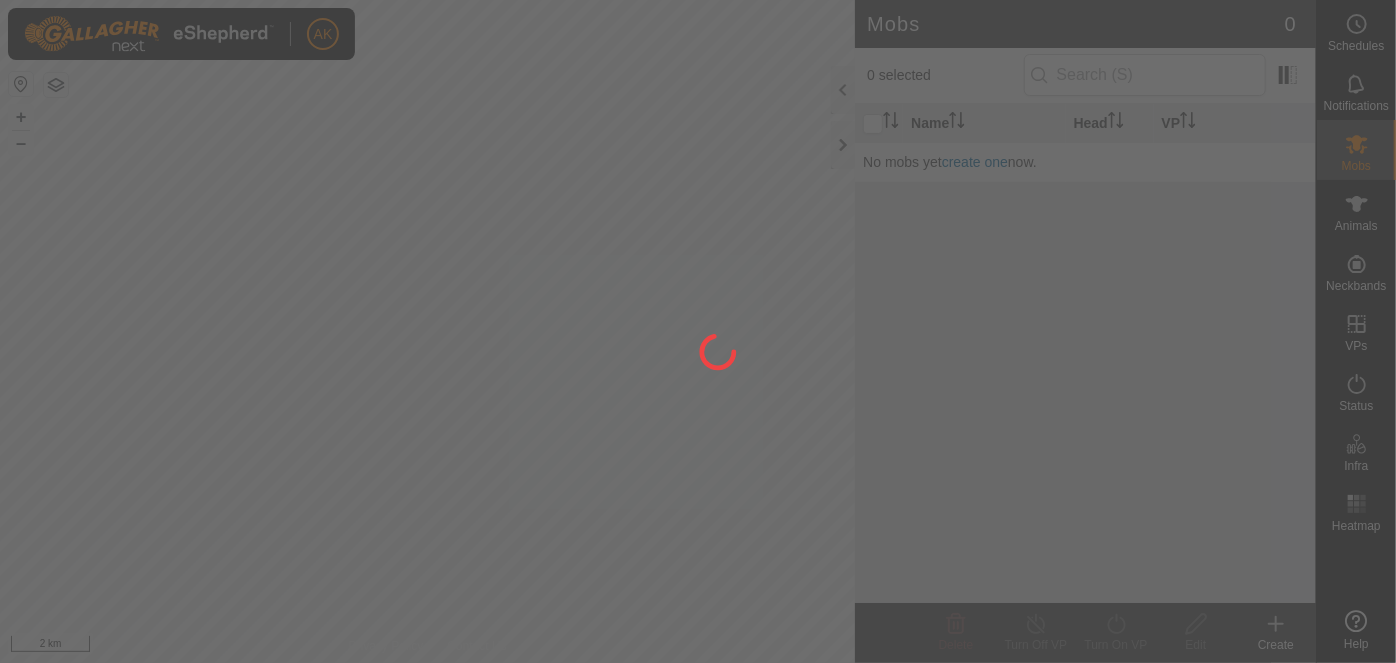 scroll, scrollTop: 0, scrollLeft: 0, axis: both 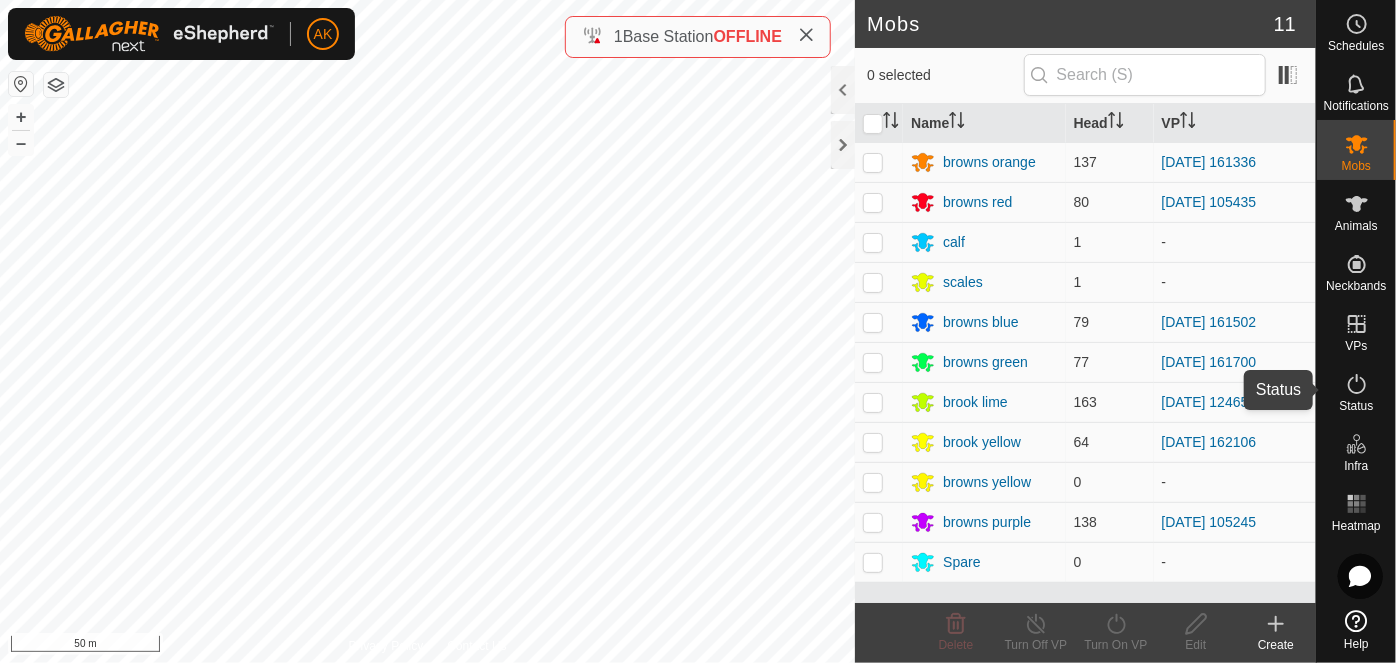 click 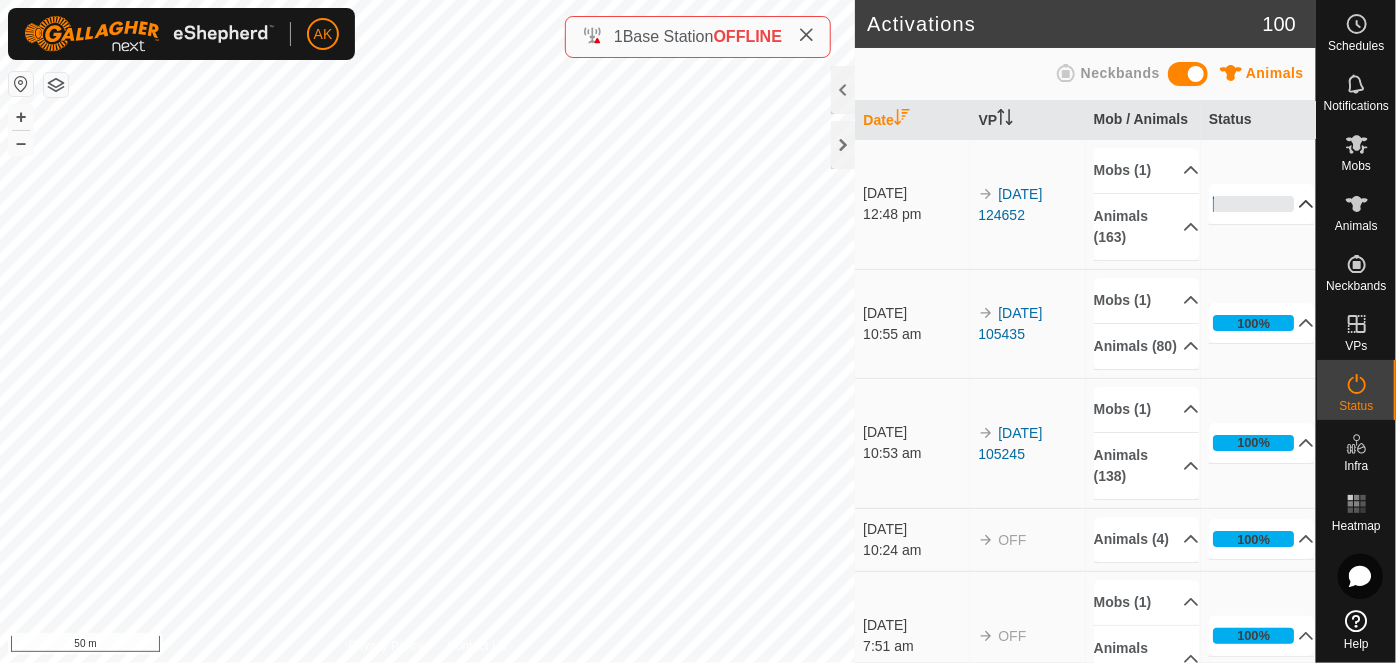 click on "2%" at bounding box center (1262, 204) 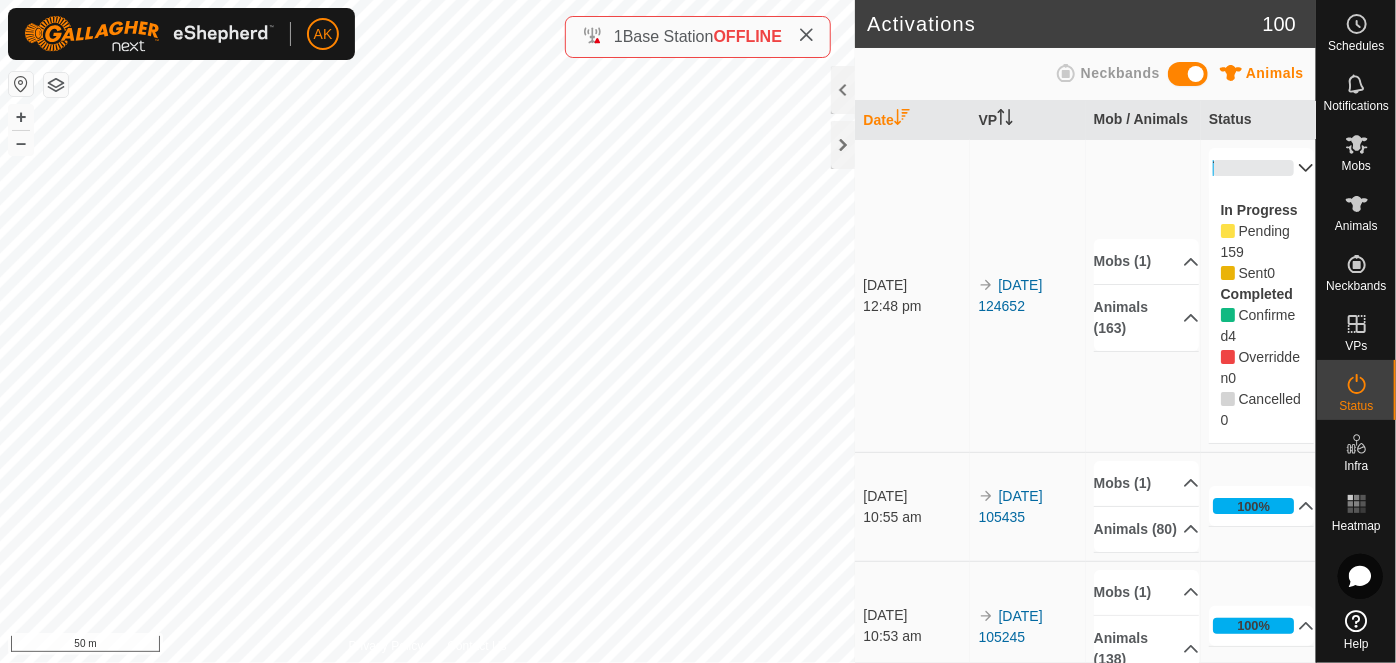 click on "2%" at bounding box center [1262, 168] 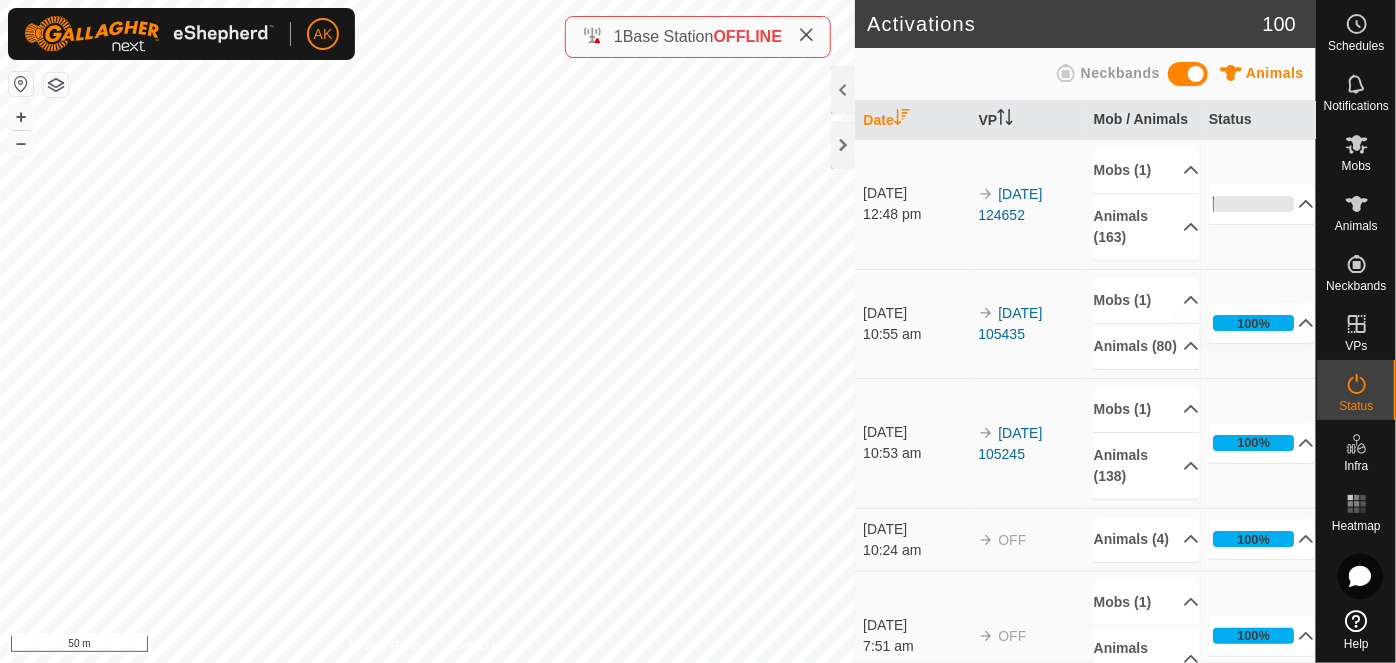click 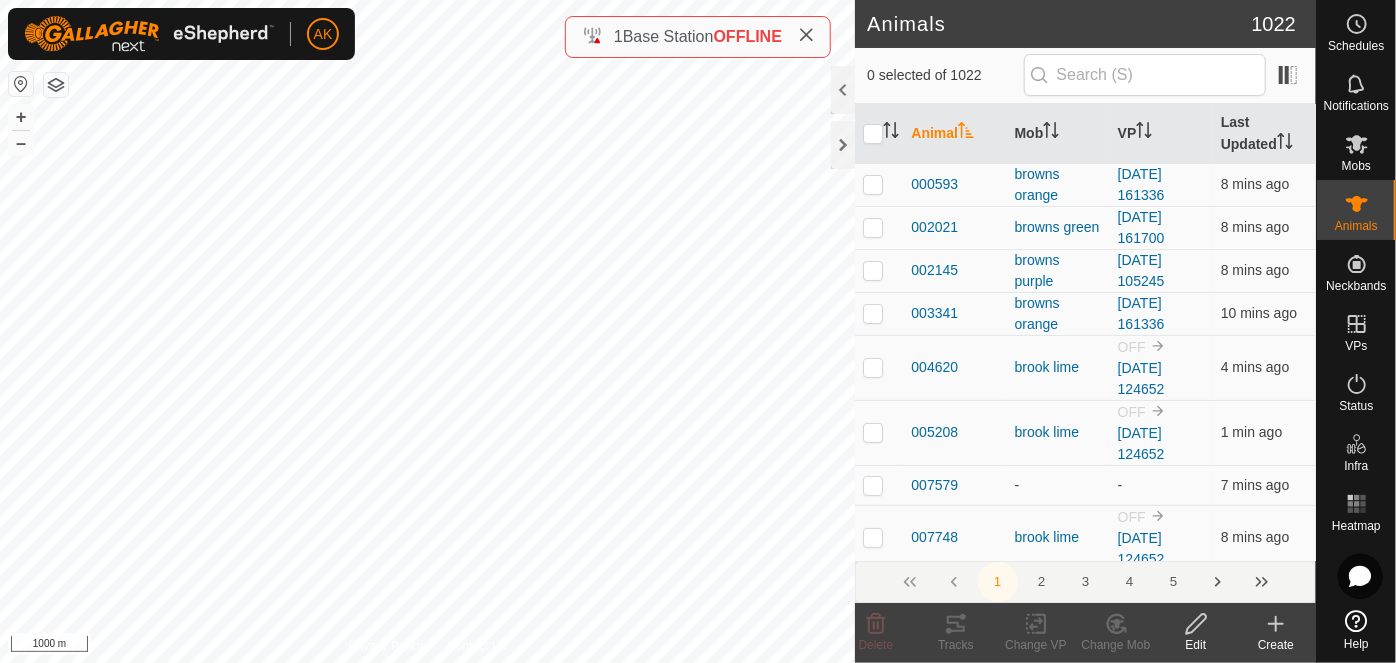 click on "AK Schedules Notifications Mobs Animals Neckbands VPs Status Infra Heatmap Help Animals 1022  0 selected of 1022   Animal   Mob   VP   Last Updated   000593   browns orange  2025-07-18 161336  8 mins ago  002021   browns green  2025-07-18 161700  8 mins ago  002145   browns purple  2025-07-19 105245  8 mins ago  003341   browns orange  2025-07-18 161336  10 mins ago  004620   brook lime  OFF 2025-07-19 124652  4 mins ago  005208   brook lime  OFF 2025-07-19 124652  1 min ago  007579   -  -  7 mins ago  007748   brook lime  OFF 2025-07-19 124652  8 mins ago  008430   -  -  -  009142   brook yellow  2025-07-18 162106  8 mins ago  010273   -  -  -  010649   browns orange  2025-07-18 161336  11 mins ago  011064   -  -  -  011472   -  -  -  011978   -  -  -  013031   browns blue  2025-07-18 161502  10 mins ago  013115   browns purple  2025-07-19 105245  9 mins ago  013898   brook yellow  2025-07-18 162106  4 mins ago  014007   -  -  -  014852   brook lime  2025-07-19 075018 2025-07-19 124652  4 mins ago" at bounding box center (698, 331) 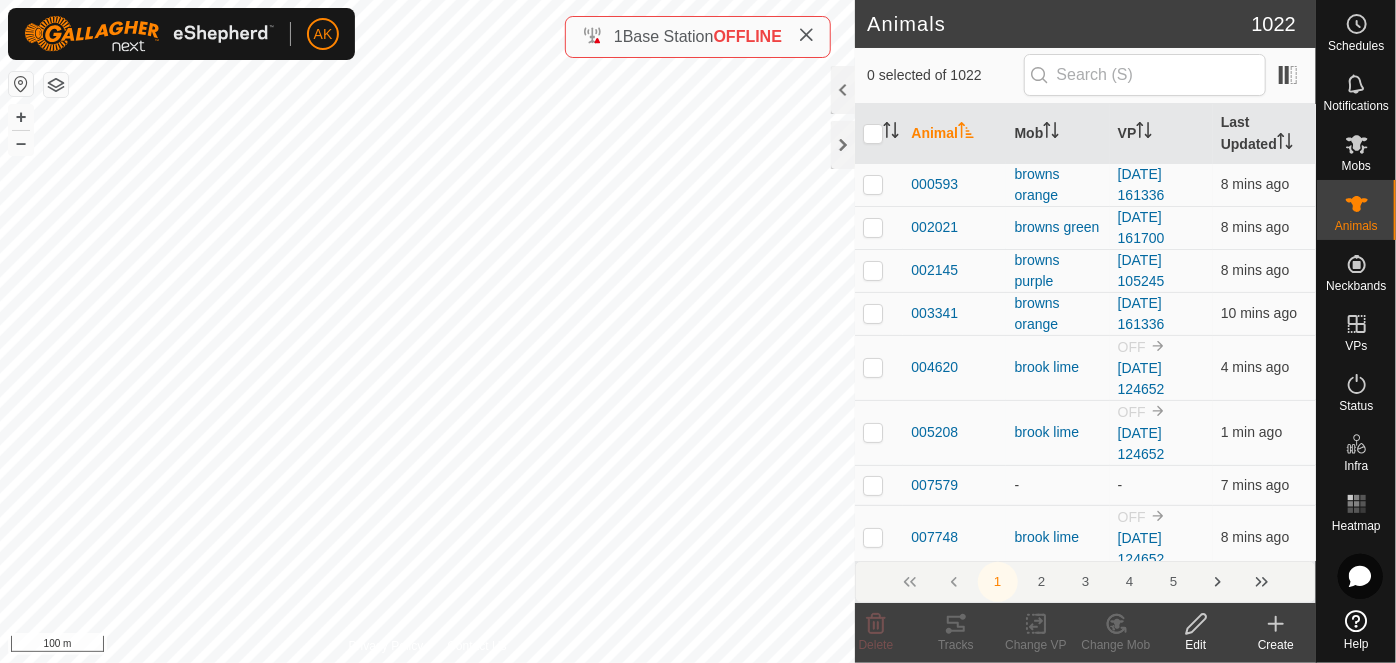 click 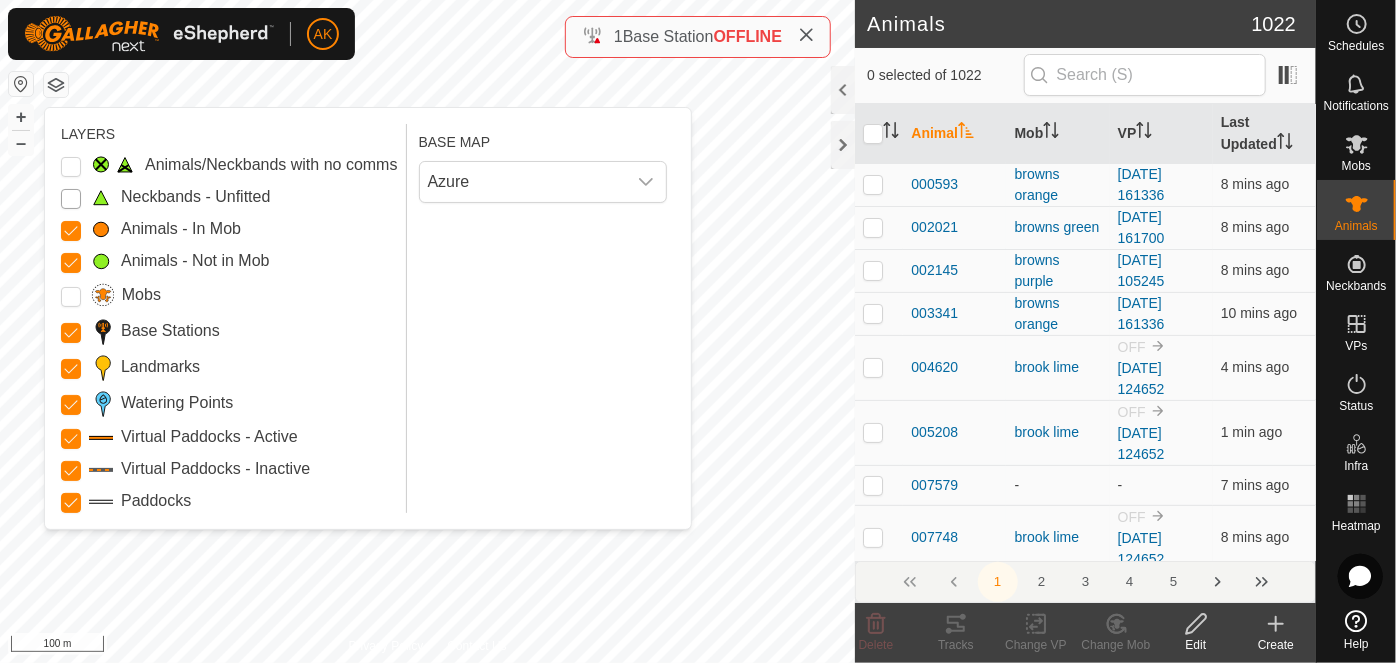 click on "Neckbands - Unfitted" at bounding box center (71, 199) 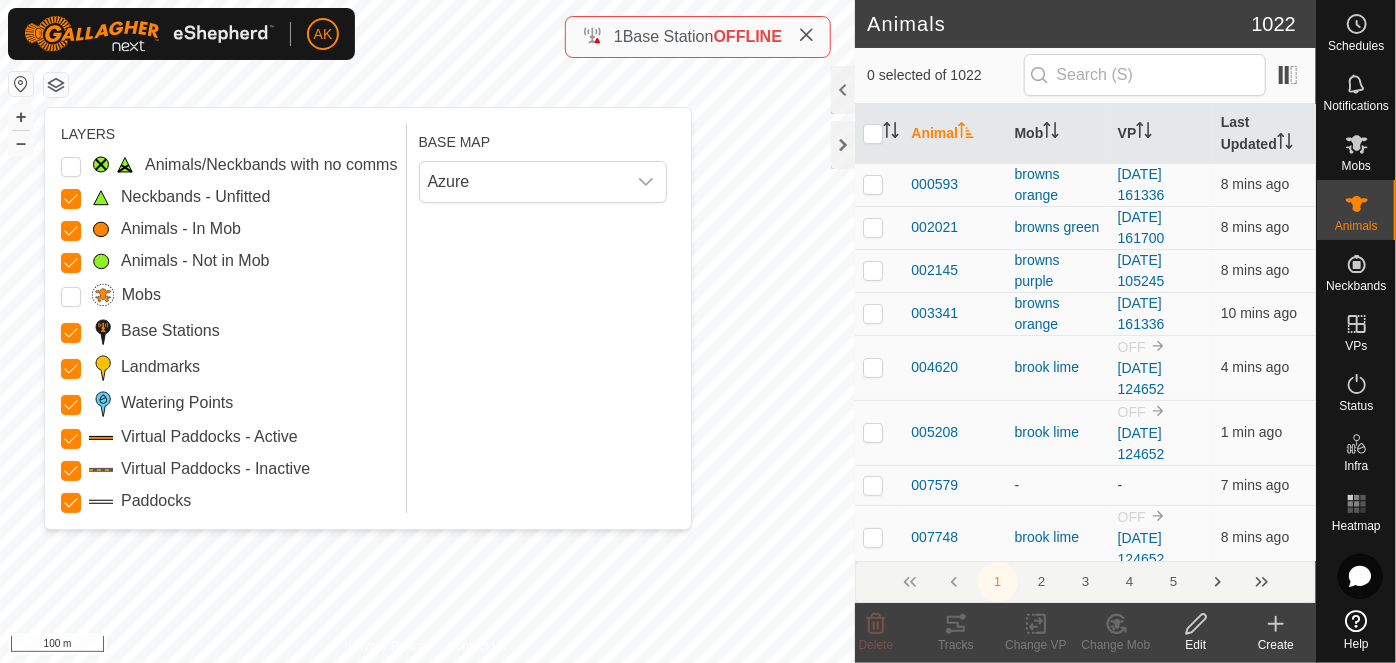 click on "AK Schedules Notifications Mobs Animals Neckbands VPs Status Infra Heatmap Help Animals 1022  0 selected of 1022   Animal   Mob   VP   Last Updated   000593   browns orange  2025-07-18 161336  8 mins ago  002021   browns green  2025-07-18 161700  8 mins ago  002145   browns purple  2025-07-19 105245  8 mins ago  003341   browns orange  2025-07-18 161336  10 mins ago  004620   brook lime  OFF 2025-07-19 124652  4 mins ago  005208   brook lime  OFF 2025-07-19 124652  1 min ago  007579   -  -  7 mins ago  007748   brook lime  OFF 2025-07-19 124652  8 mins ago  008430   -  -  -  009142   brook yellow  2025-07-18 162106  8 mins ago  010273   -  -  -  010649   browns orange  2025-07-18 161336  11 mins ago  011064   -  -  -  011472   -  -  -  011978   -  -  -  013031   browns blue  2025-07-18 161502  10 mins ago  013115   browns purple  2025-07-19 105245  9 mins ago  013898   brook yellow  2025-07-18 162106  4 mins ago  014007   -  -  -  014852   brook lime  2025-07-19 075018 2025-07-19 124652  4 mins ago OFF" at bounding box center [698, 331] 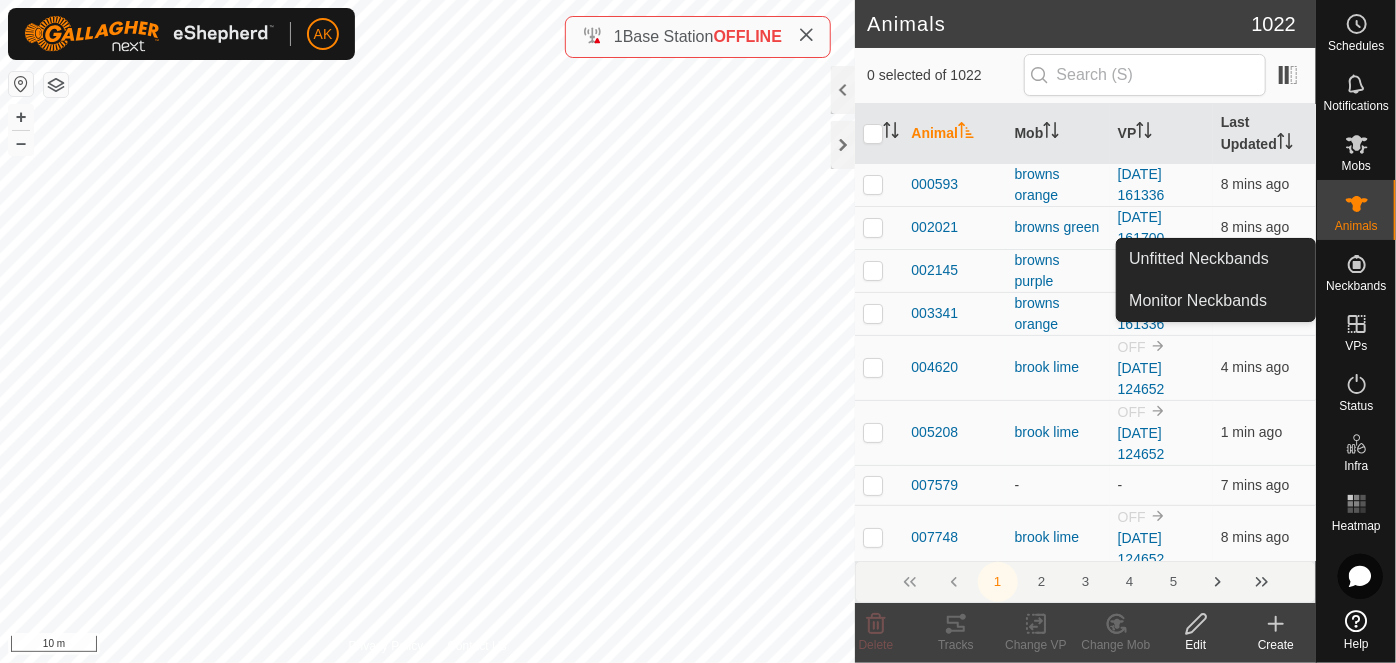 click at bounding box center [1357, 264] 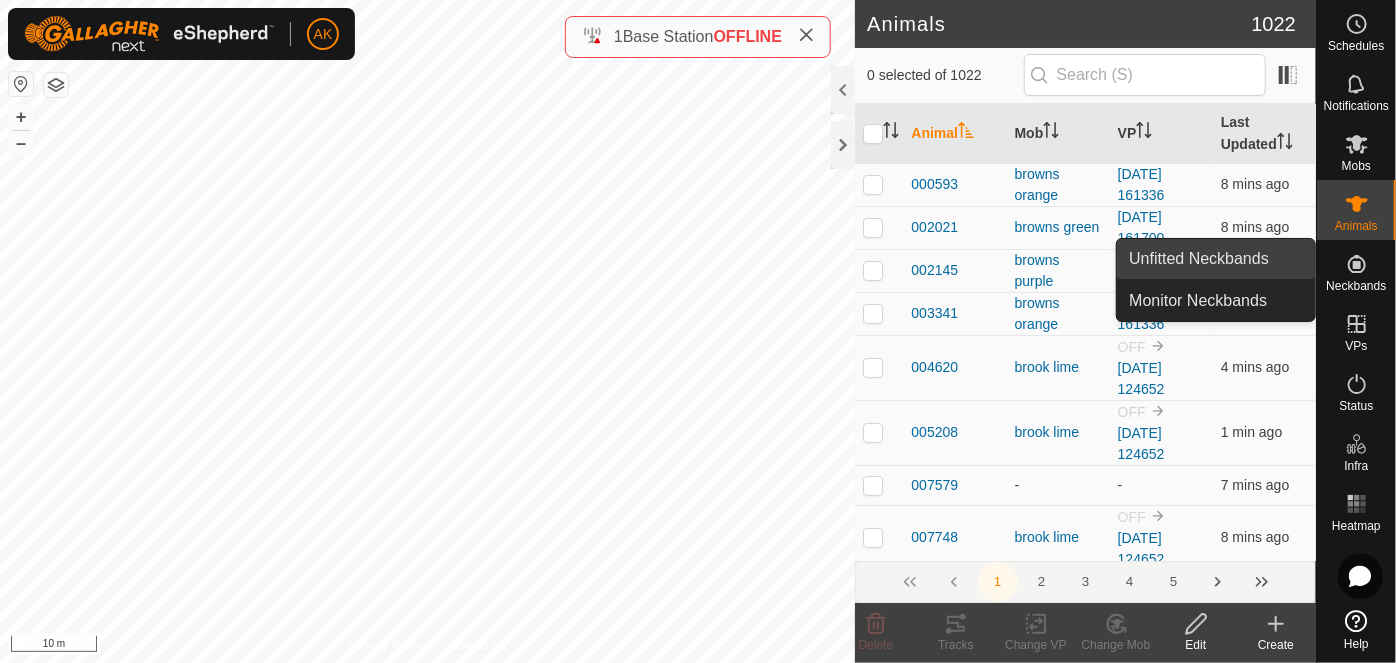 click on "Unfitted Neckbands" at bounding box center (1216, 259) 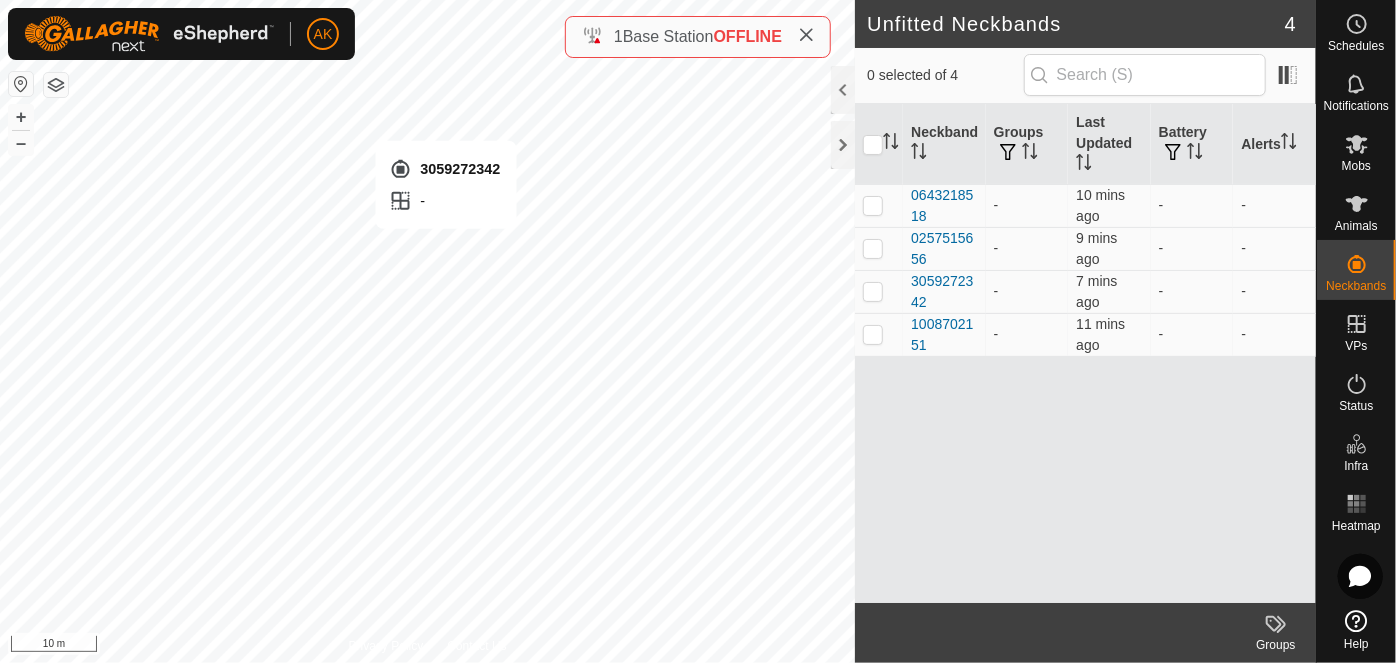 checkbox on "true" 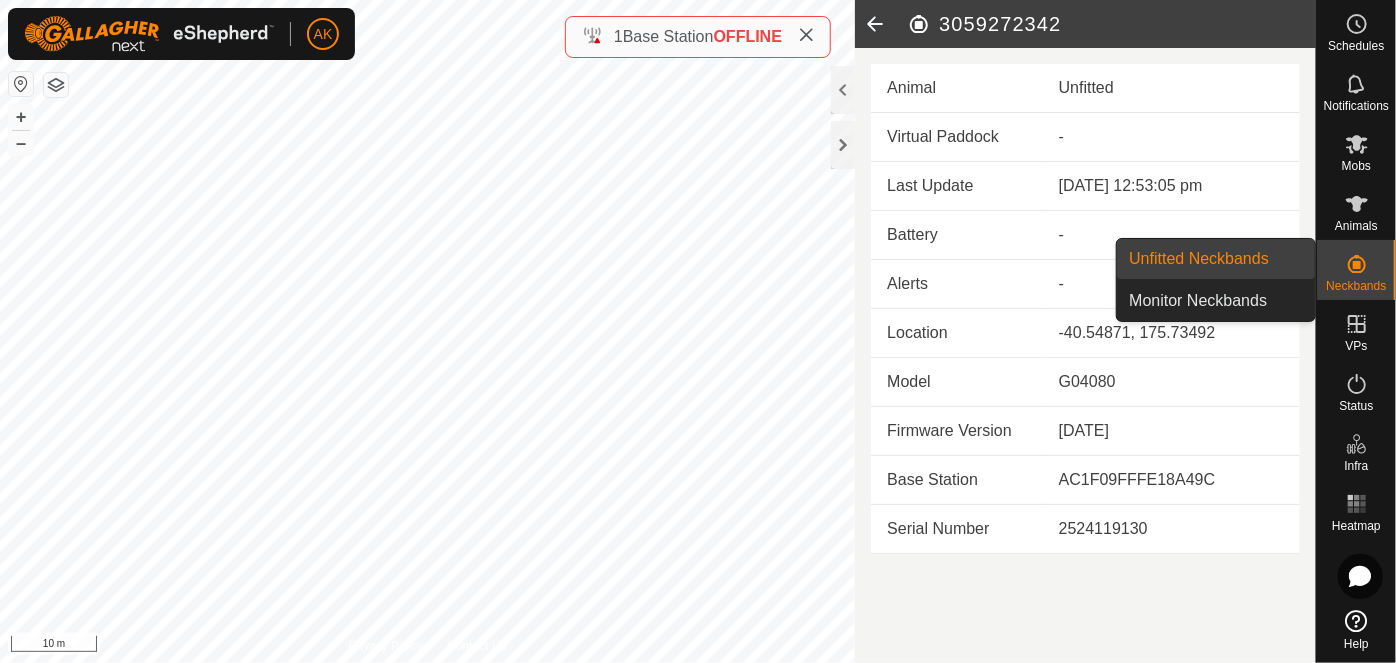 click on "Unfitted Neckbands" at bounding box center (1216, 259) 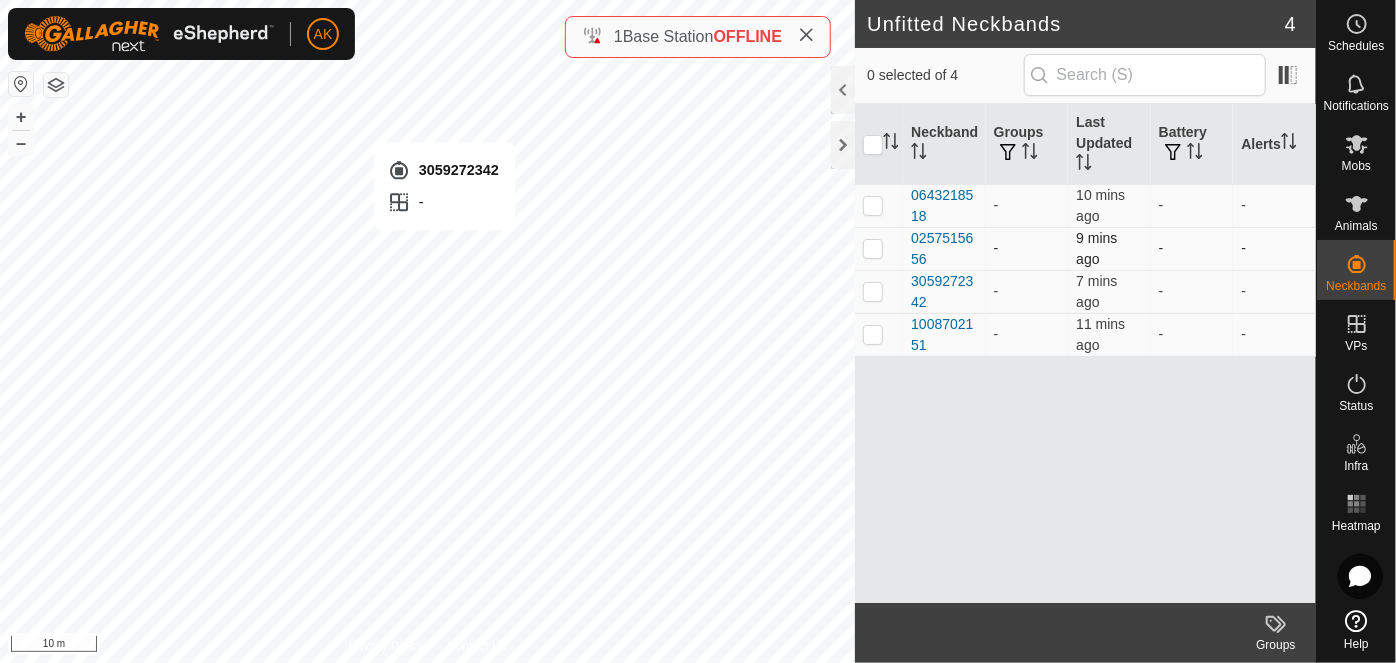 checkbox on "true" 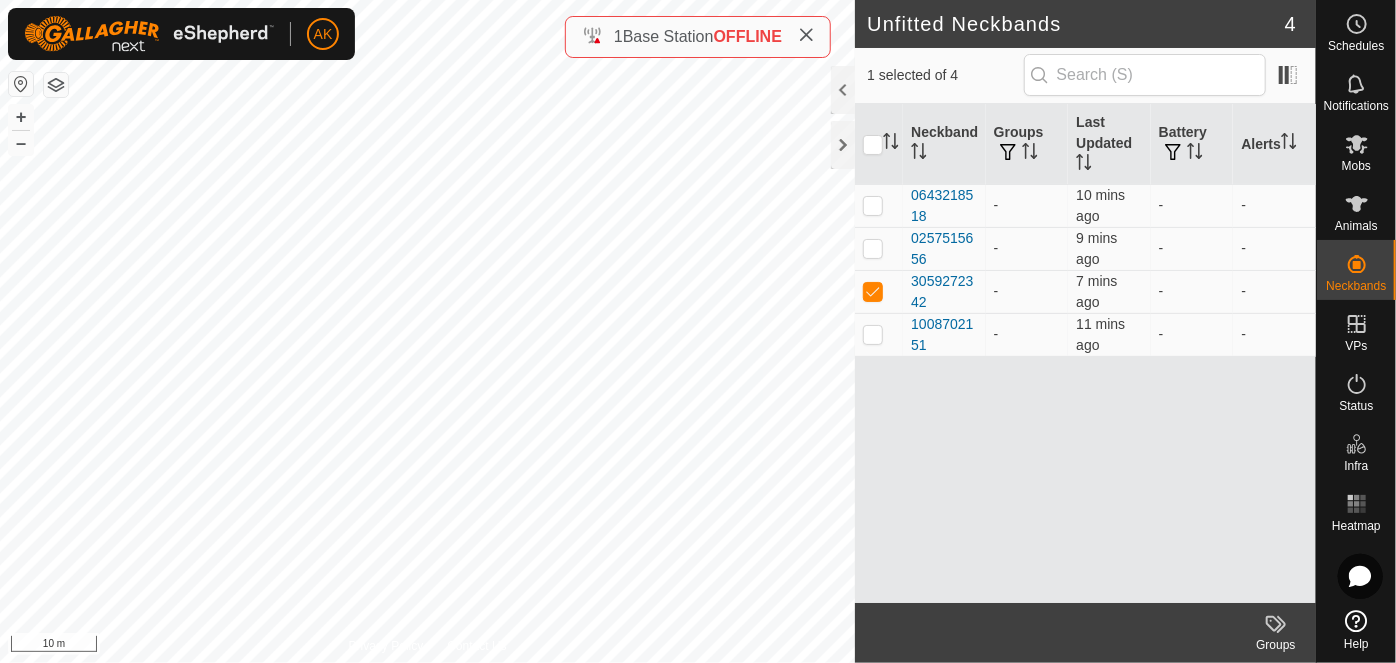 click 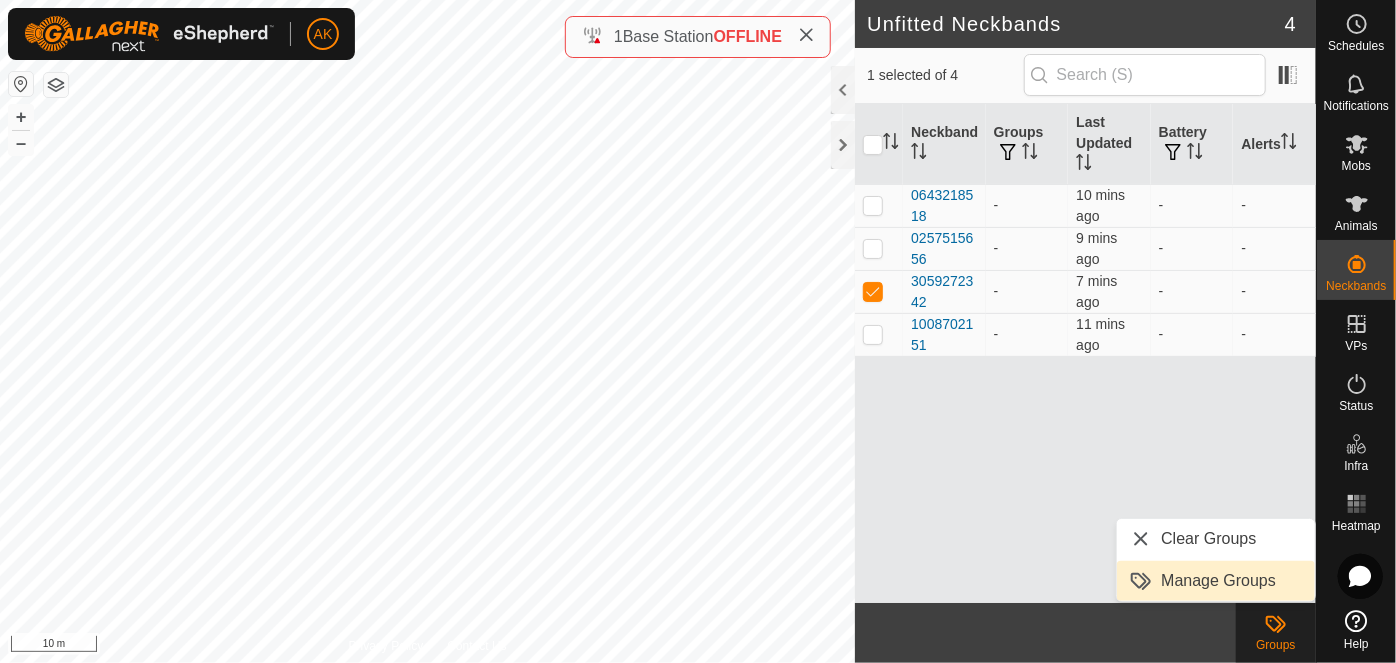 click on "Manage Groups" at bounding box center (1216, 581) 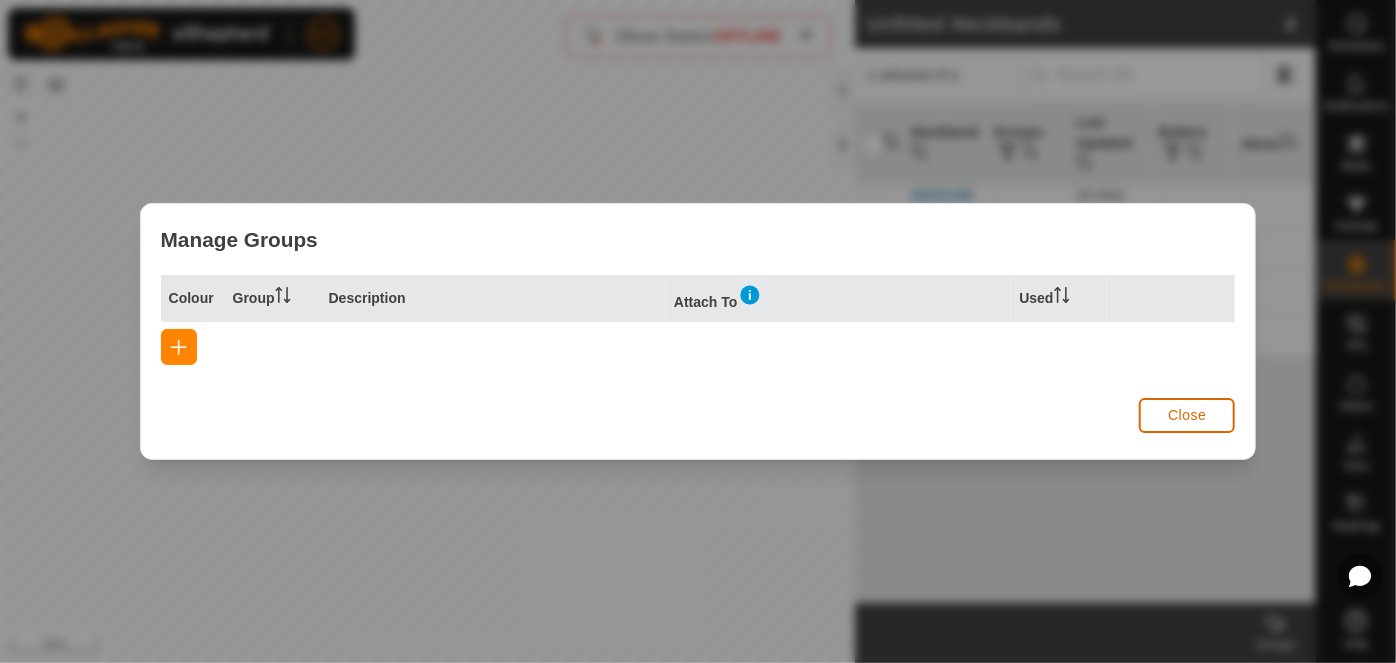 click on "Close" 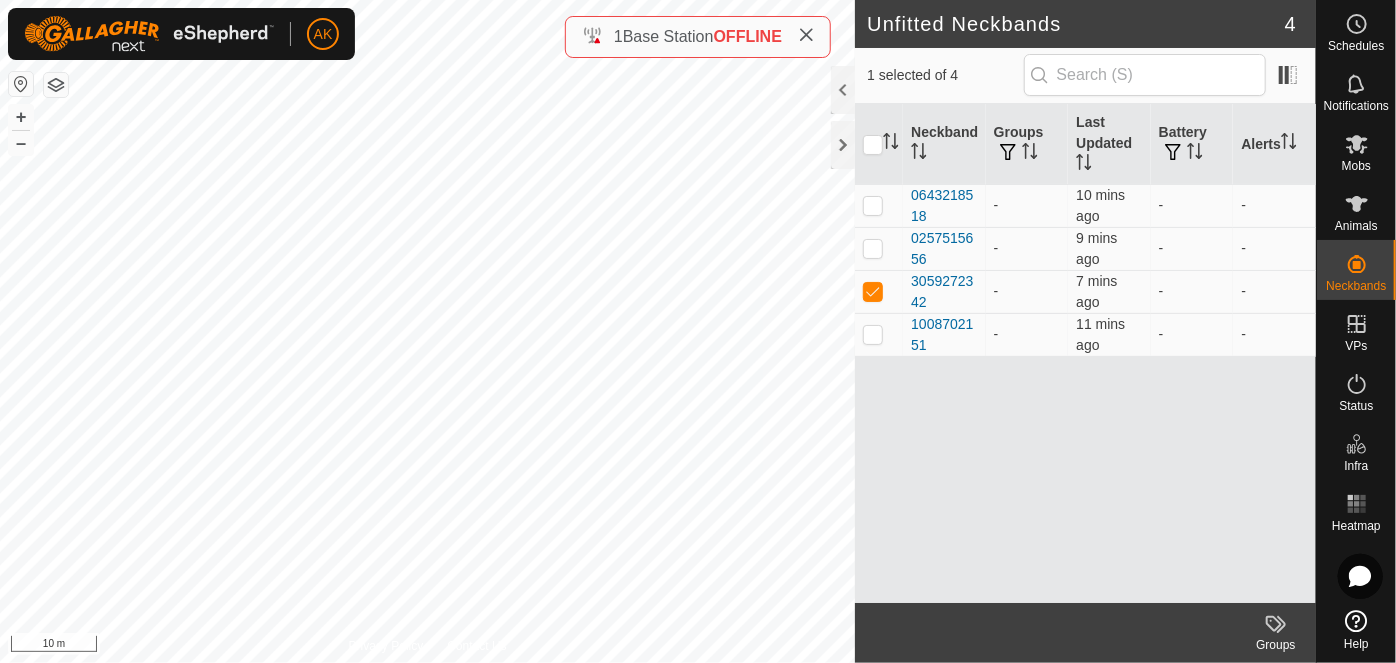 click 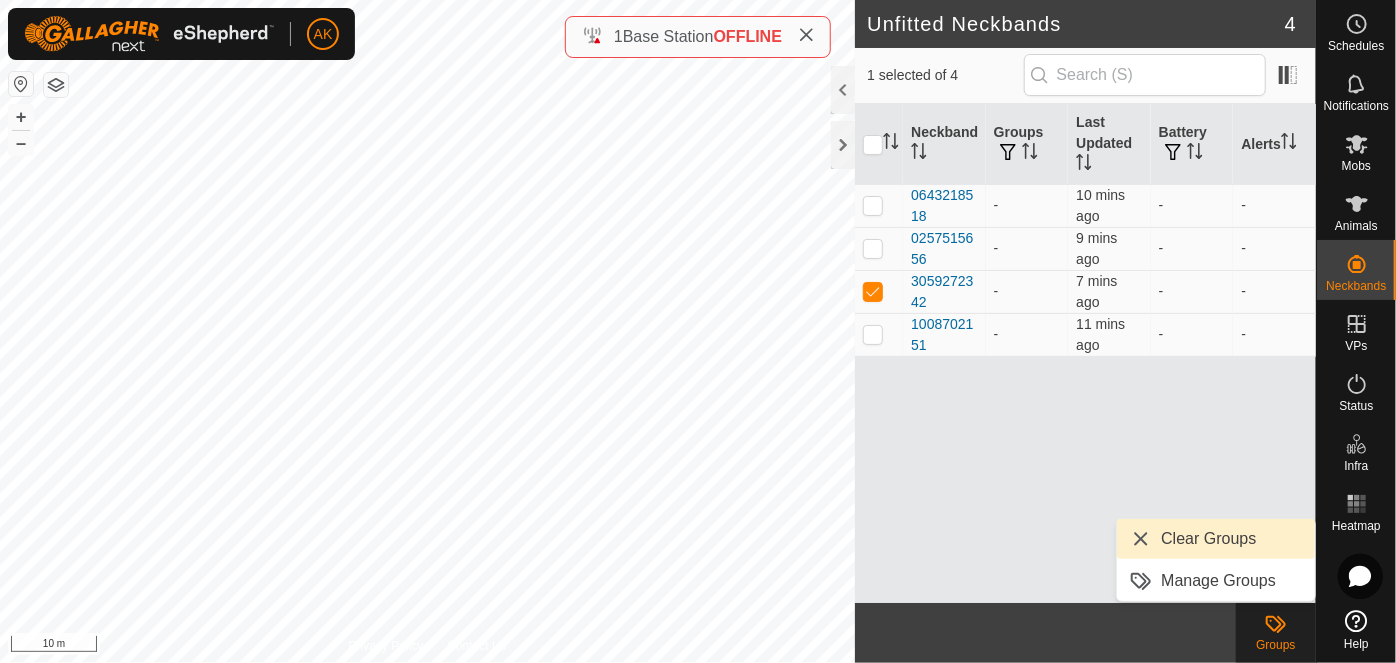 click on "Clear Groups" at bounding box center (1216, 539) 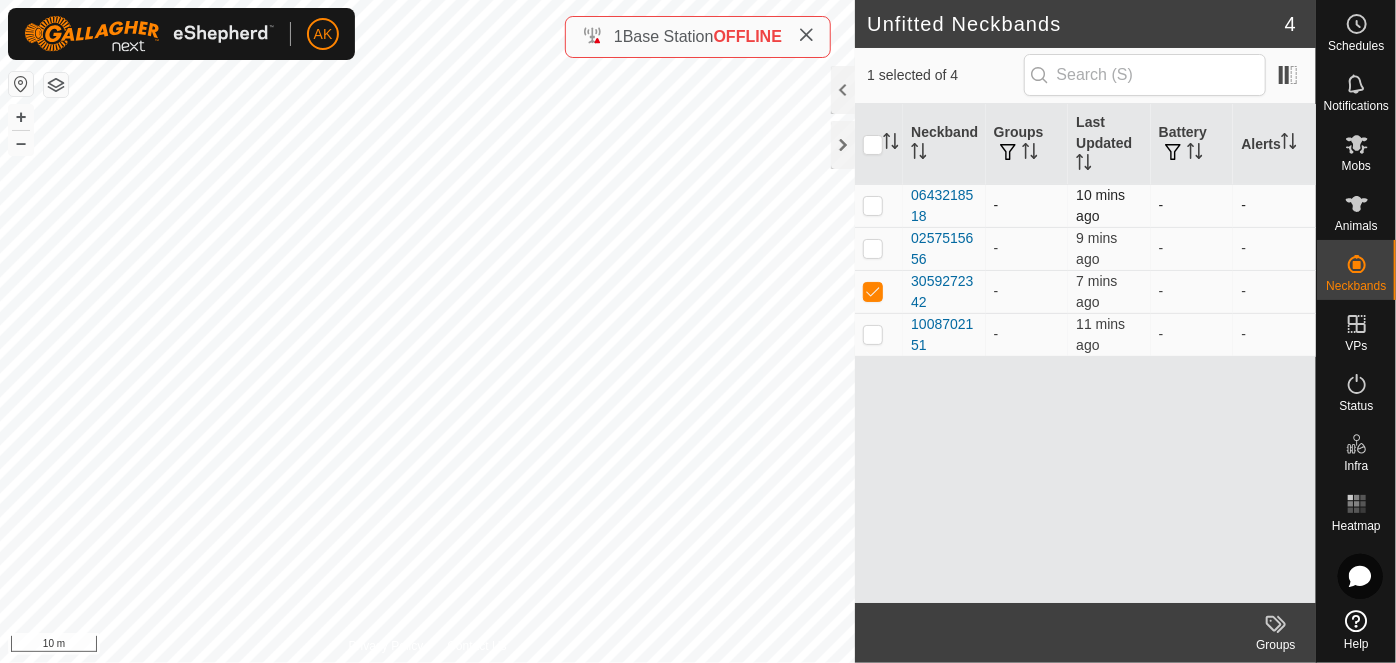 click at bounding box center [873, 205] 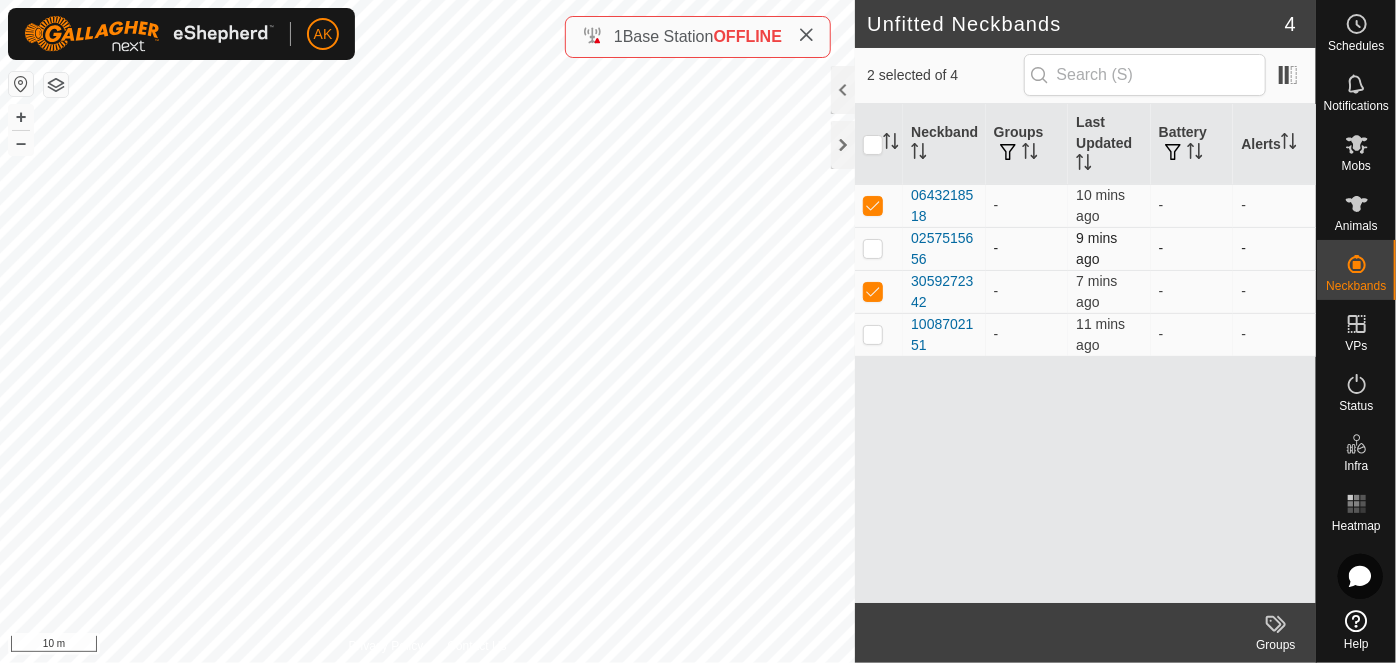 click at bounding box center [873, 248] 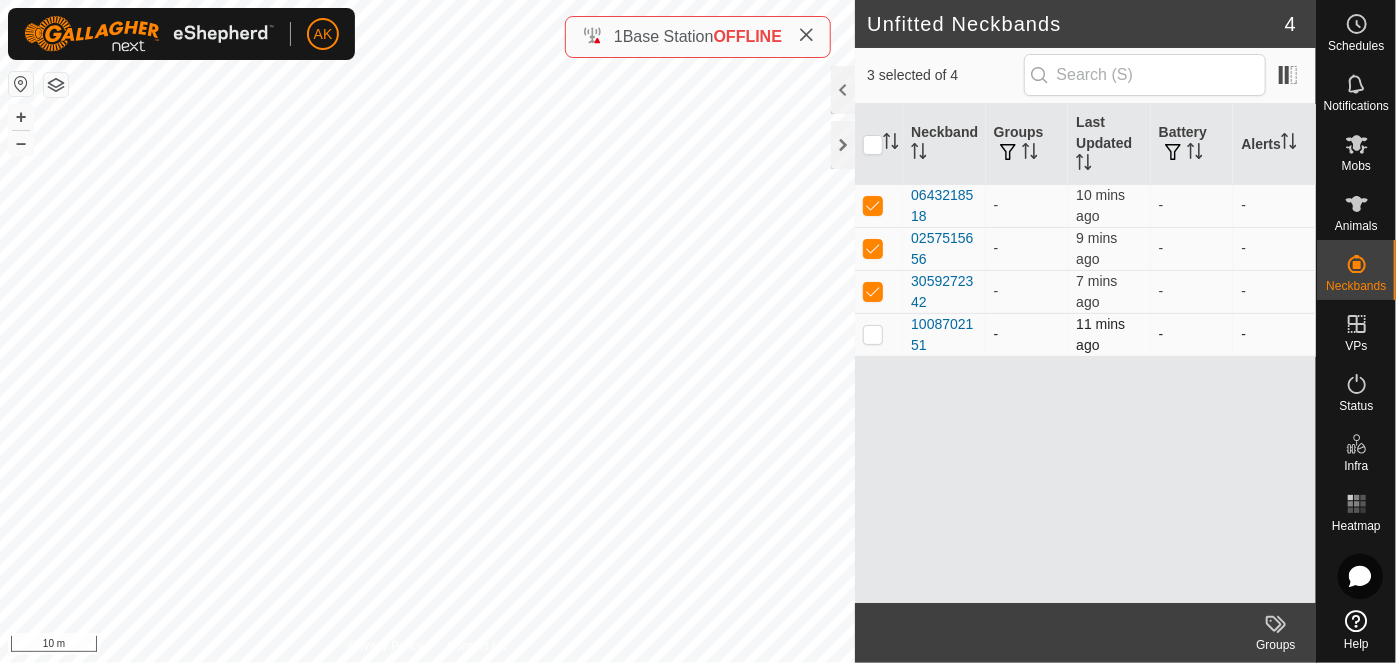 click at bounding box center (873, 334) 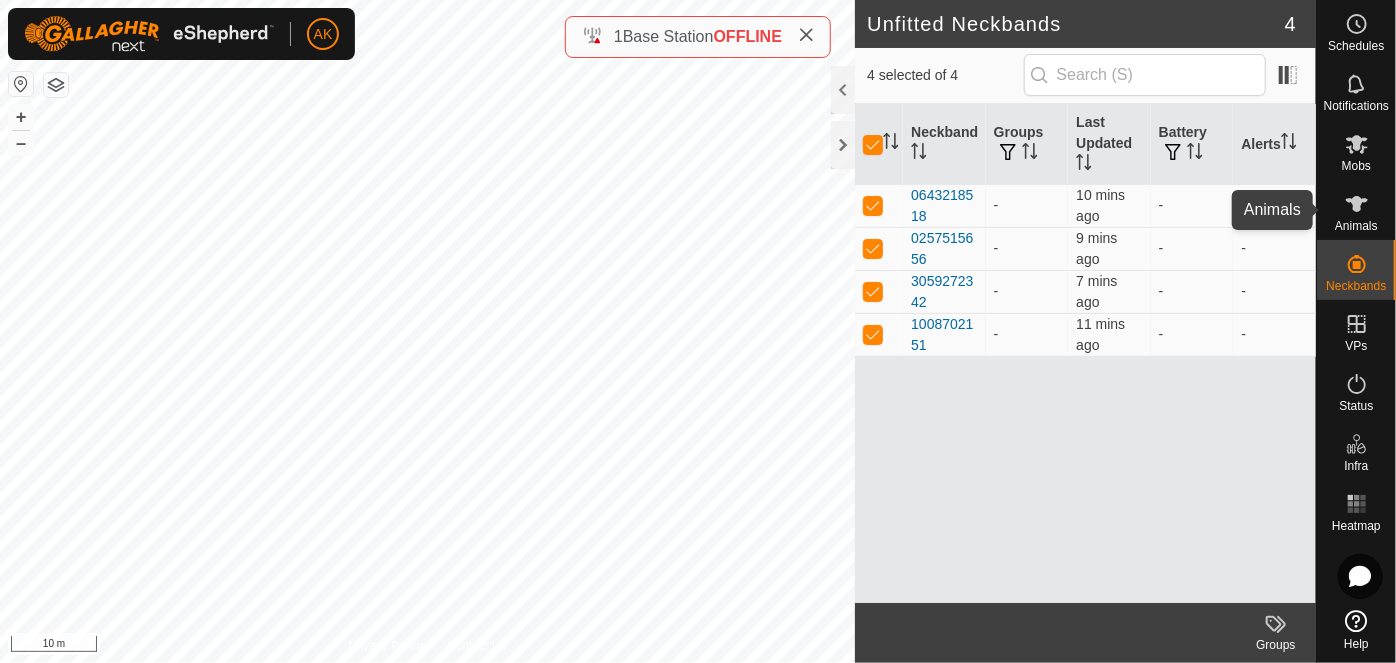 click at bounding box center (1357, 204) 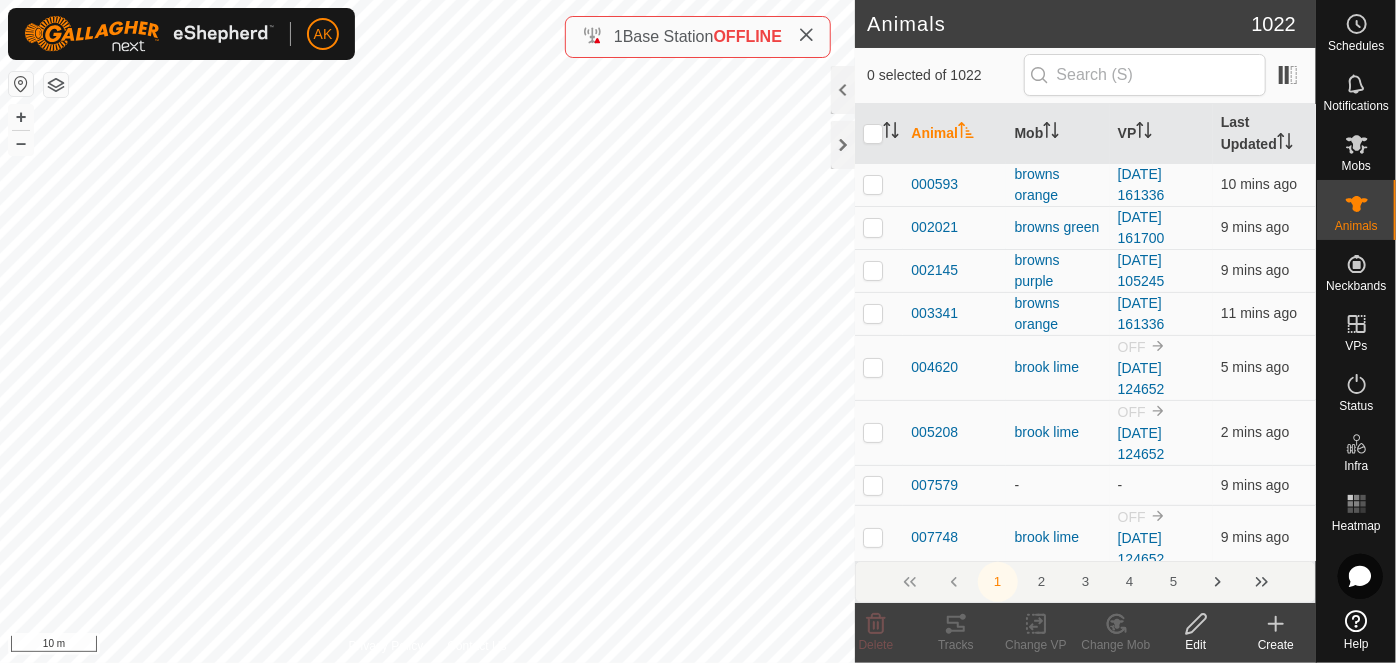 click 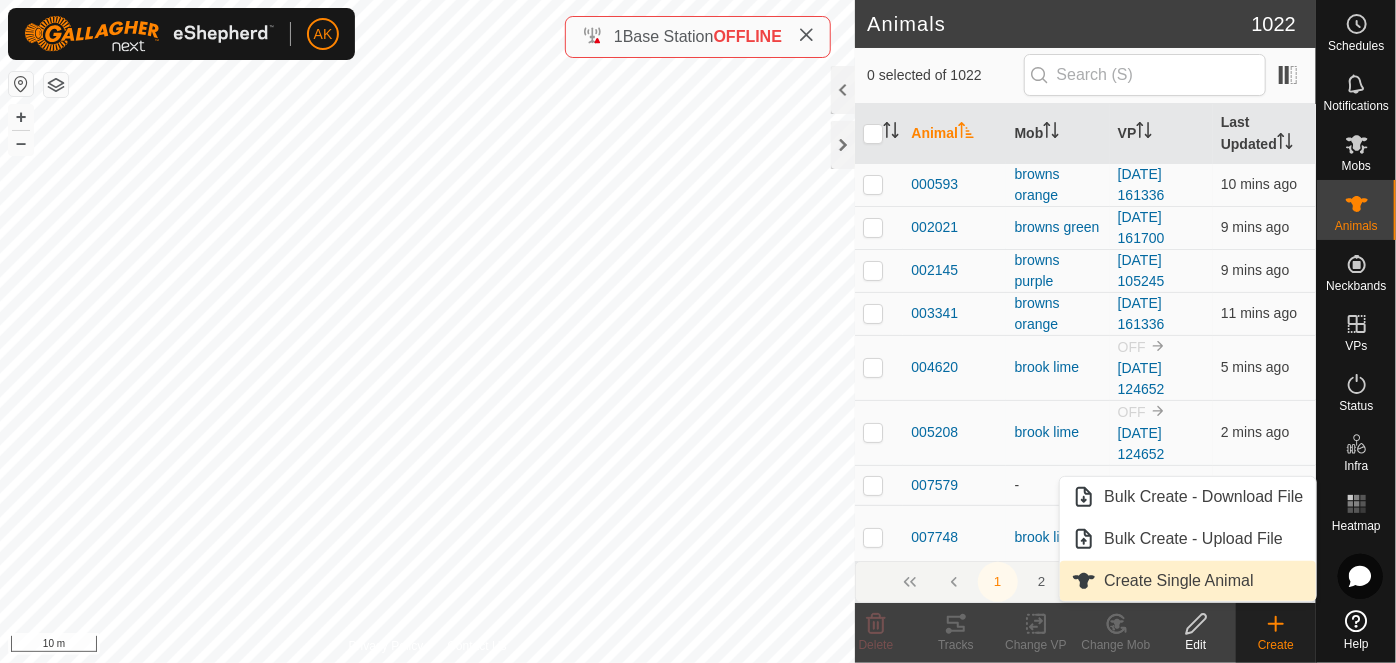 click on "Create Single Animal" at bounding box center (1187, 581) 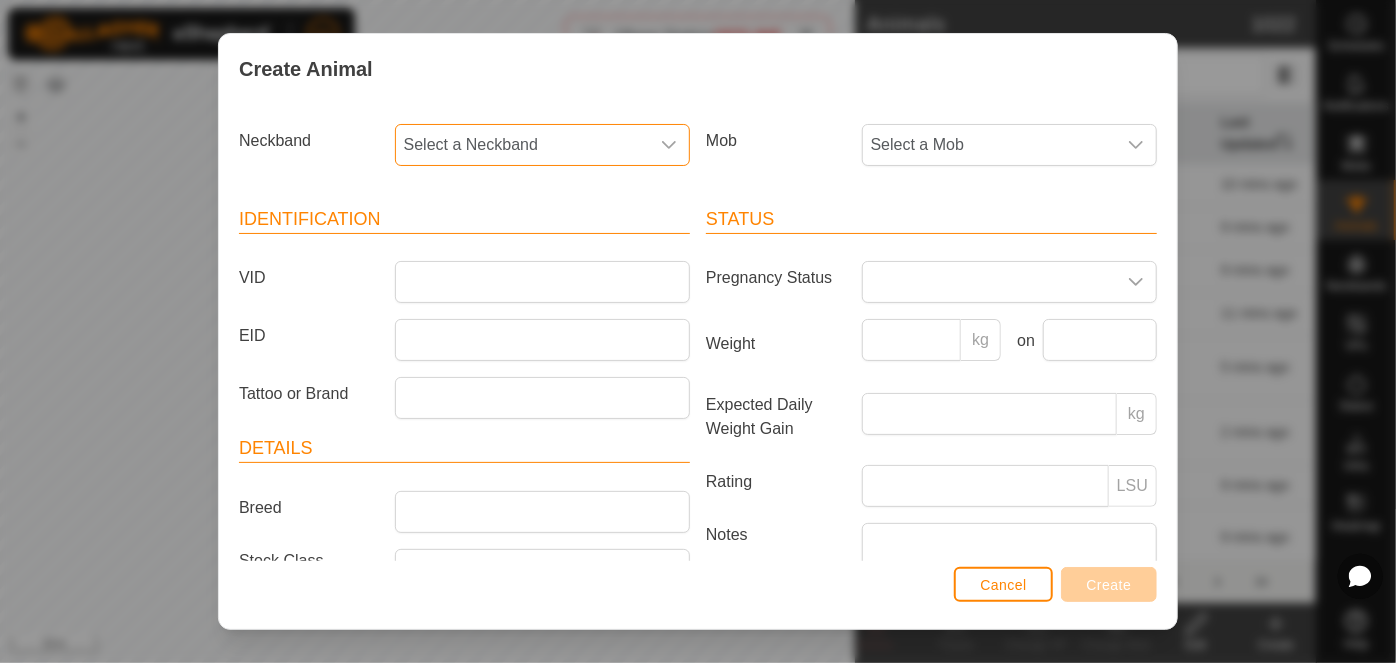 click on "Select a Neckband" at bounding box center [522, 145] 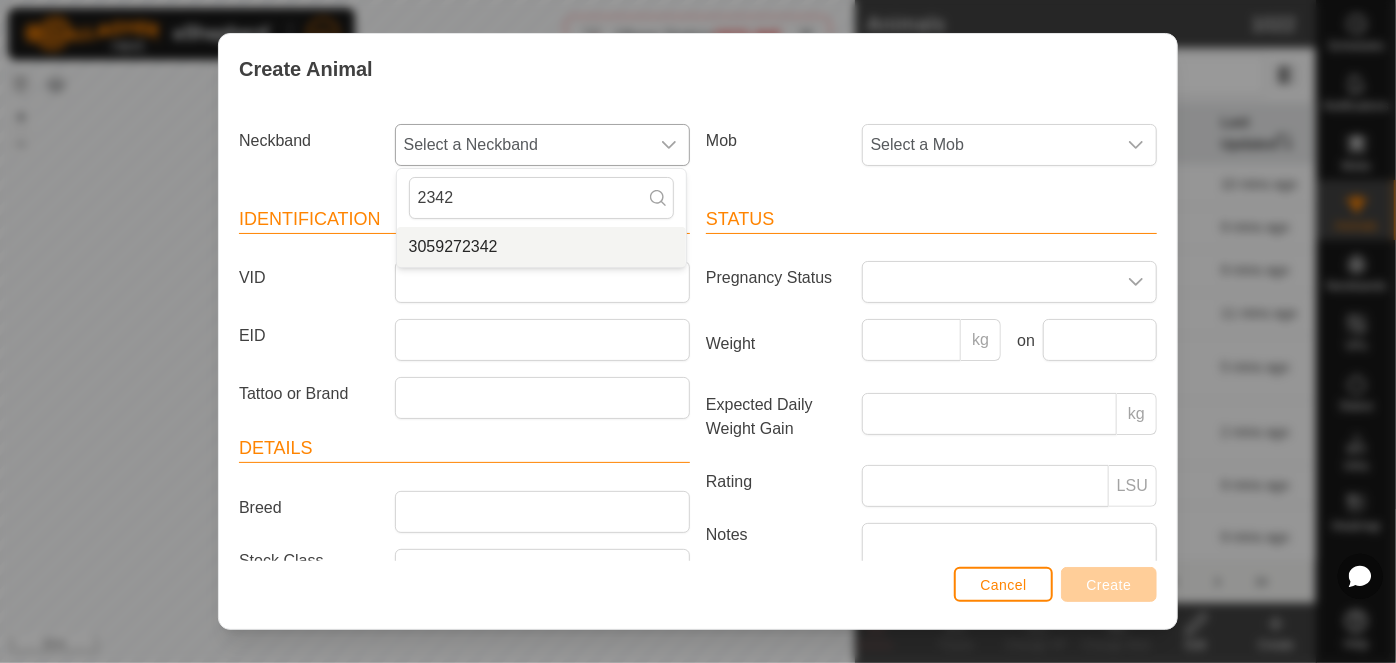 type on "2342" 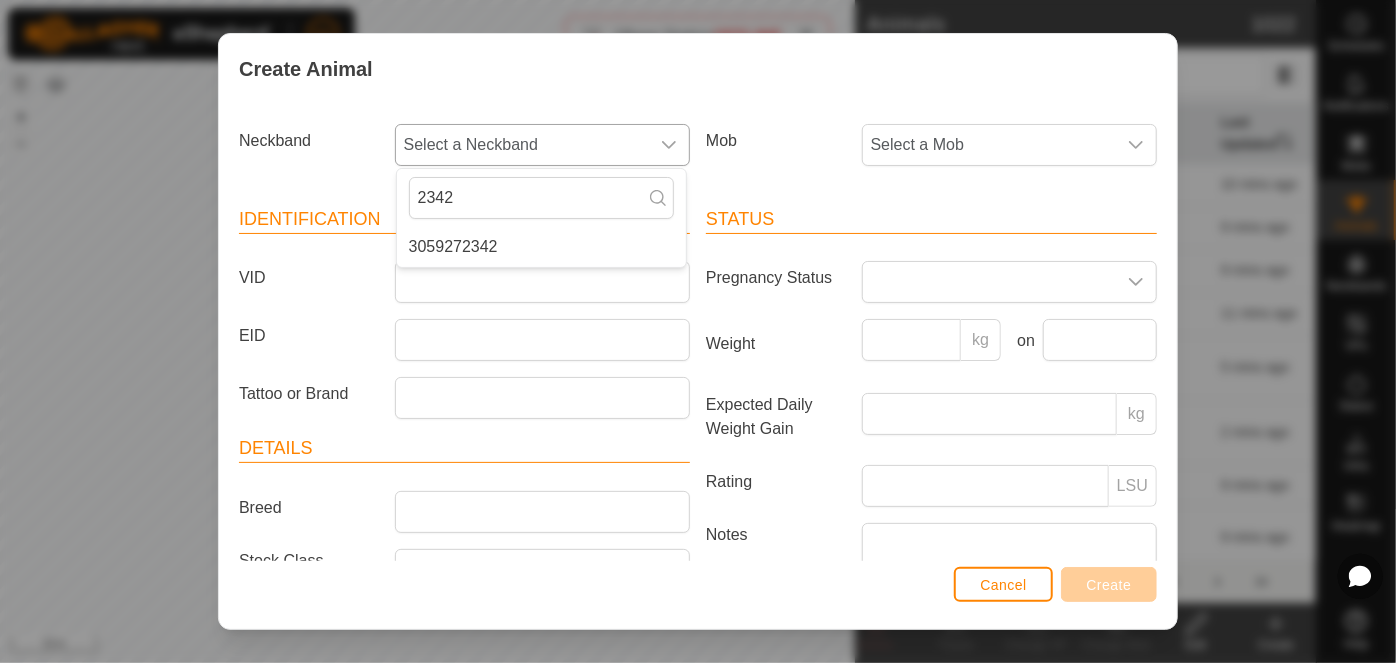 click on "3059272342" at bounding box center [541, 247] 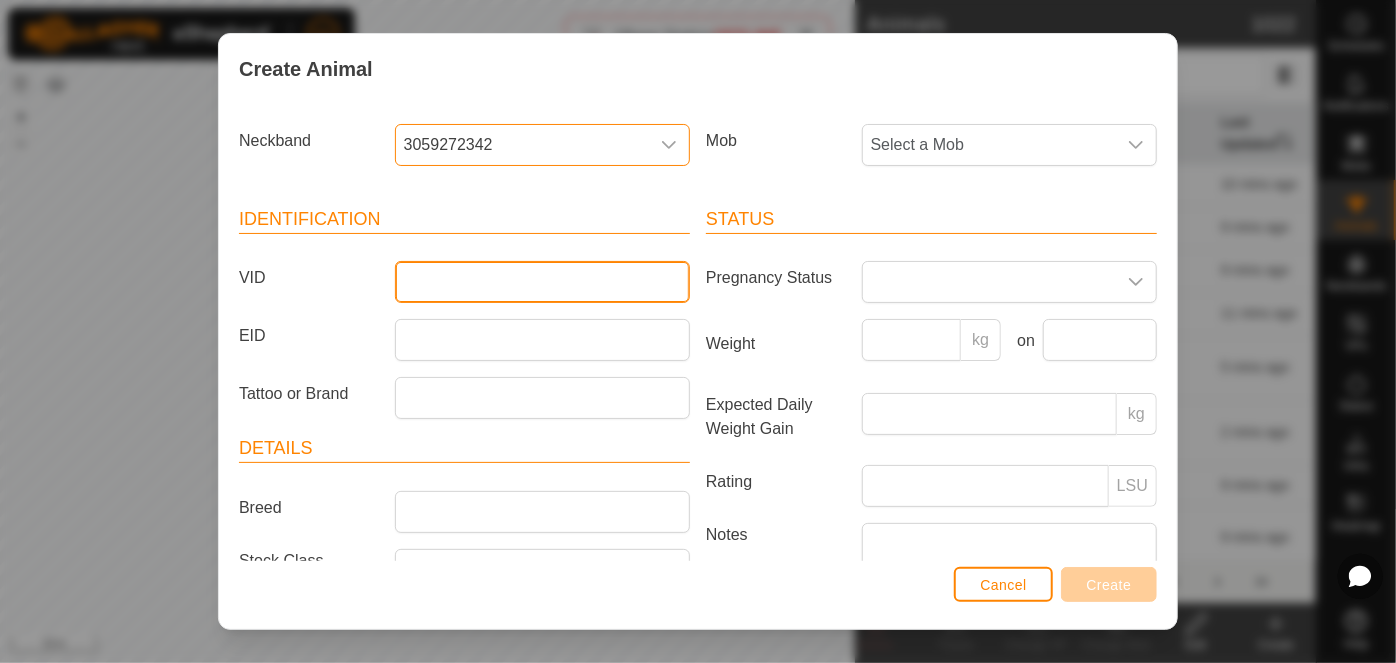 click on "VID" at bounding box center (542, 282) 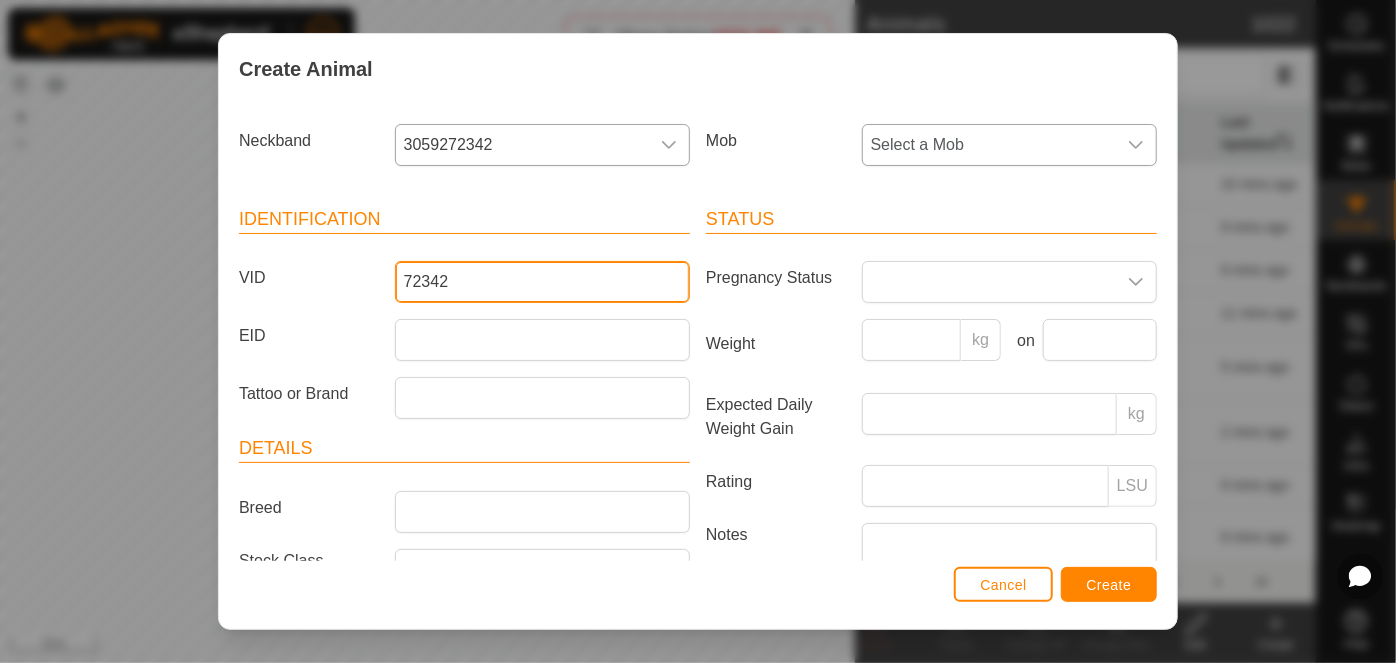 type on "72342" 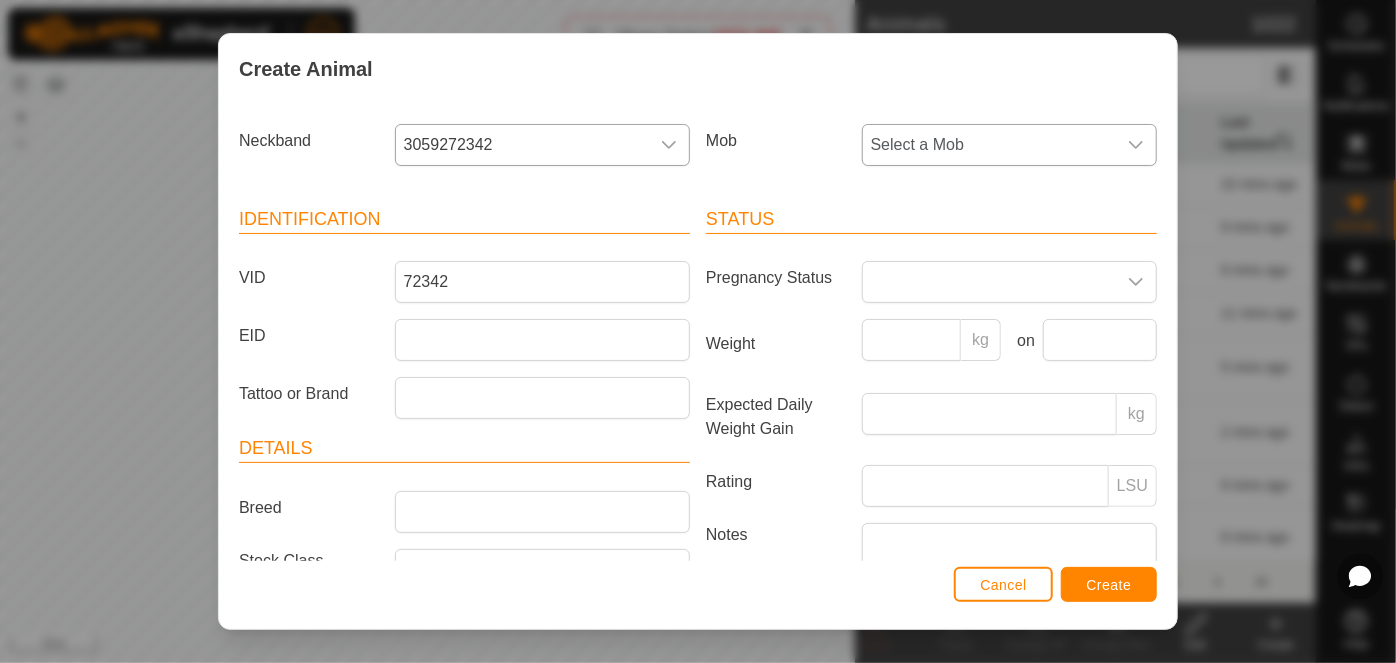 click on "Select a Mob" at bounding box center [989, 145] 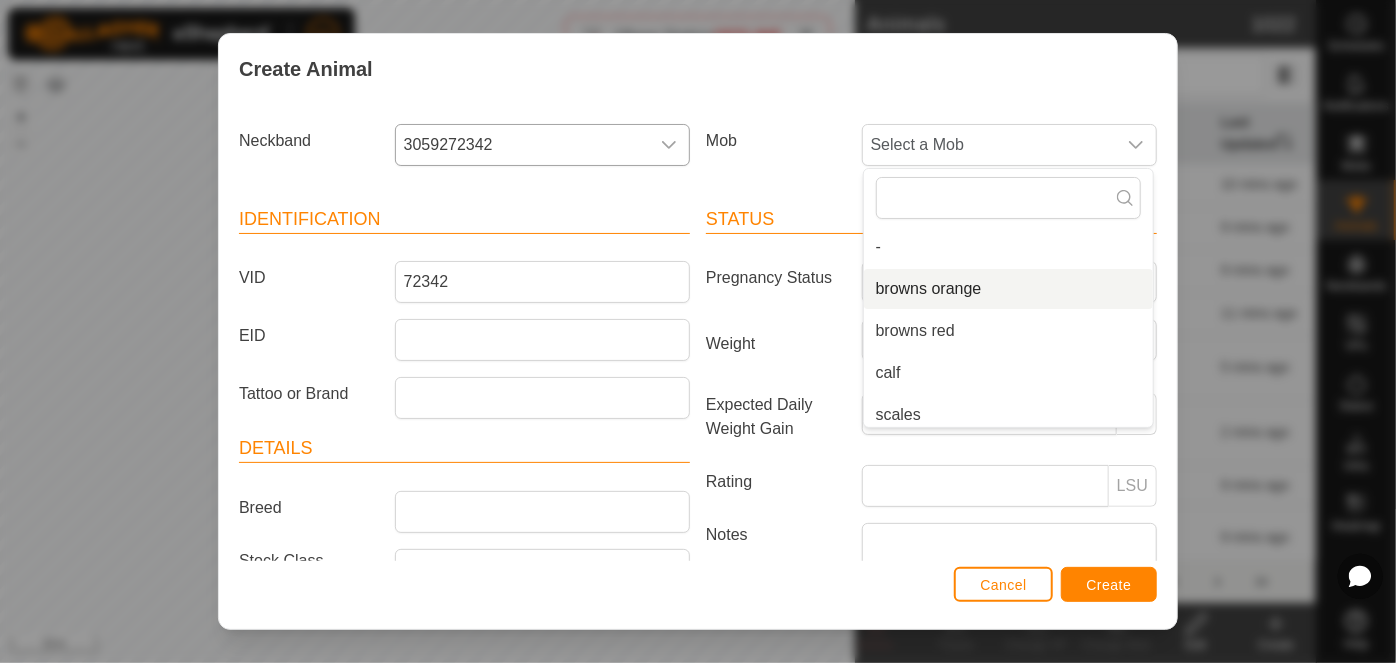 click on "Create Animal Neckband 3059272342 Mob Select a Mob - browns orange browns red calf scales browns blue browns green brook lime brook yellow browns yellow browns purple Spare Identification VID 72342 EID Tattoo or Brand Details Breed Stock Class Birth Month Age - Status Pregnancy Status   Weight kg on Expected Daily Weight Gain kg Rating LSU Notes Cancel Create" at bounding box center (698, 331) 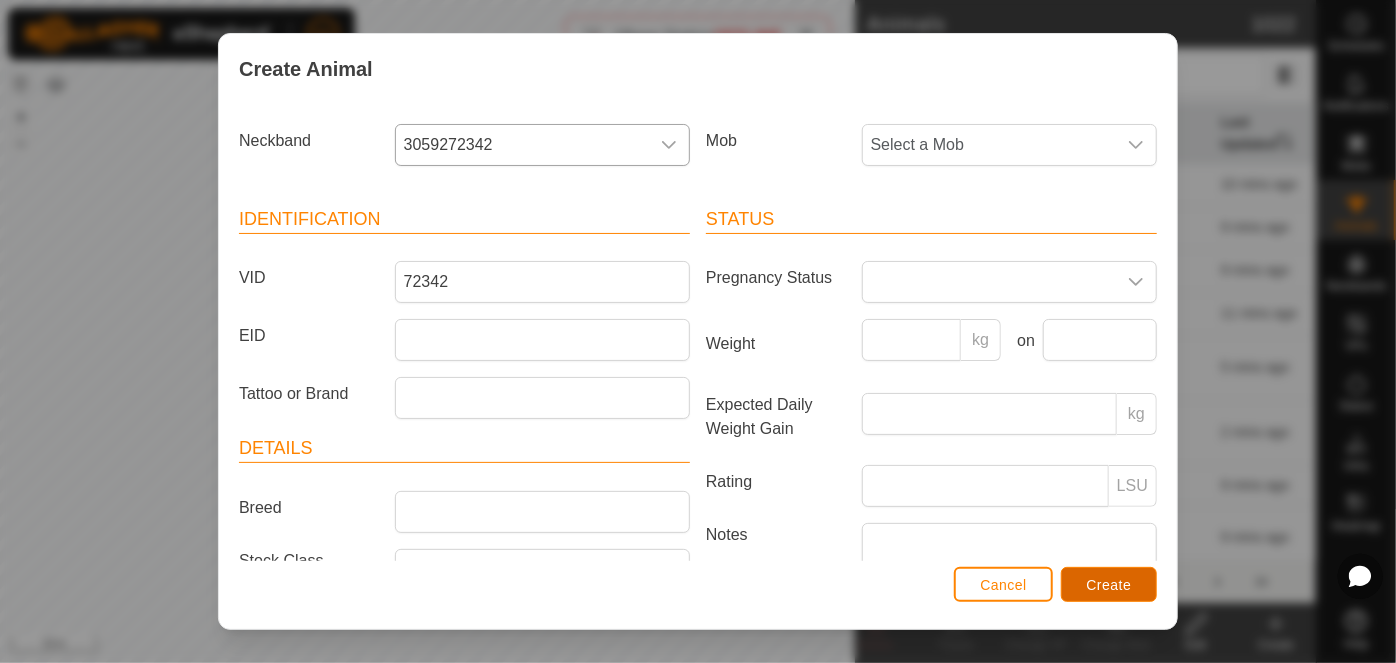 click on "Create" at bounding box center (1109, 584) 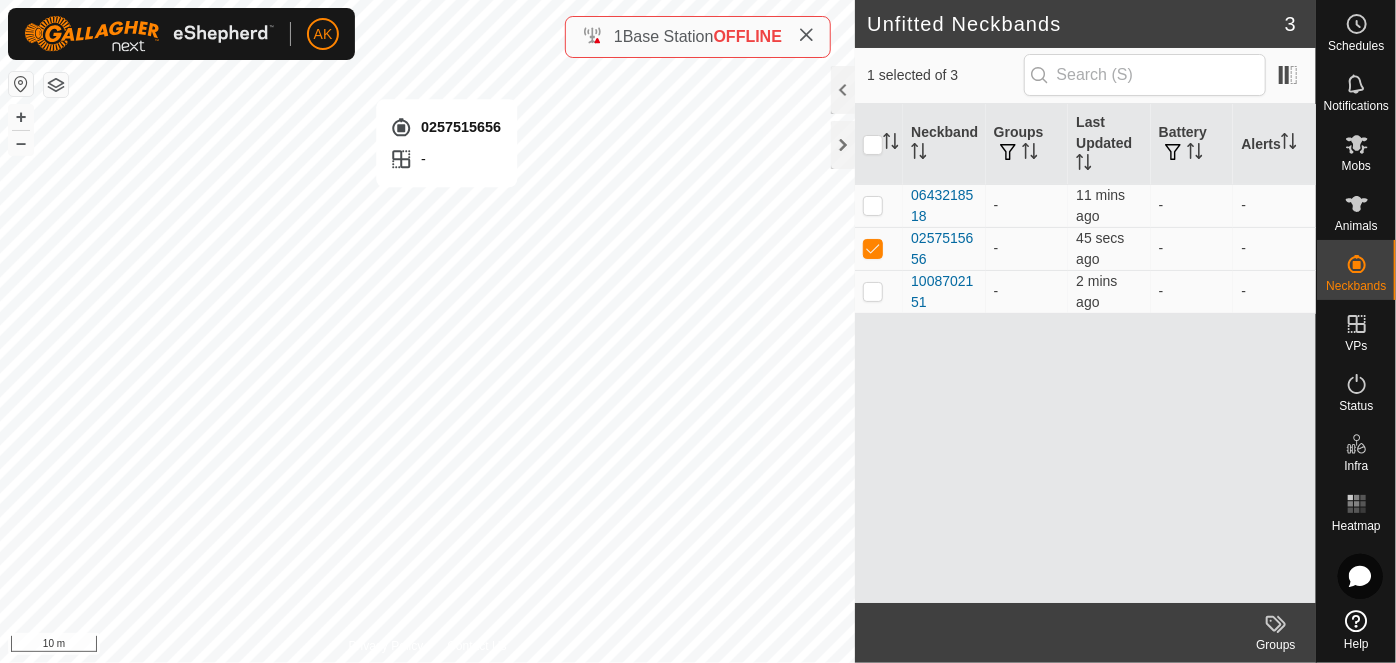 checkbox on "false" 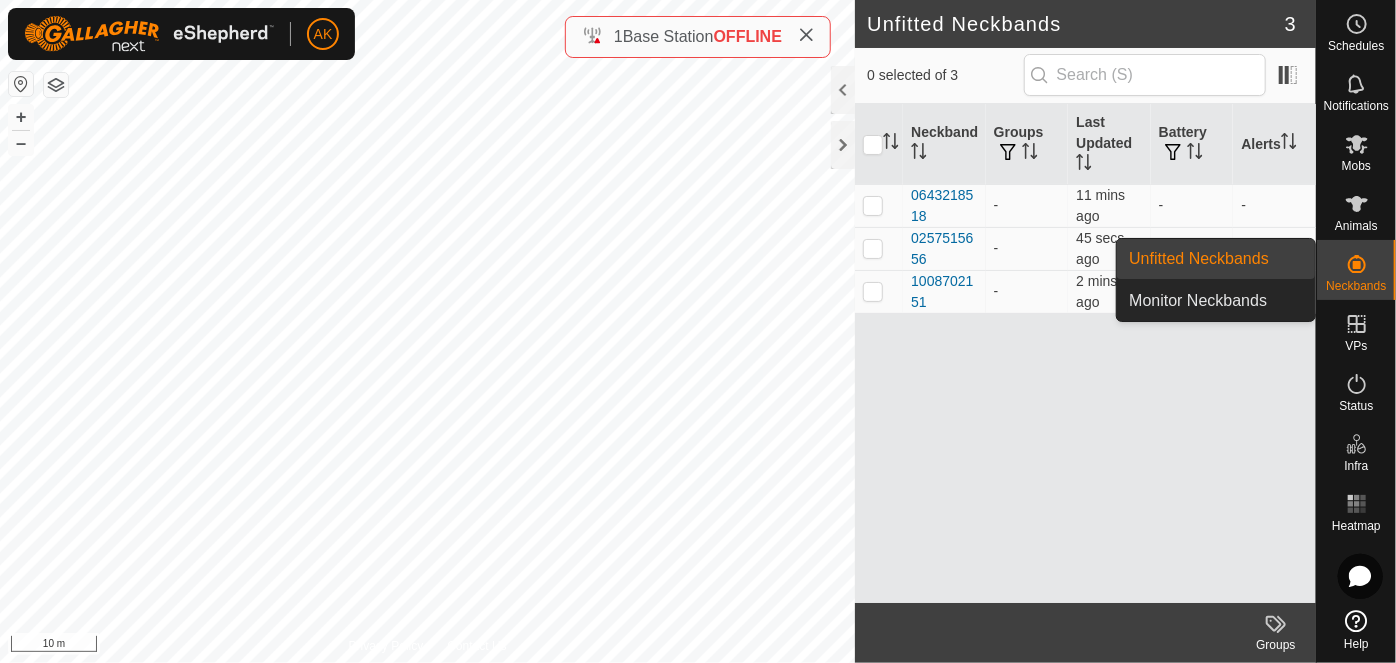 click 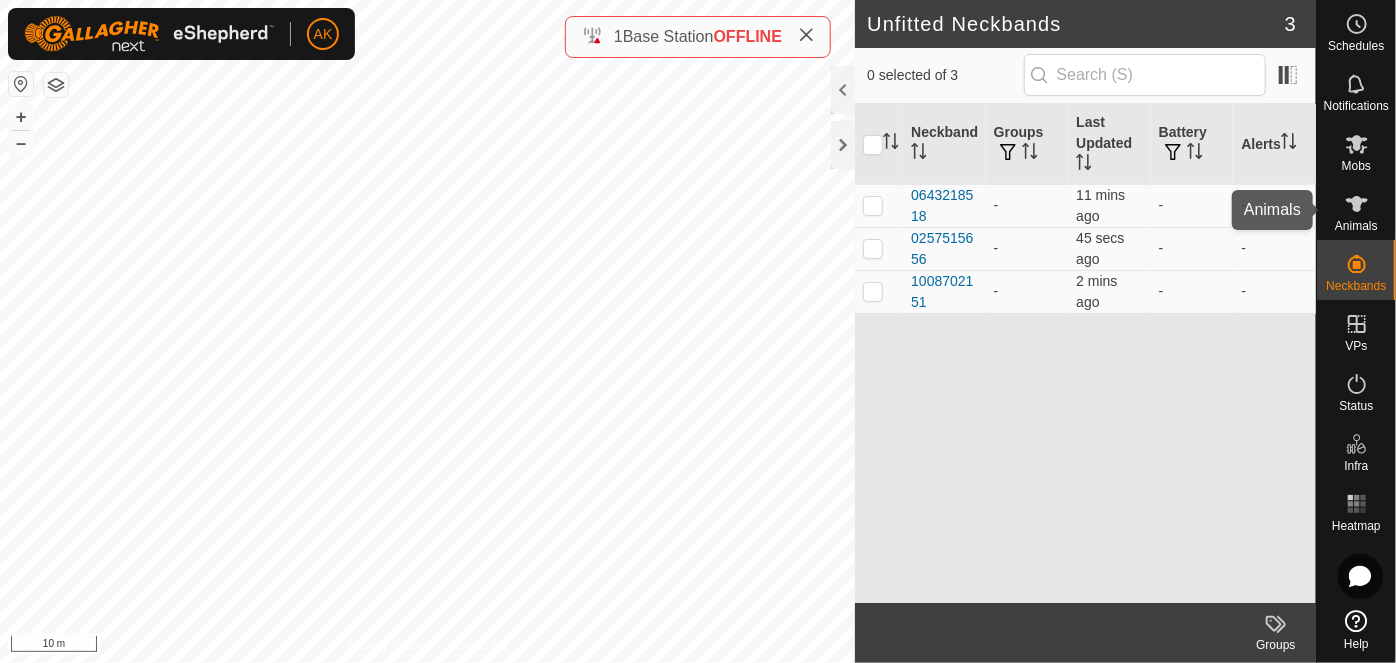 click 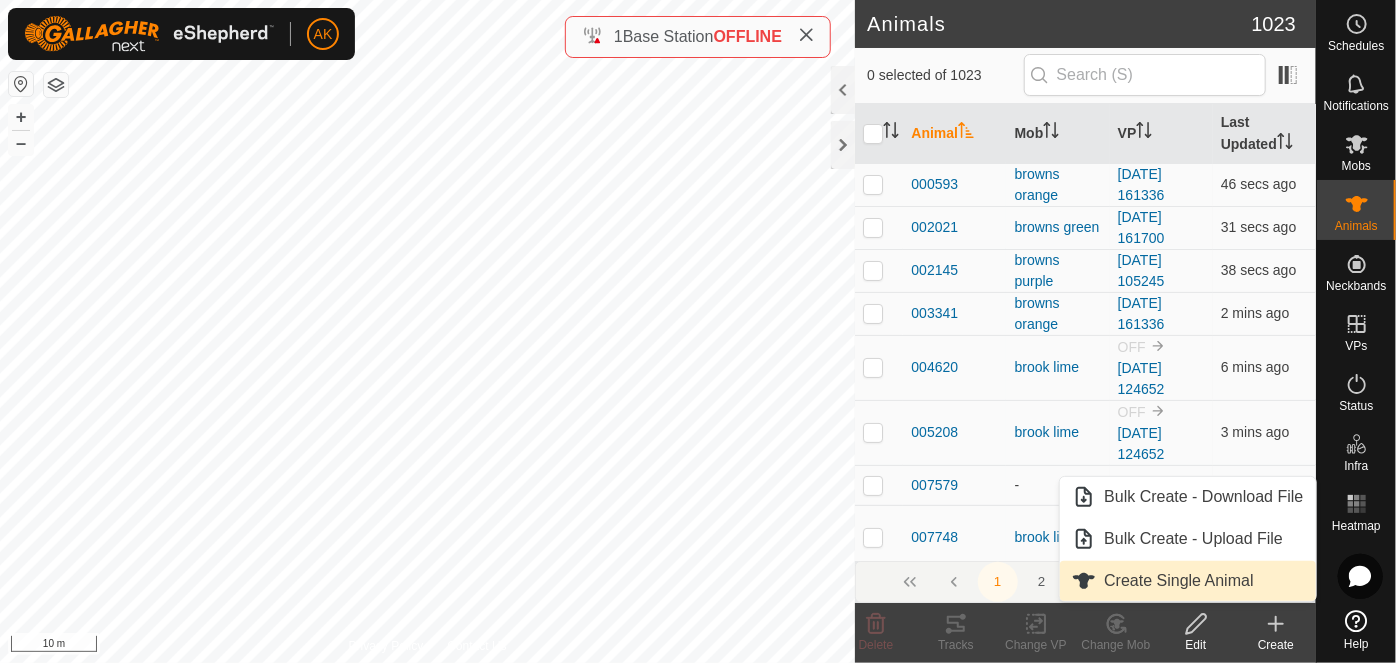 click on "Create Single Animal" at bounding box center [1187, 581] 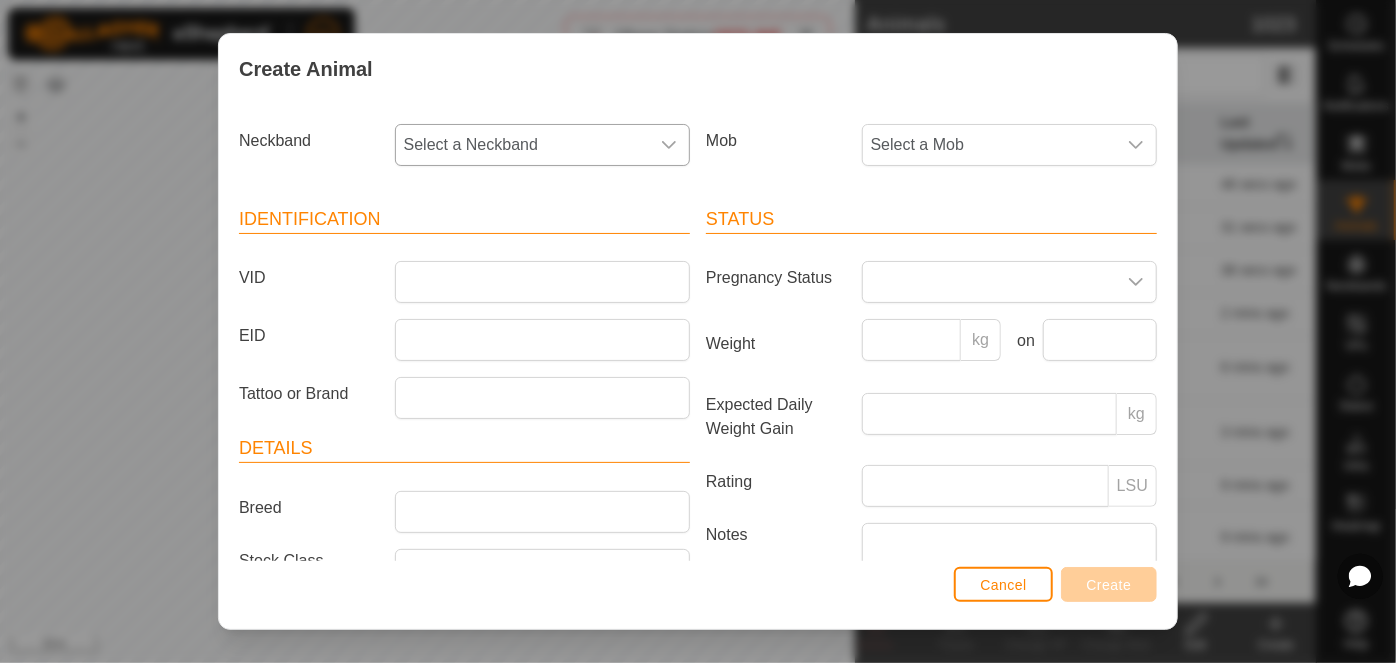 click on "Select a Neckband" at bounding box center (522, 145) 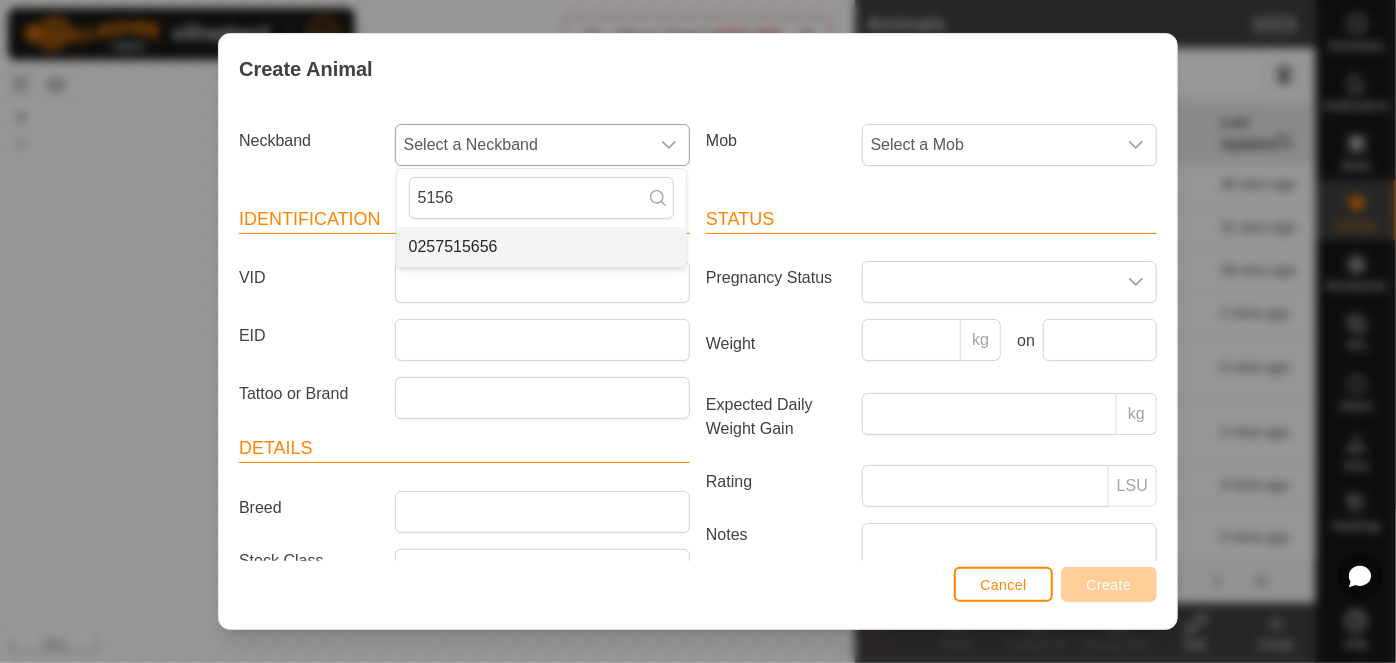 type on "5156" 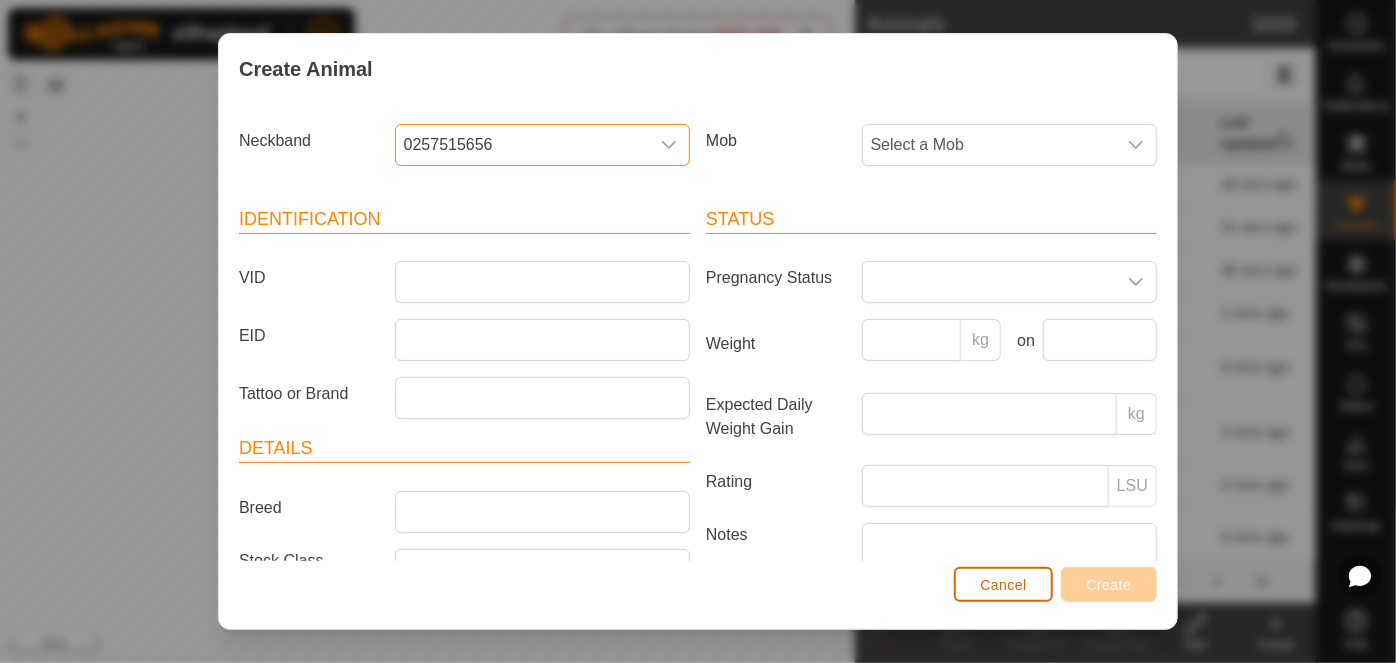 click on "Cancel" at bounding box center [1003, 584] 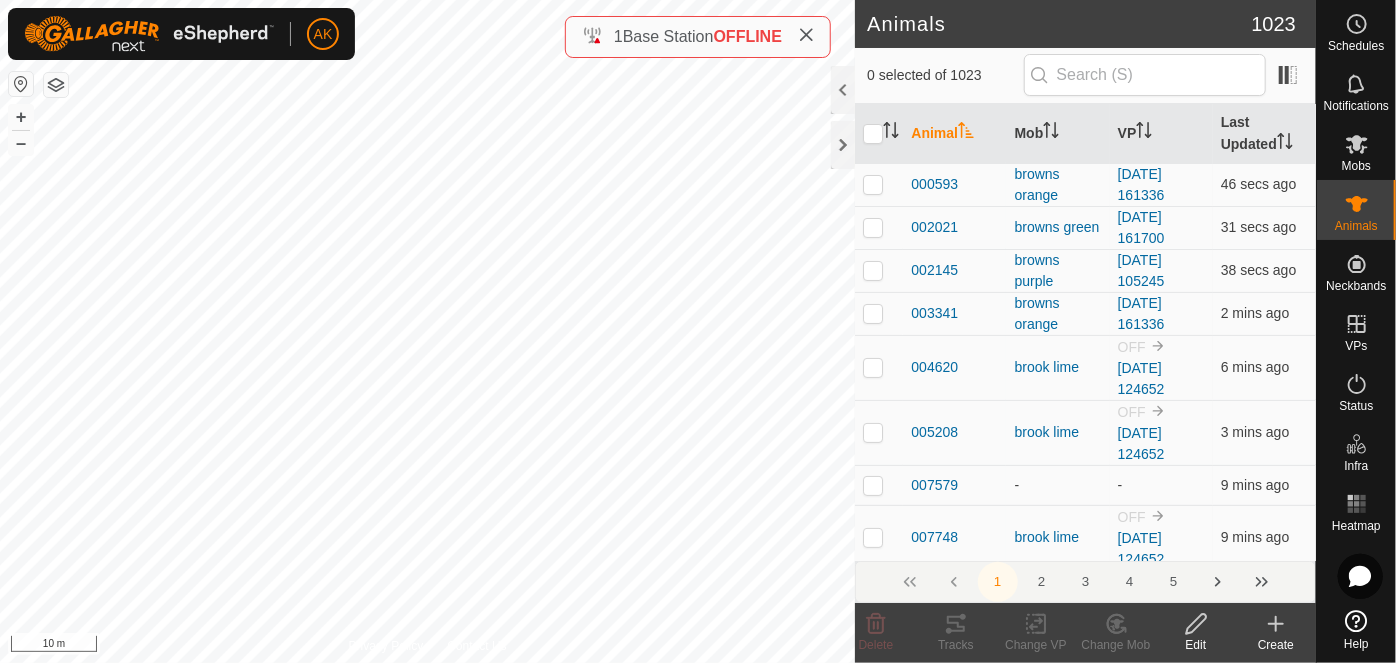 click 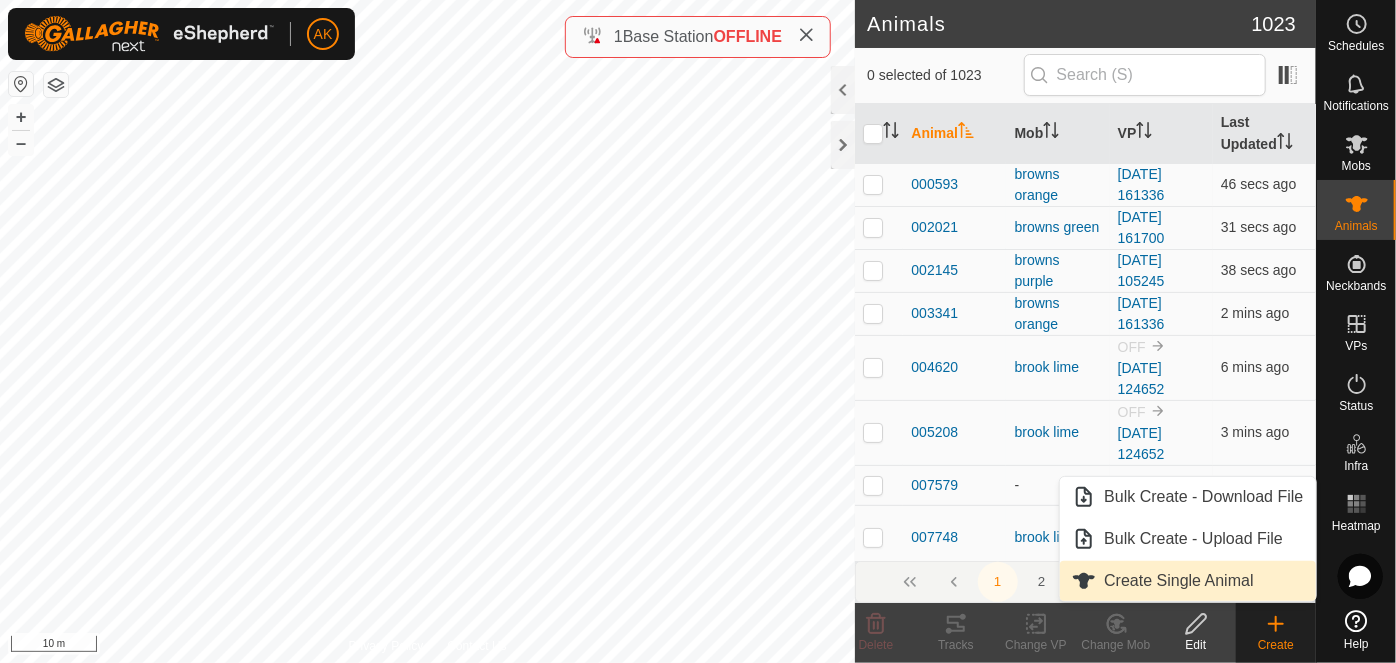 click on "Create Single Animal" at bounding box center (1187, 581) 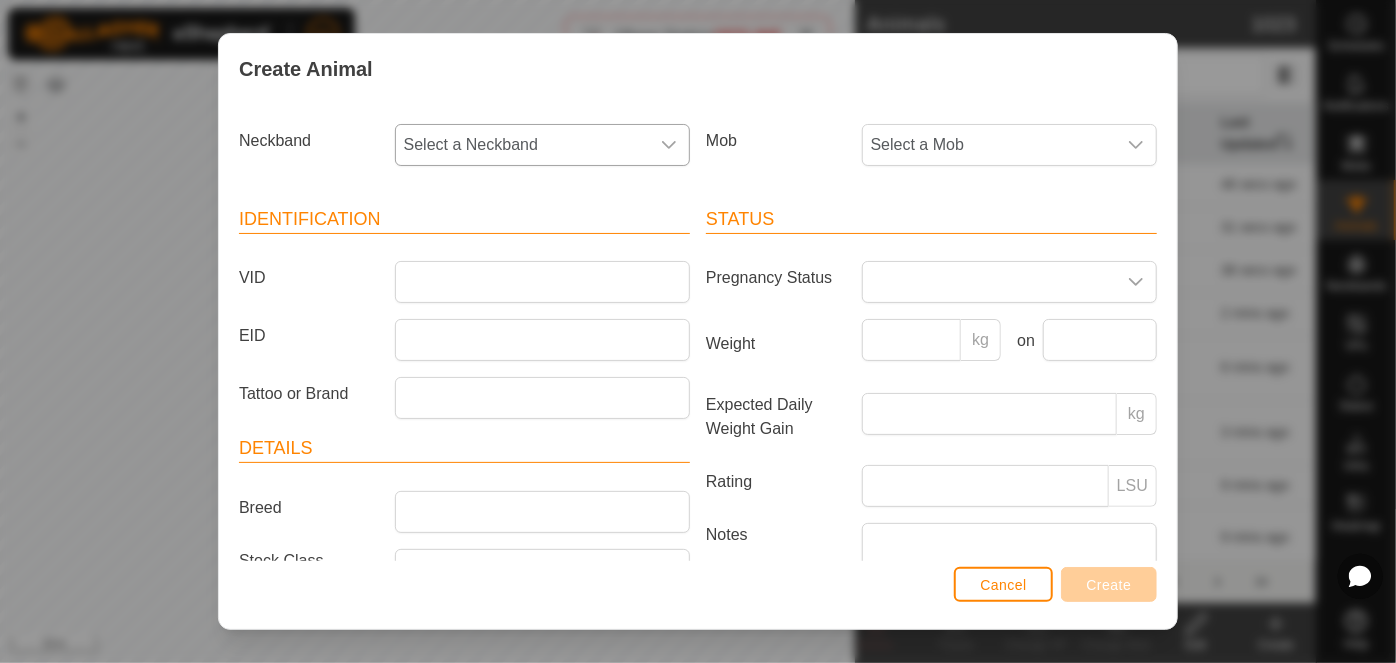 click on "Select a Neckband" at bounding box center (522, 145) 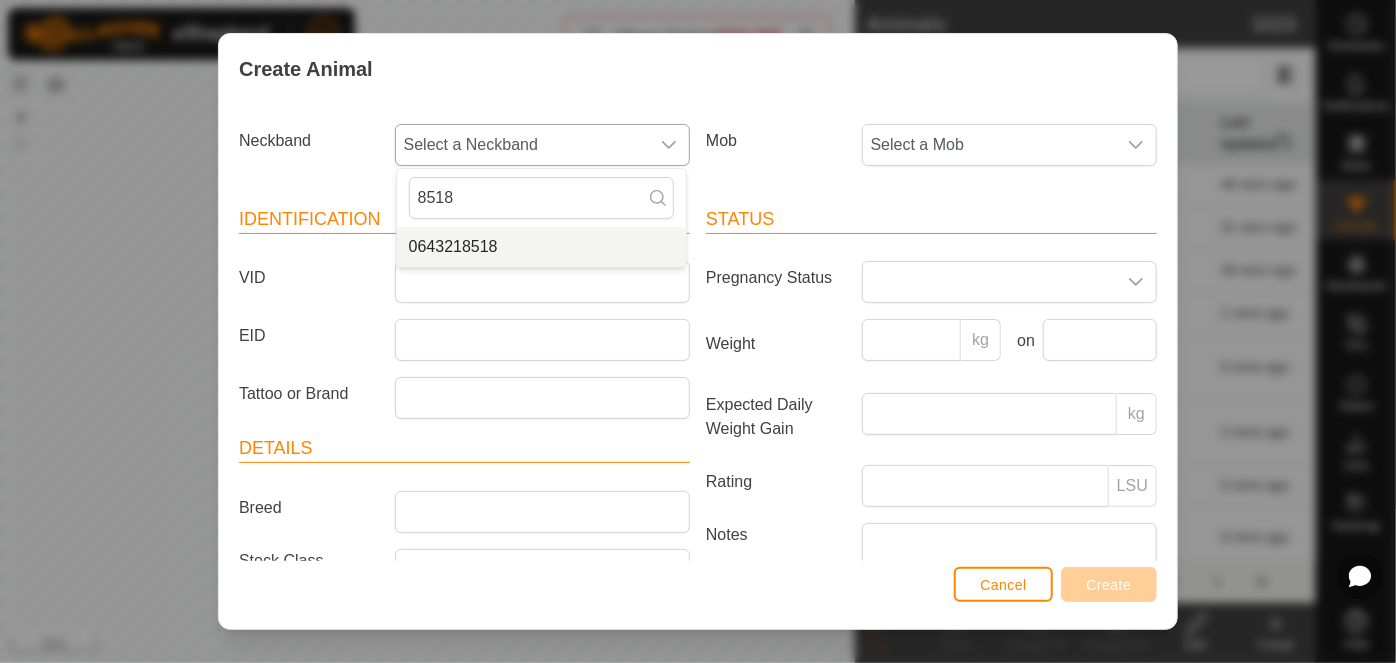 type on "8518" 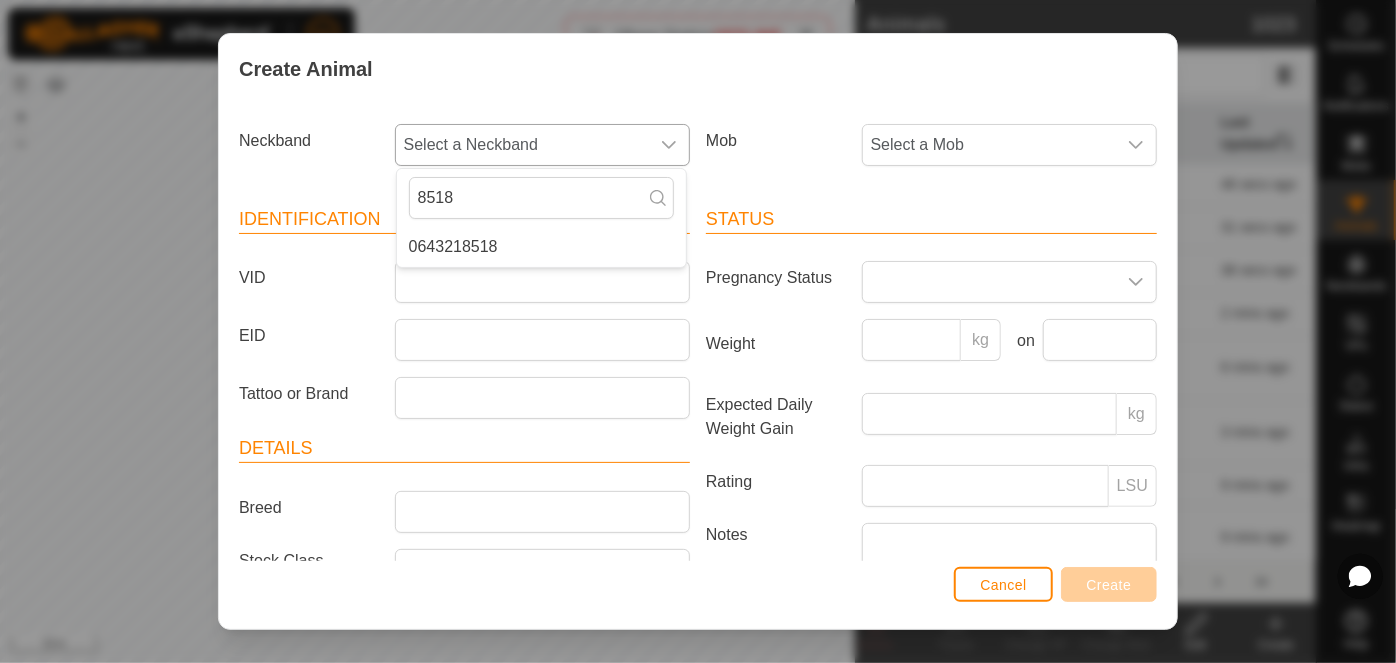 click on "0643218518" at bounding box center (541, 247) 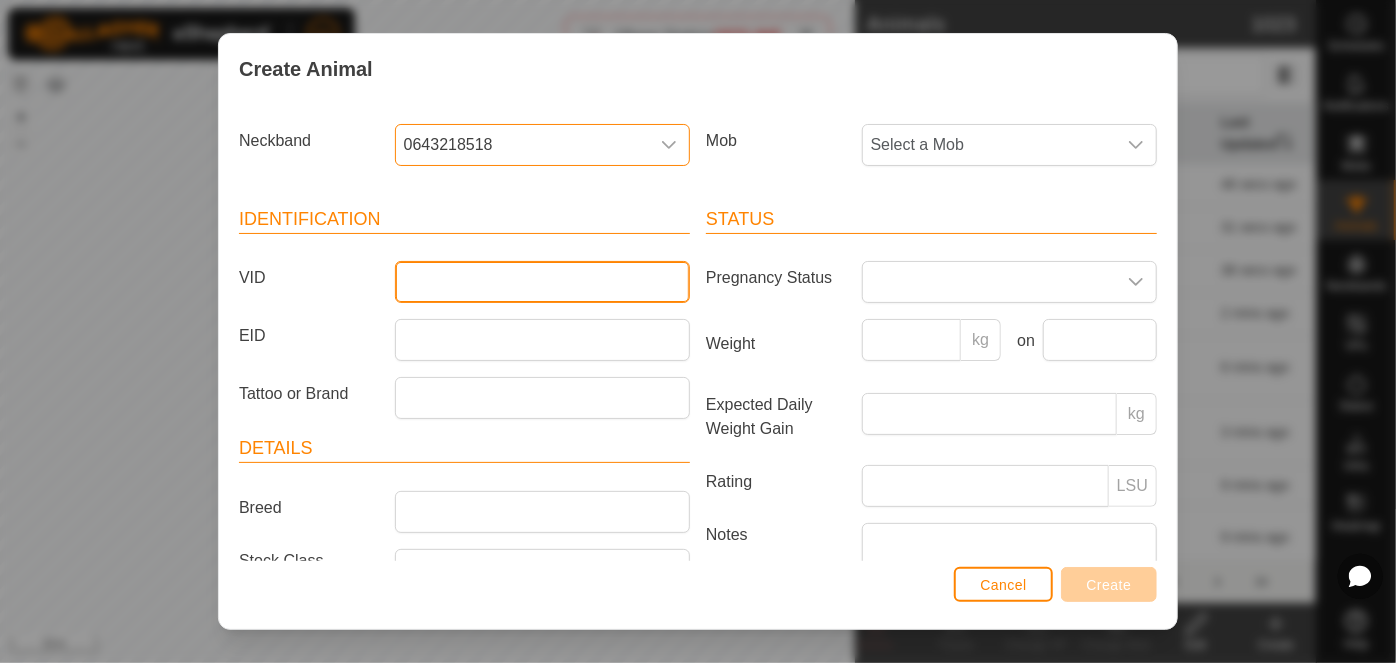 click on "VID" at bounding box center [542, 282] 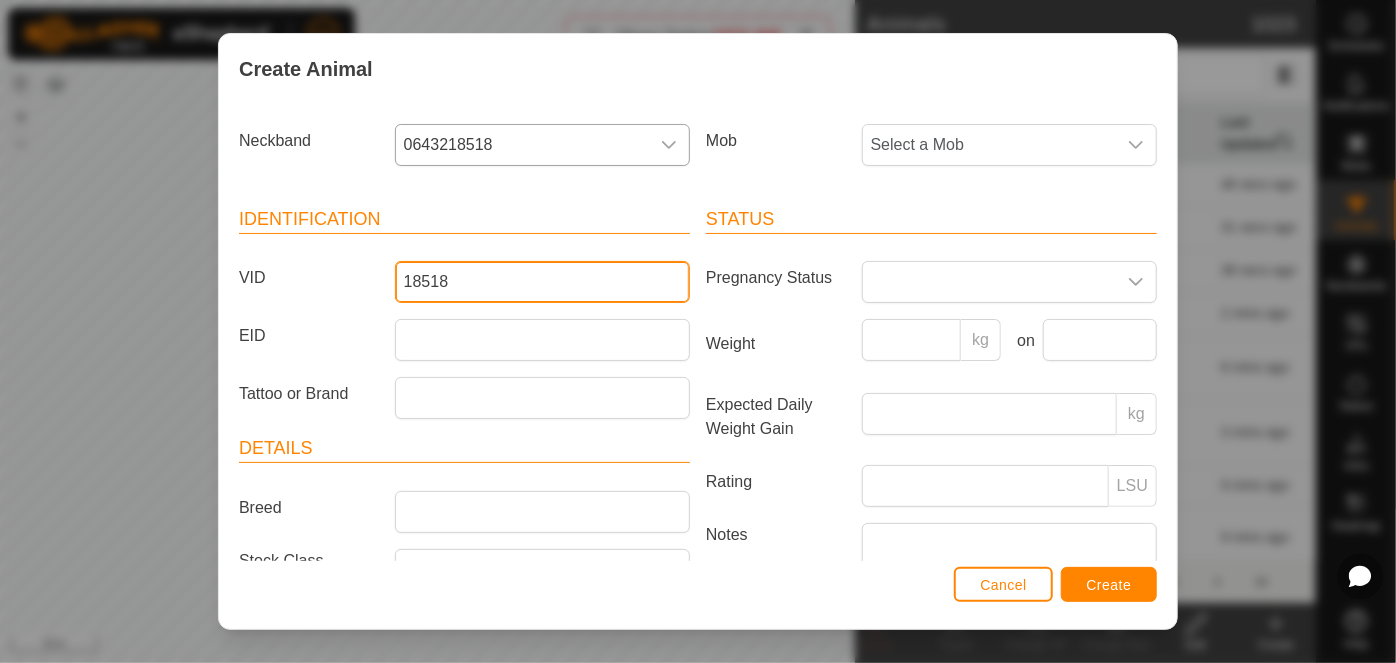 type on "18518" 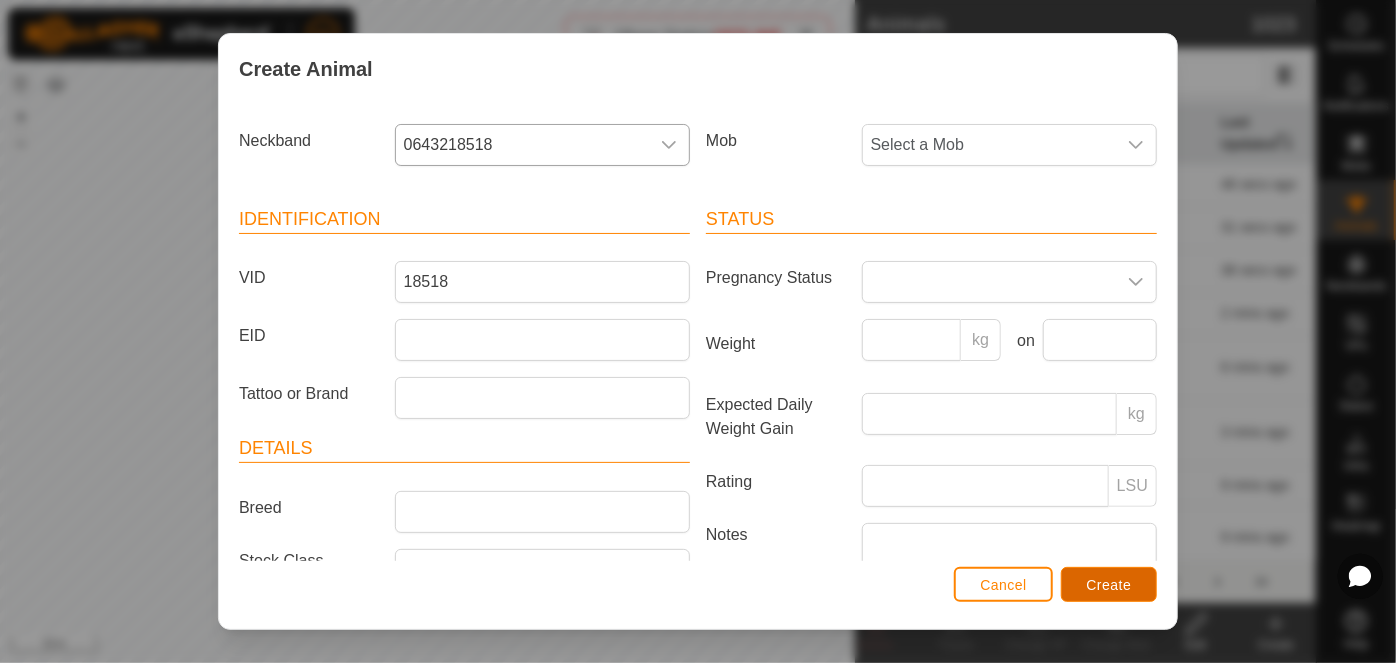 click on "Create" at bounding box center (1109, 585) 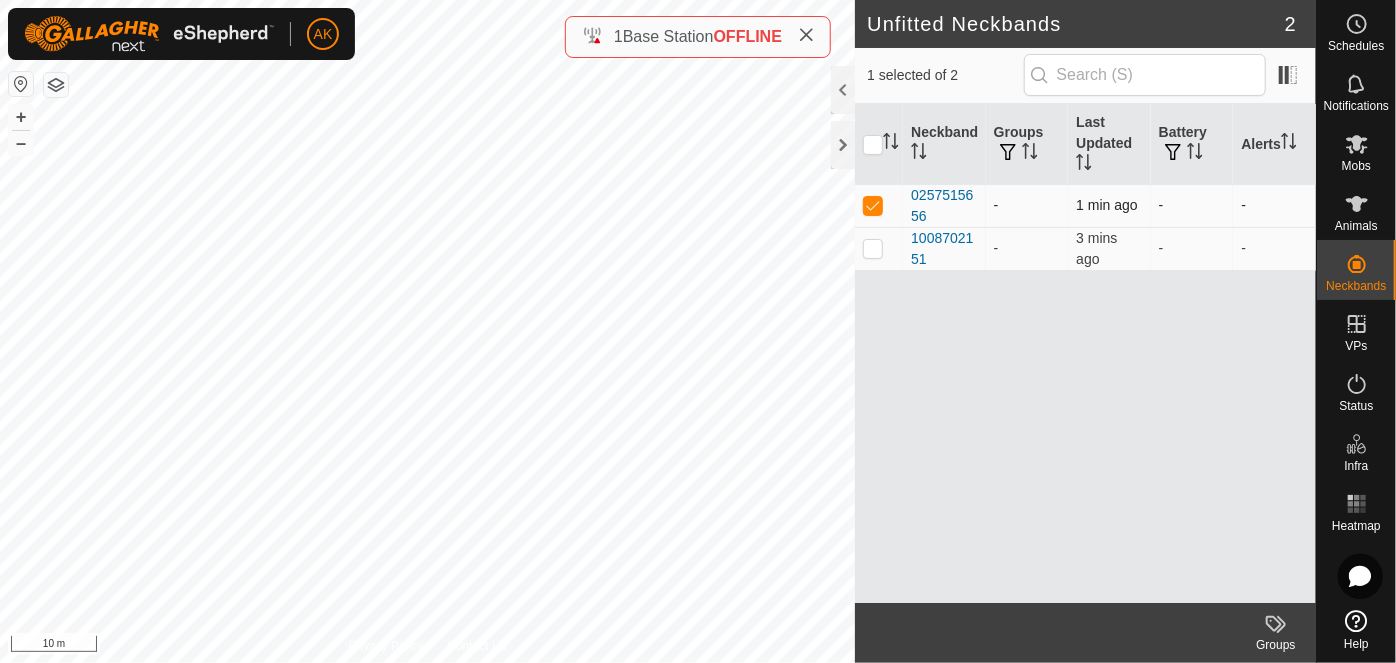 click at bounding box center [873, 205] 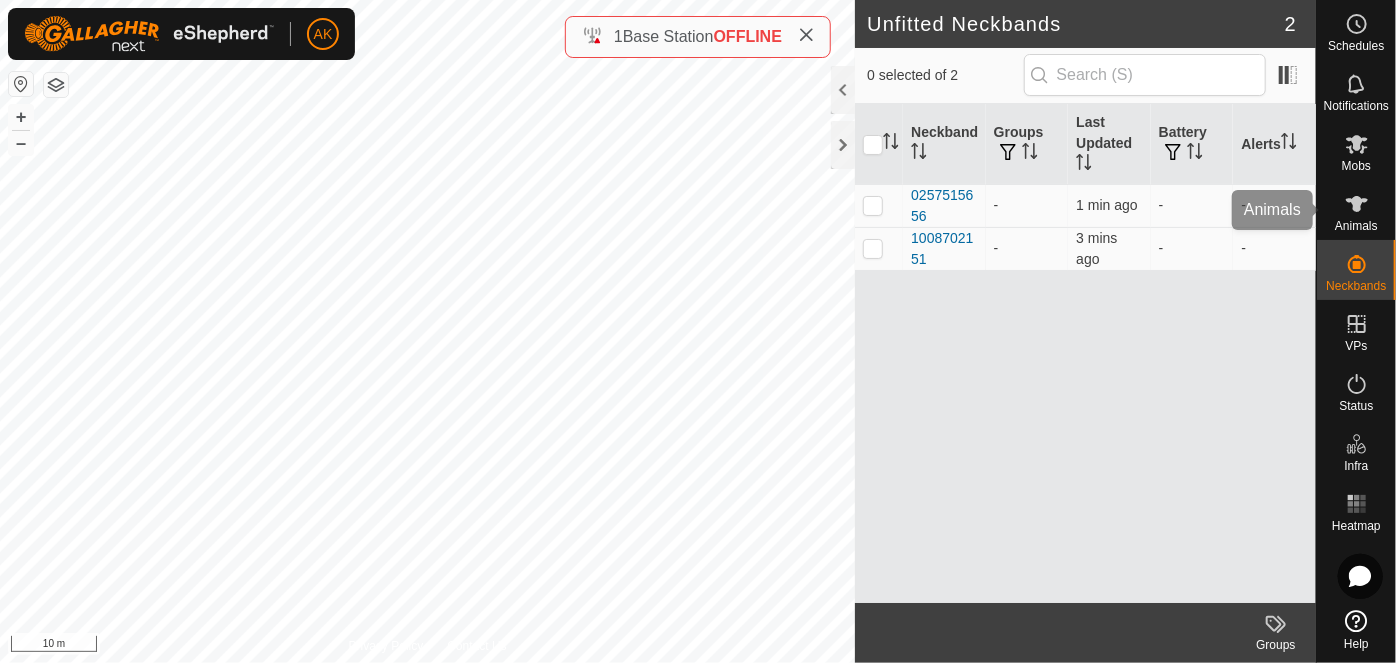 click 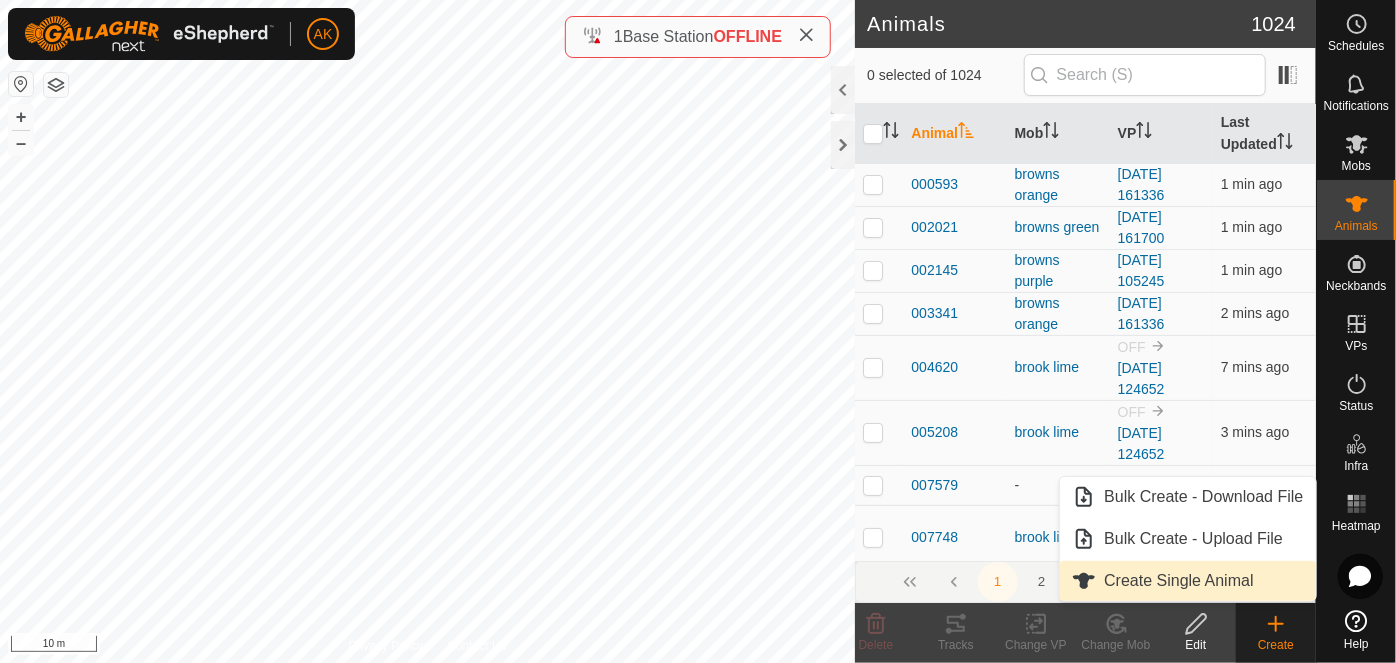 click on "Create Single Animal" at bounding box center [1187, 581] 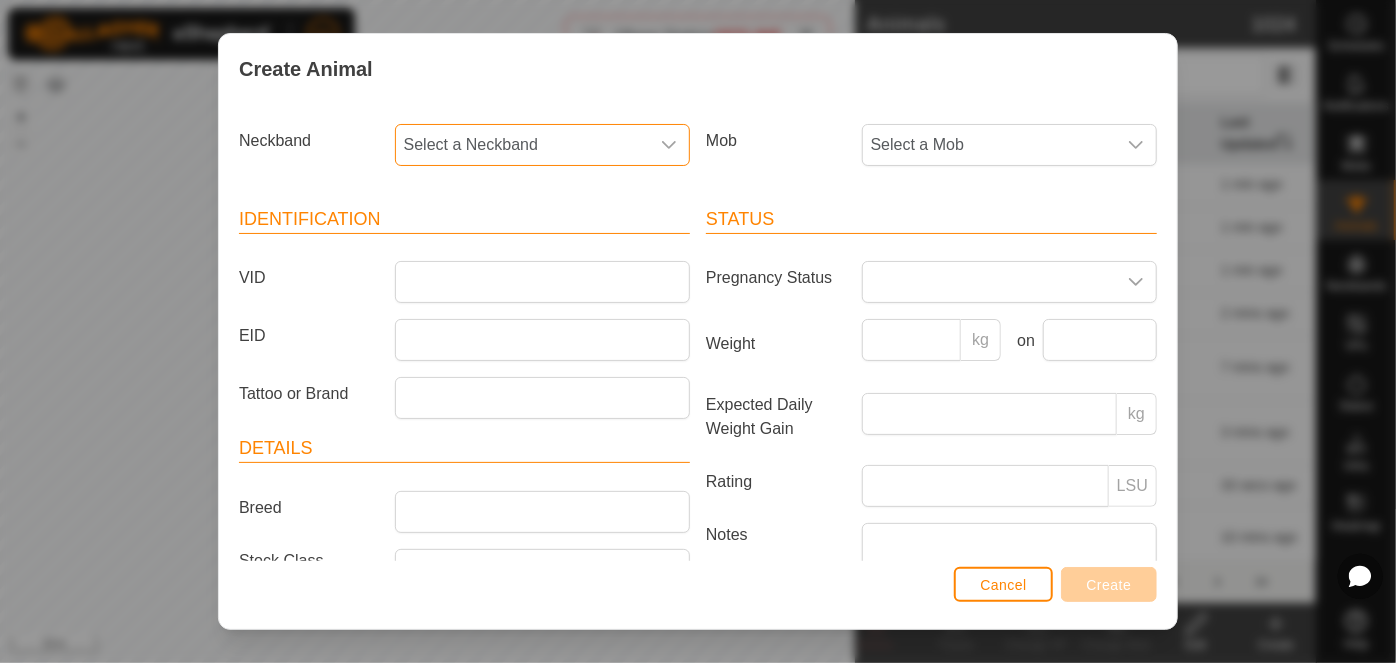 click on "Select a Neckband" at bounding box center [522, 145] 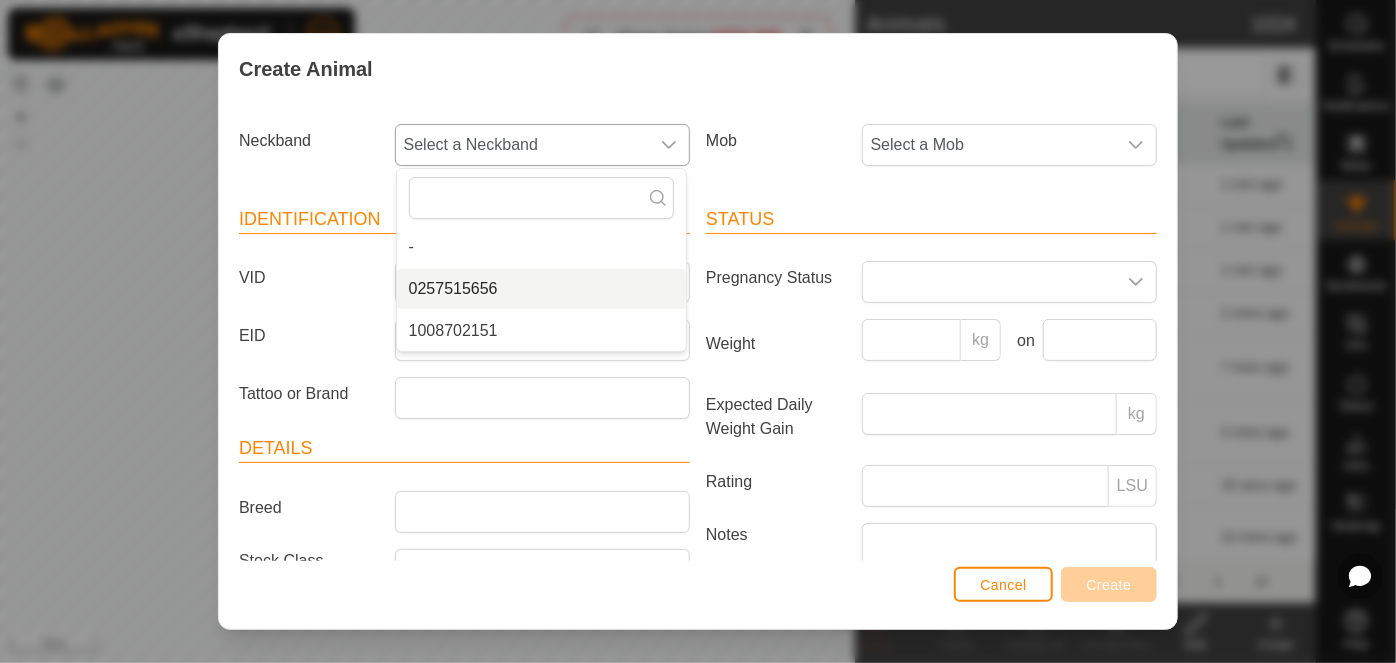 click on "0257515656" at bounding box center [541, 289] 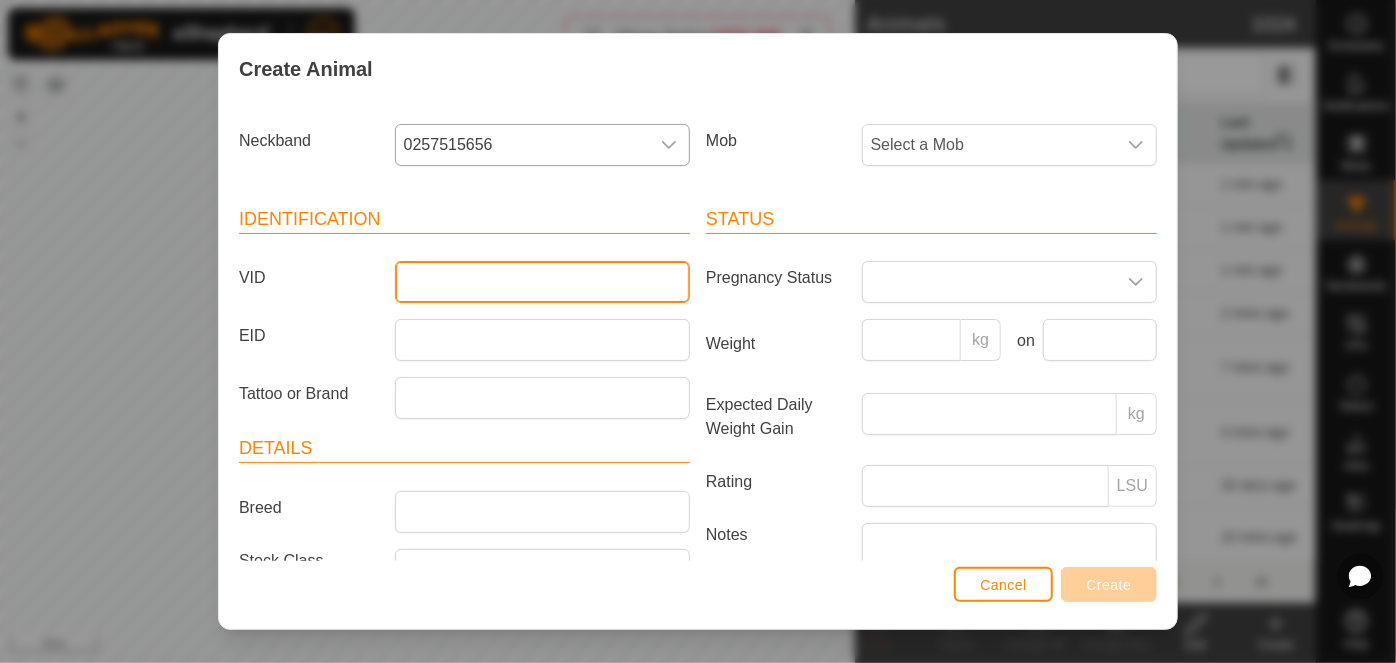 click on "VID" at bounding box center (542, 282) 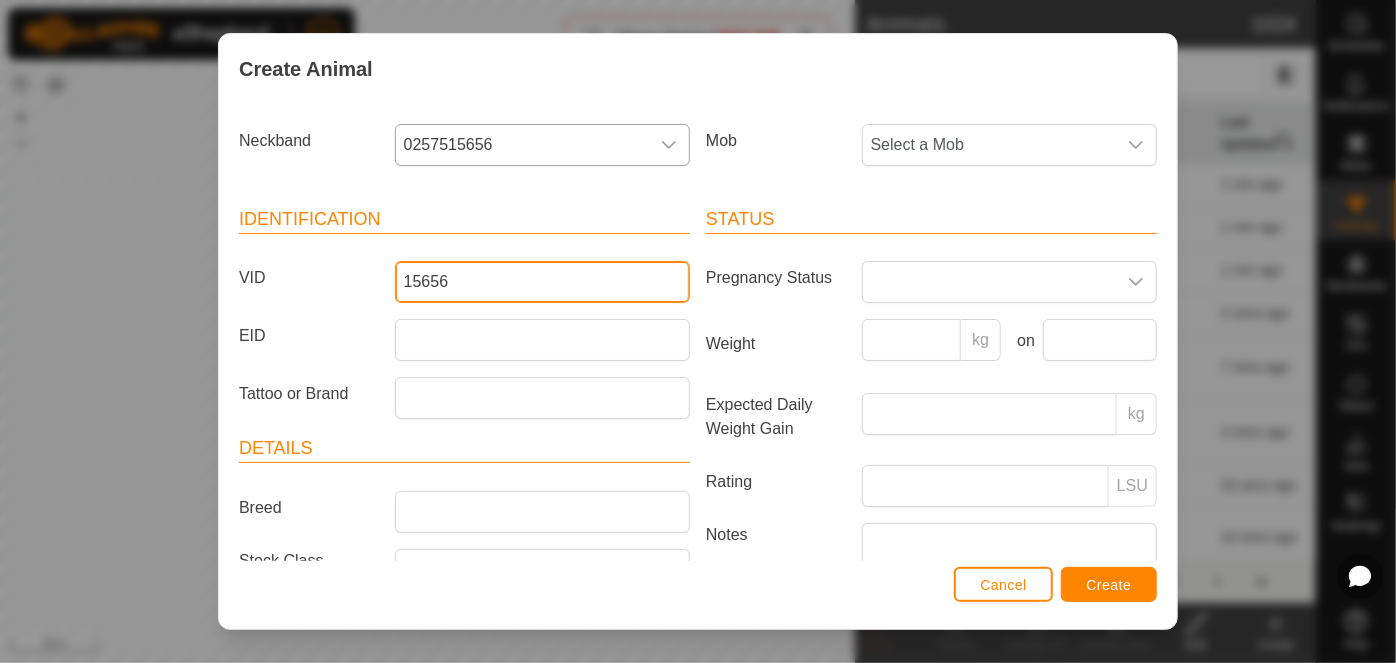 type on "15656" 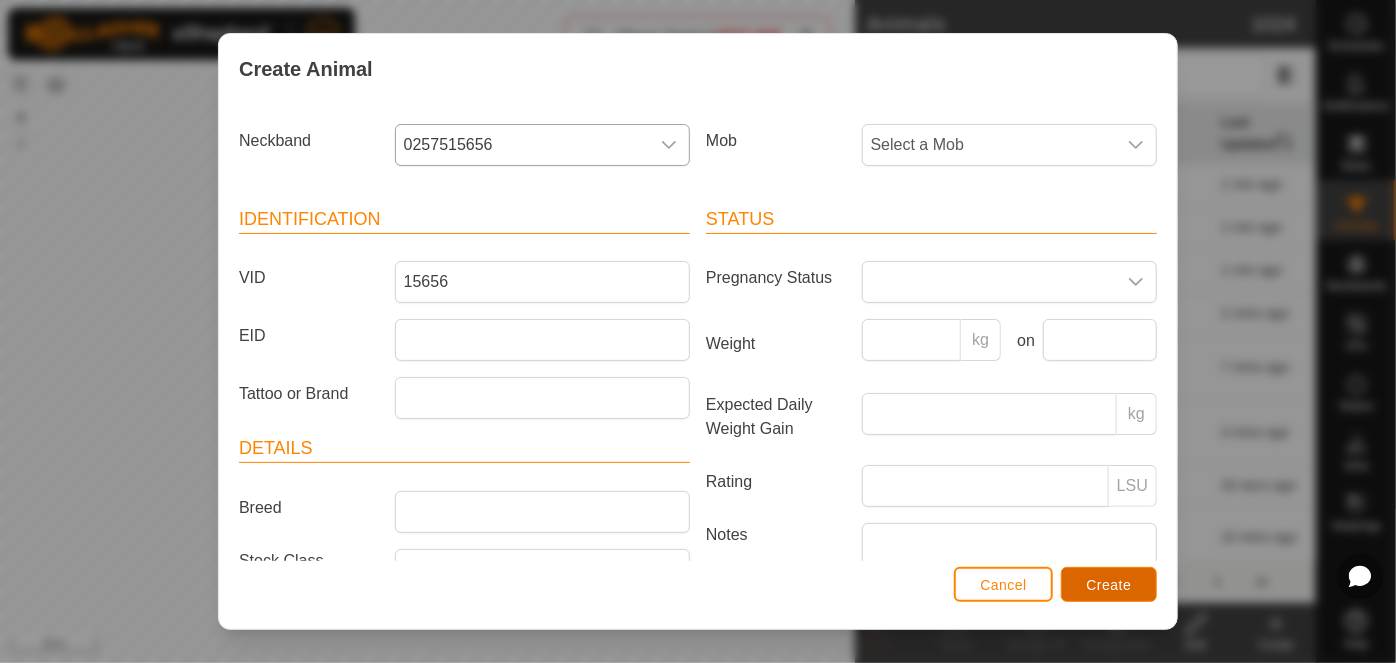 click on "Create" at bounding box center (1109, 584) 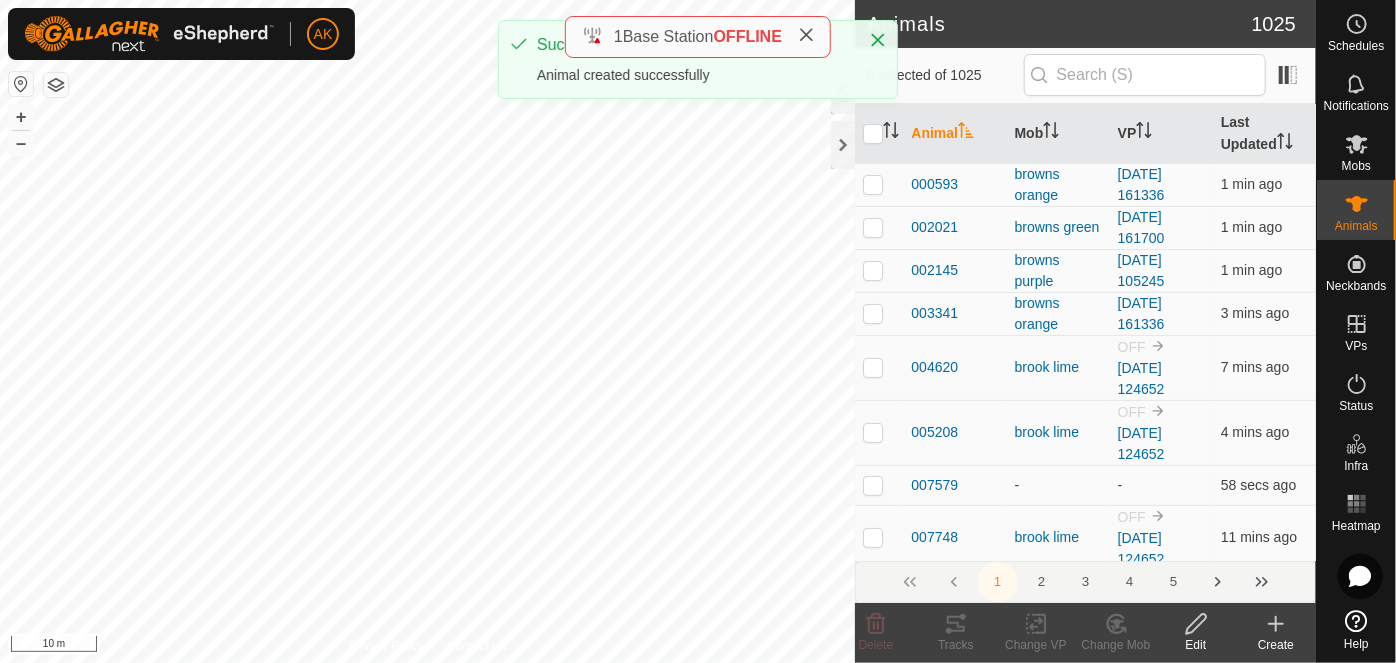 click 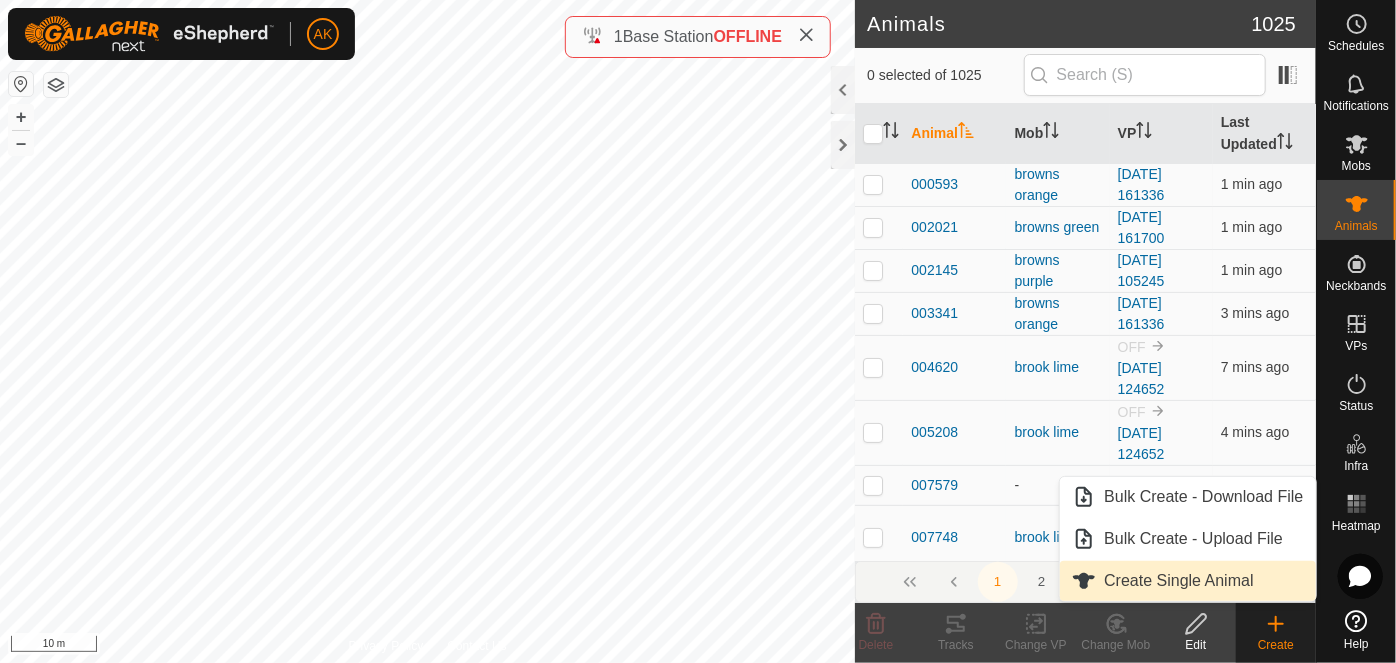 click on "Create Single Animal" at bounding box center [1187, 581] 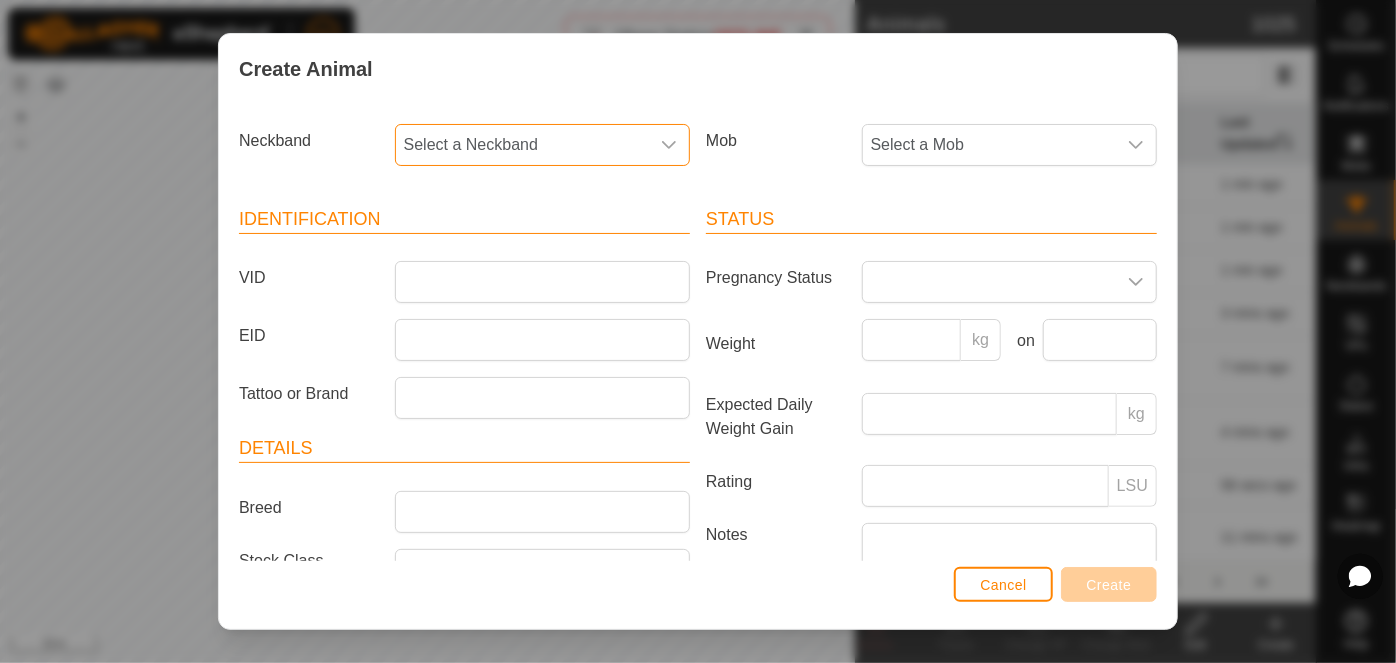 click on "Select a Neckband" at bounding box center (522, 145) 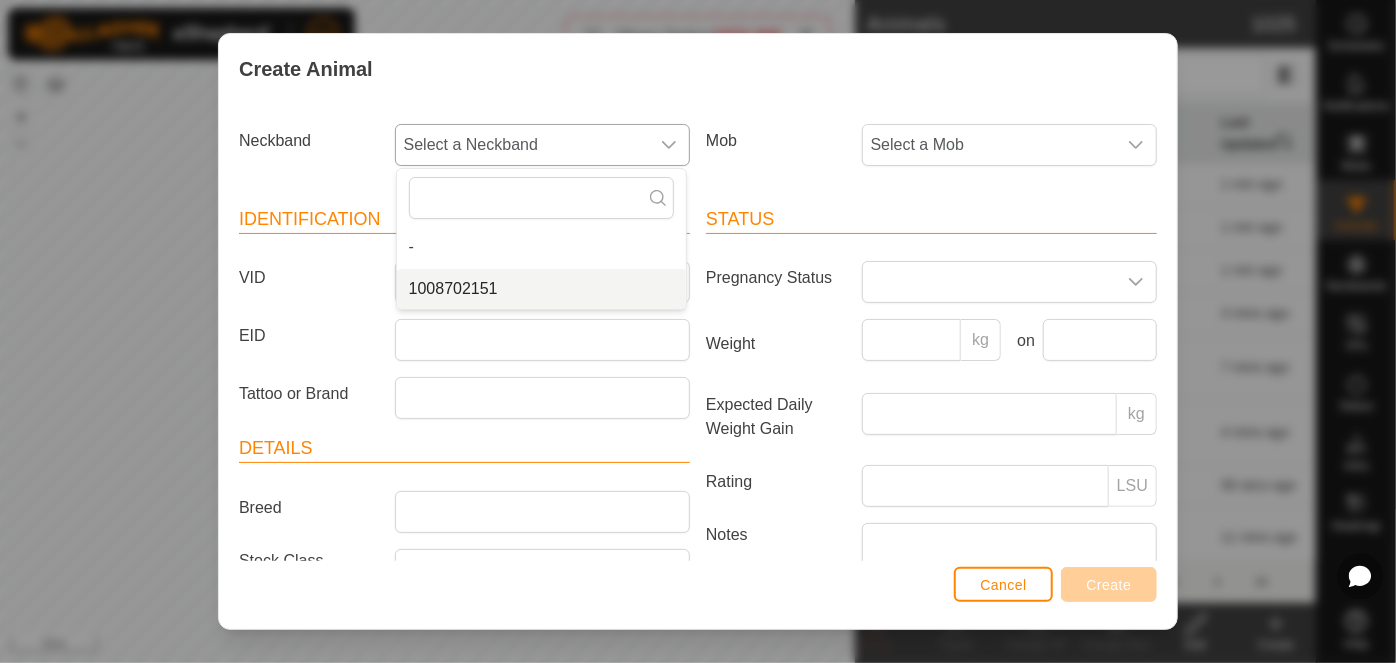 click on "1008702151" at bounding box center (541, 289) 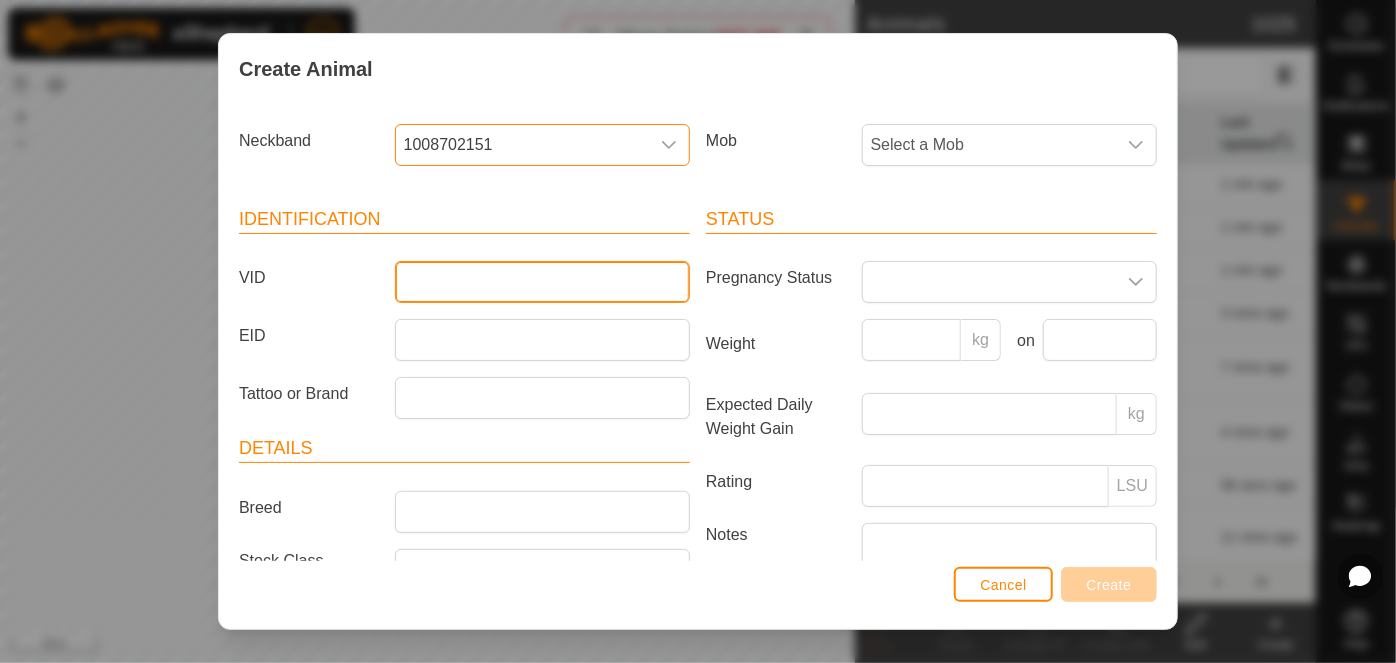 click on "VID" at bounding box center (542, 282) 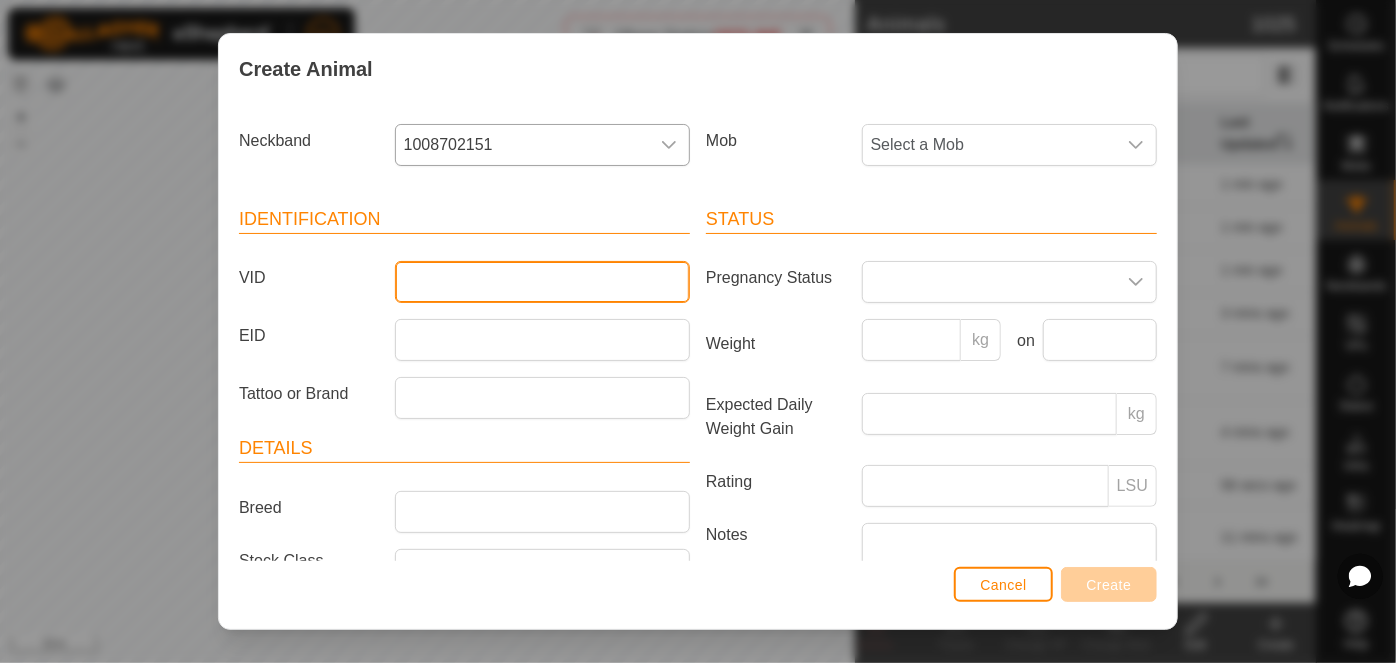 type on "2" 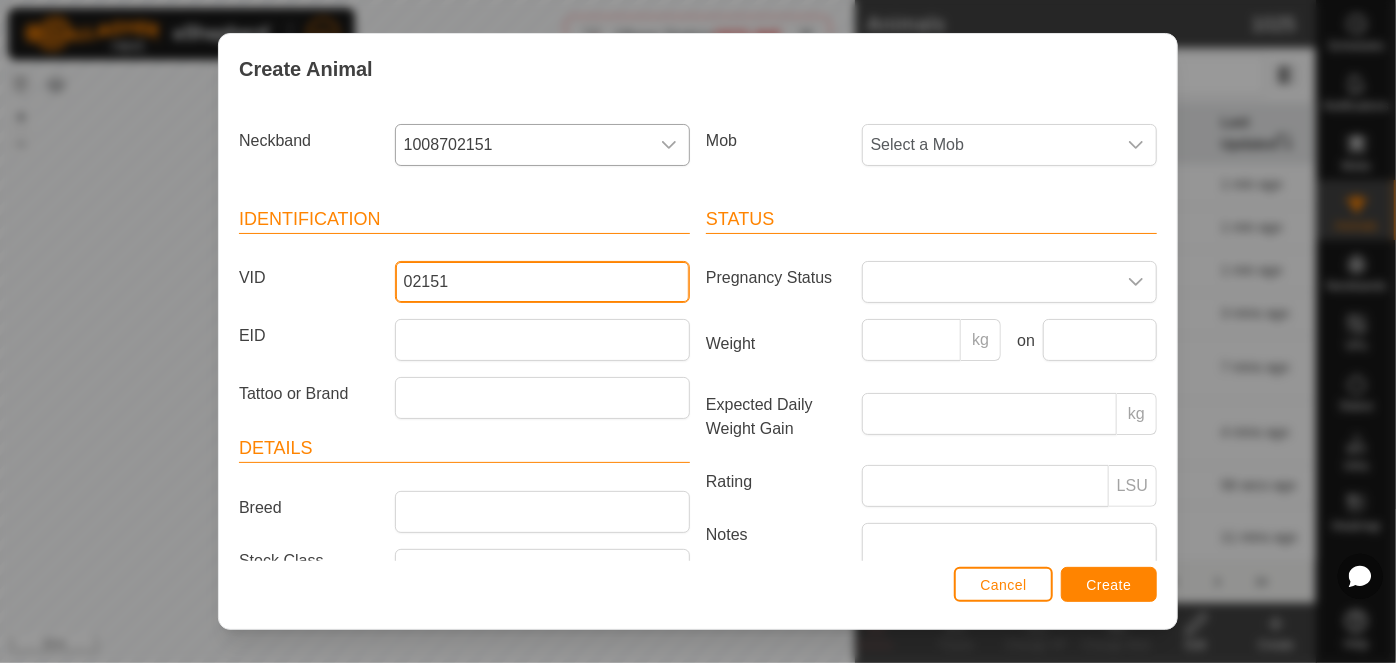 type on "02151" 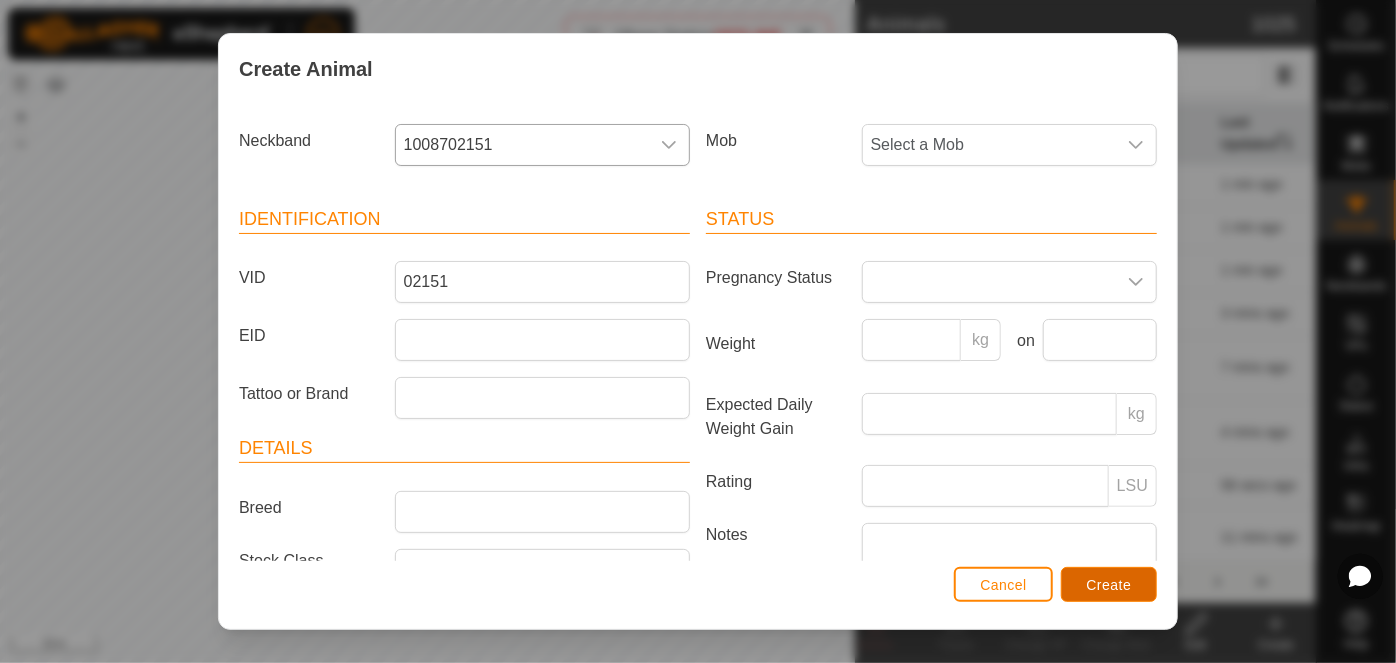 click on "Create" at bounding box center (1109, 585) 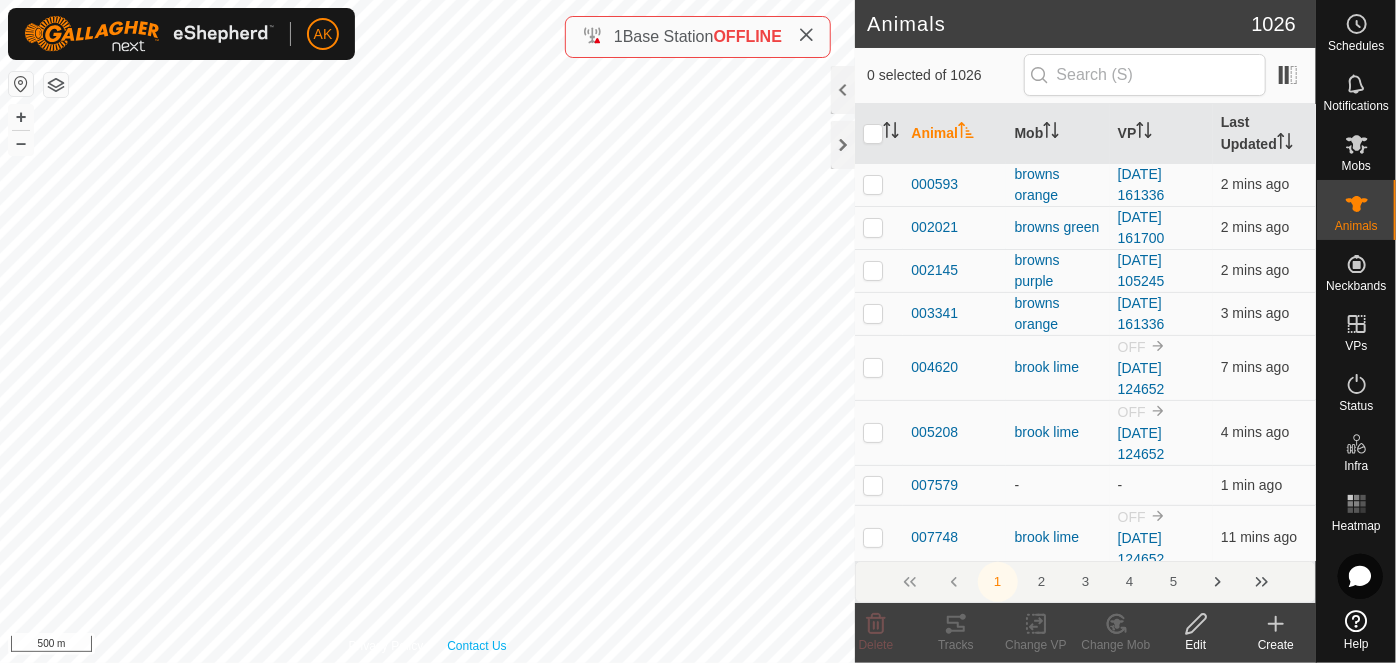 click on "AK Schedules Notifications Mobs Animals Neckbands VPs Status Infra Heatmap Help Animals 1026  0 selected of 1026   Animal   Mob   VP   Last Updated   000593   browns orange  2025-07-18 161336  2 mins ago  002021   browns green  2025-07-18 161700  2 mins ago  002145   browns purple  2025-07-19 105245  2 mins ago  003341   browns orange  2025-07-18 161336  3 mins ago  004620   brook lime  OFF 2025-07-19 124652  7 mins ago  005208   brook lime  OFF 2025-07-19 124652  4 mins ago  007579   -  -  1 min ago  007748   brook lime  OFF 2025-07-19 124652  11 mins ago  008430   -  -  -  009142   brook yellow  2025-07-18 162106  2 mins ago  010273   -  -  -  010649   browns orange  2025-07-18 161336  4 mins ago  011064   -  -  -  011472   -  -  -  011978   -  -  -  013031   browns blue  2025-07-18 161502  4 mins ago  013115   browns purple  2025-07-19 105245  3 mins ago  013898   brook yellow  2025-07-18 162106  8 mins ago  014007   -  -  -  014852   brook lime  2025-07-19 075018 2025-07-19 124652  8 mins ago -" at bounding box center (698, 331) 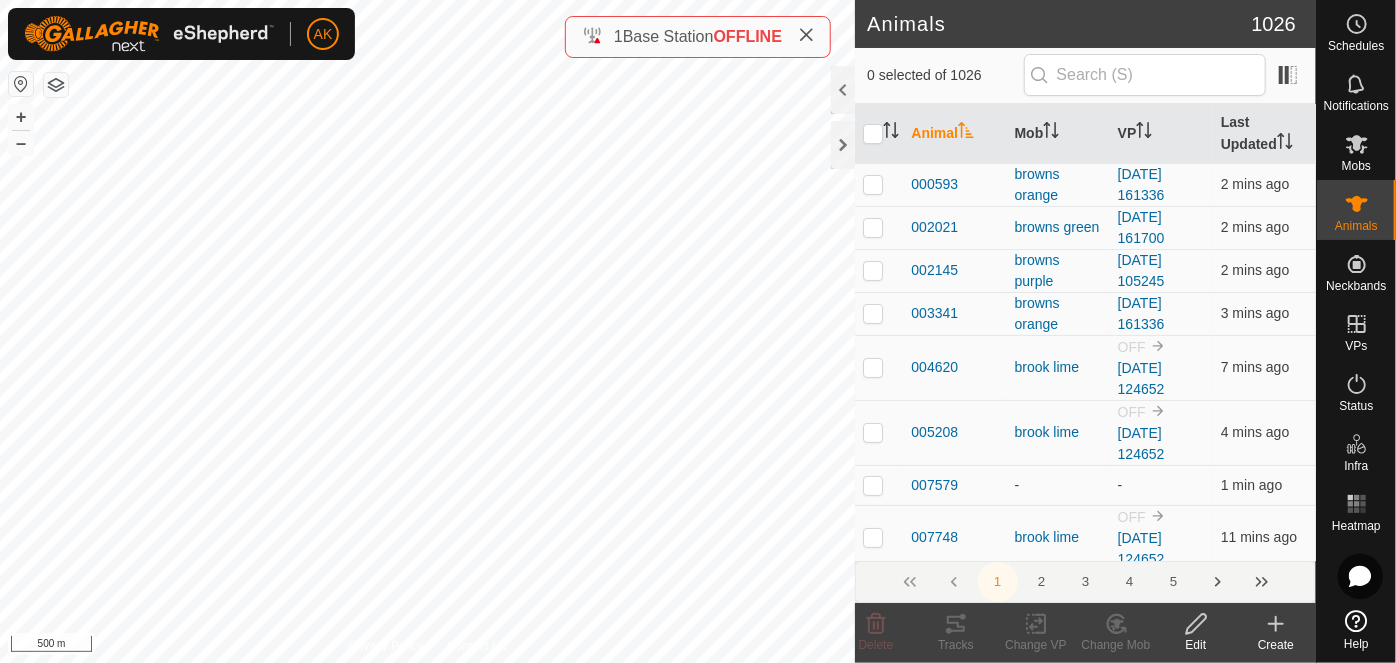 click on "AK Schedules Notifications Mobs Animals Neckbands VPs Status Infra Heatmap Help Animals 1026  0 selected of 1026   Animal   Mob   VP   Last Updated   000593   browns orange  2025-07-18 161336  2 mins ago  002021   browns green  2025-07-18 161700  2 mins ago  002145   browns purple  2025-07-19 105245  2 mins ago  003341   browns orange  2025-07-18 161336  3 mins ago  004620   brook lime  OFF 2025-07-19 124652  7 mins ago  005208   brook lime  OFF 2025-07-19 124652  4 mins ago  007579   -  -  1 min ago  007748   brook lime  OFF 2025-07-19 124652  11 mins ago  008430   -  -  -  009142   brook yellow  2025-07-18 162106  2 mins ago  010273   -  -  -  010649   browns orange  2025-07-18 161336  4 mins ago  011064   -  -  -  011472   -  -  -  011978   -  -  -  013031   browns blue  2025-07-18 161502  4 mins ago  013115   browns purple  2025-07-19 105245  3 mins ago  013898   brook yellow  2025-07-18 162106  8 mins ago  014007   -  -  -  014852   brook lime  2025-07-19 075018 2025-07-19 124652  8 mins ago -" at bounding box center [698, 331] 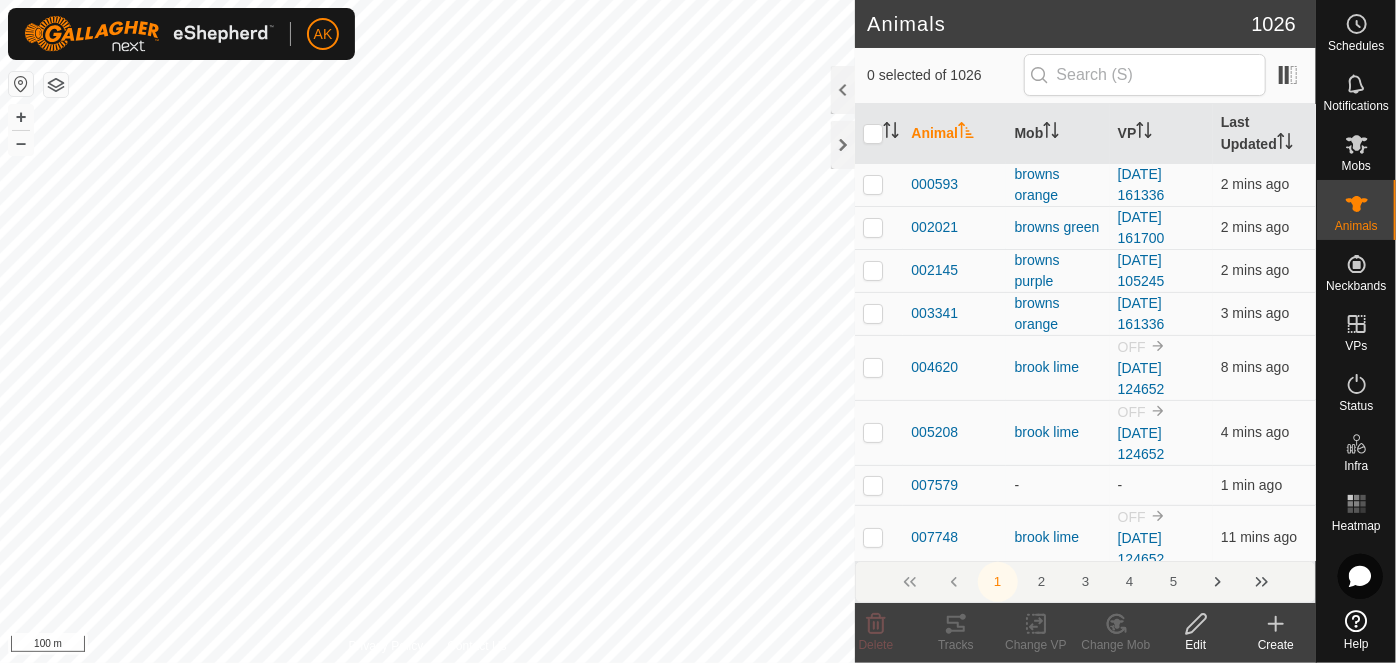 scroll, scrollTop: 0, scrollLeft: 0, axis: both 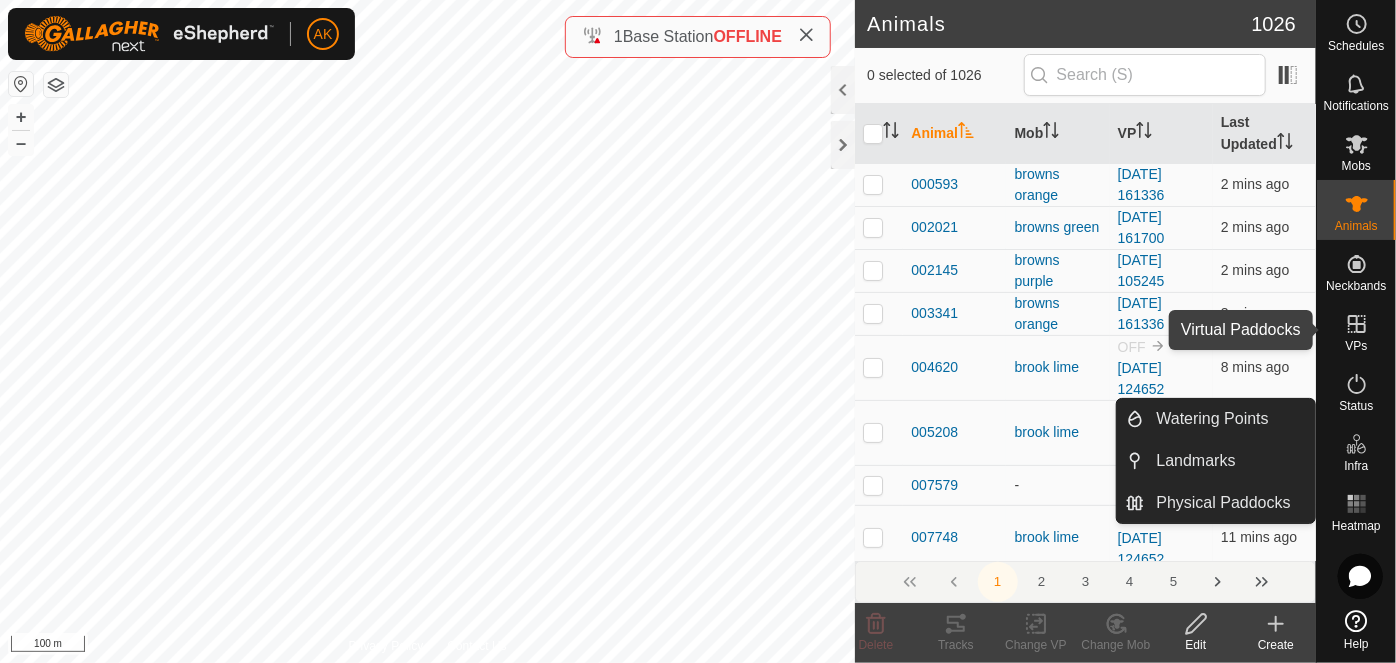 click 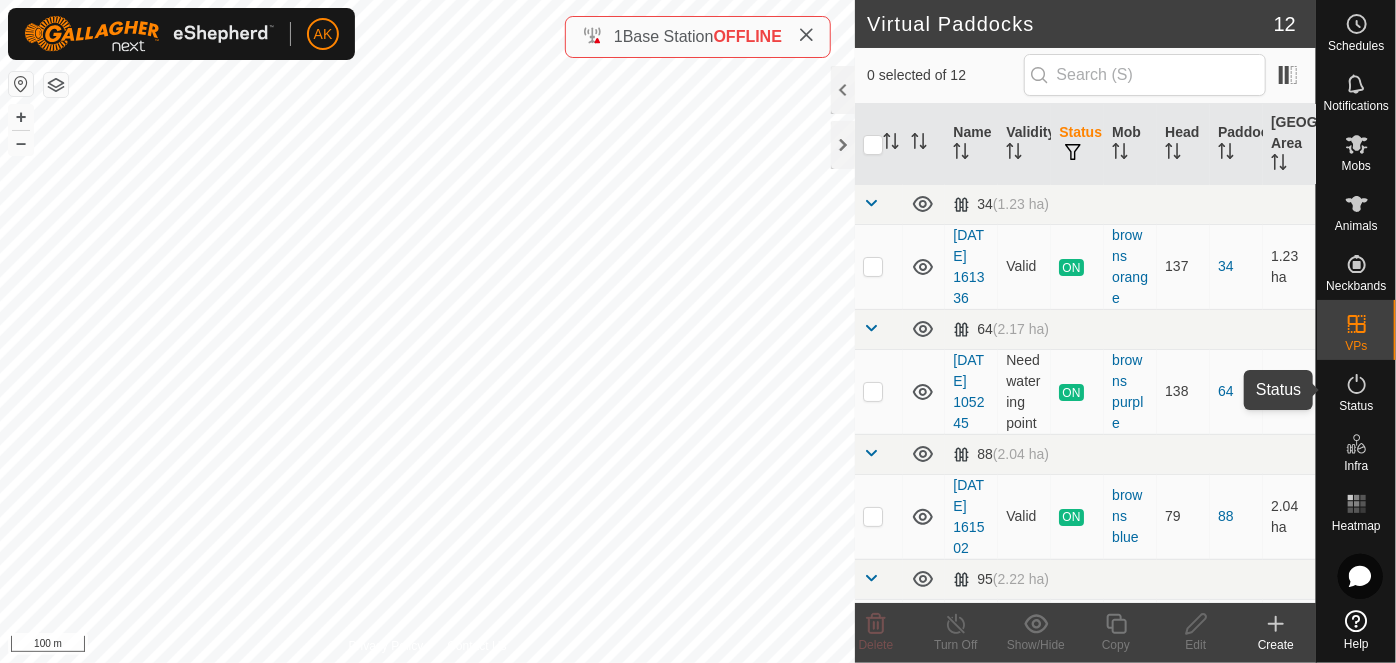 click 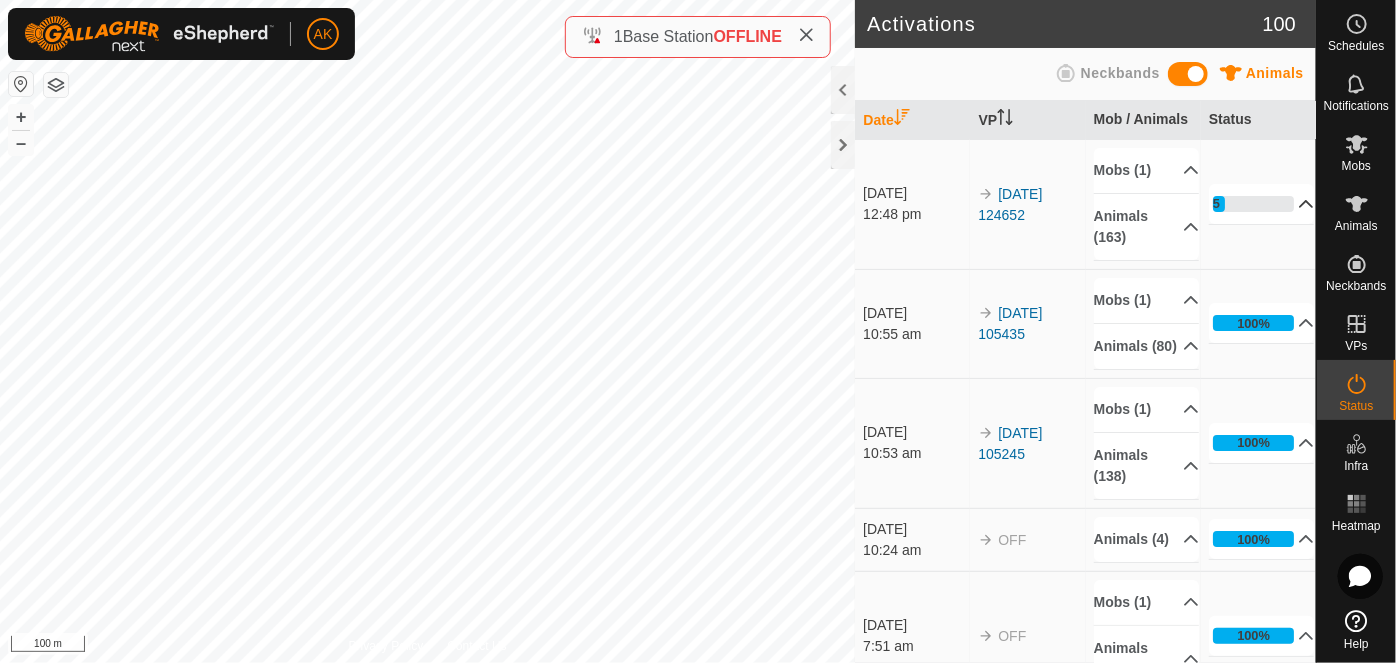 click on "15%" at bounding box center [1262, 204] 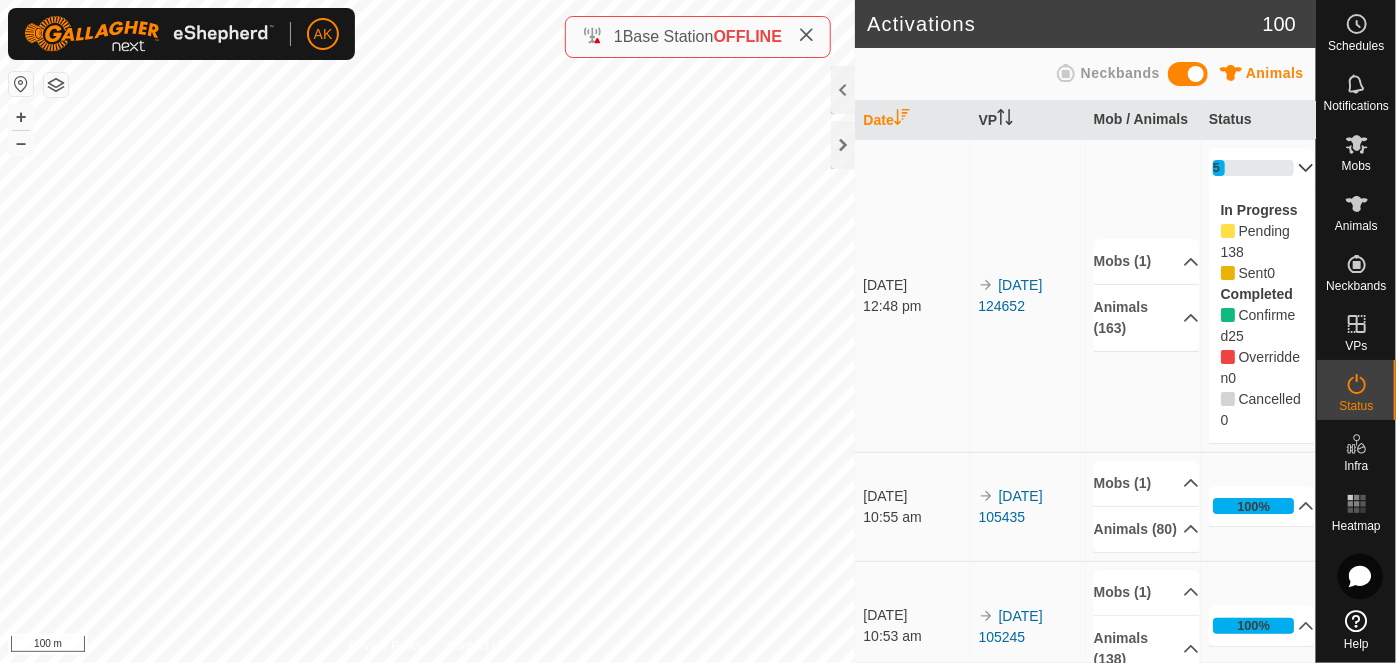 click on "15%" at bounding box center (1262, 168) 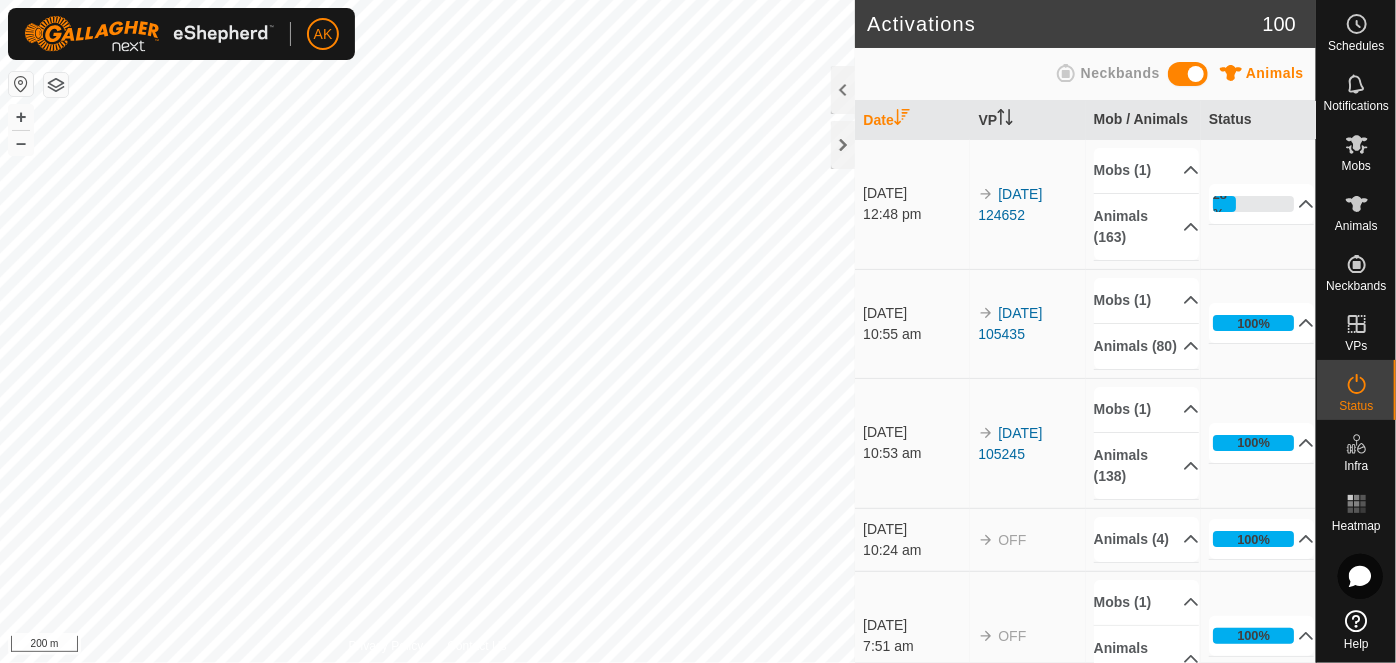 scroll, scrollTop: 0, scrollLeft: 0, axis: both 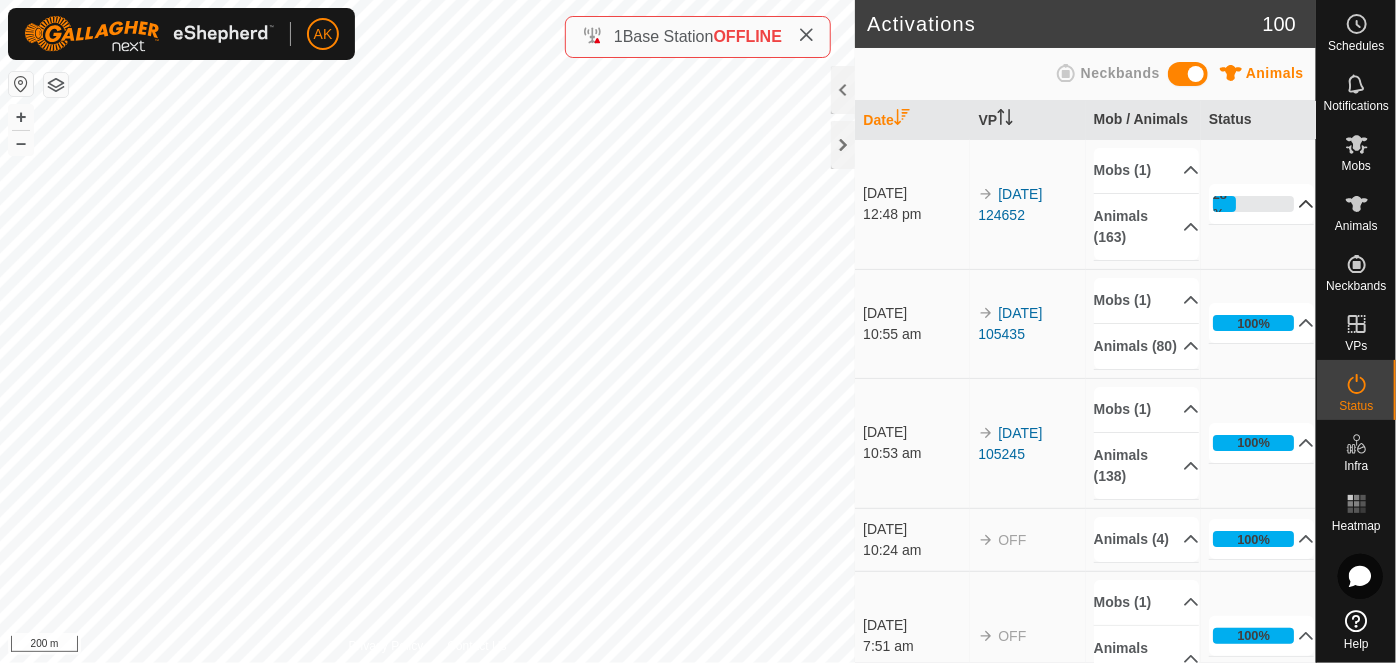 click 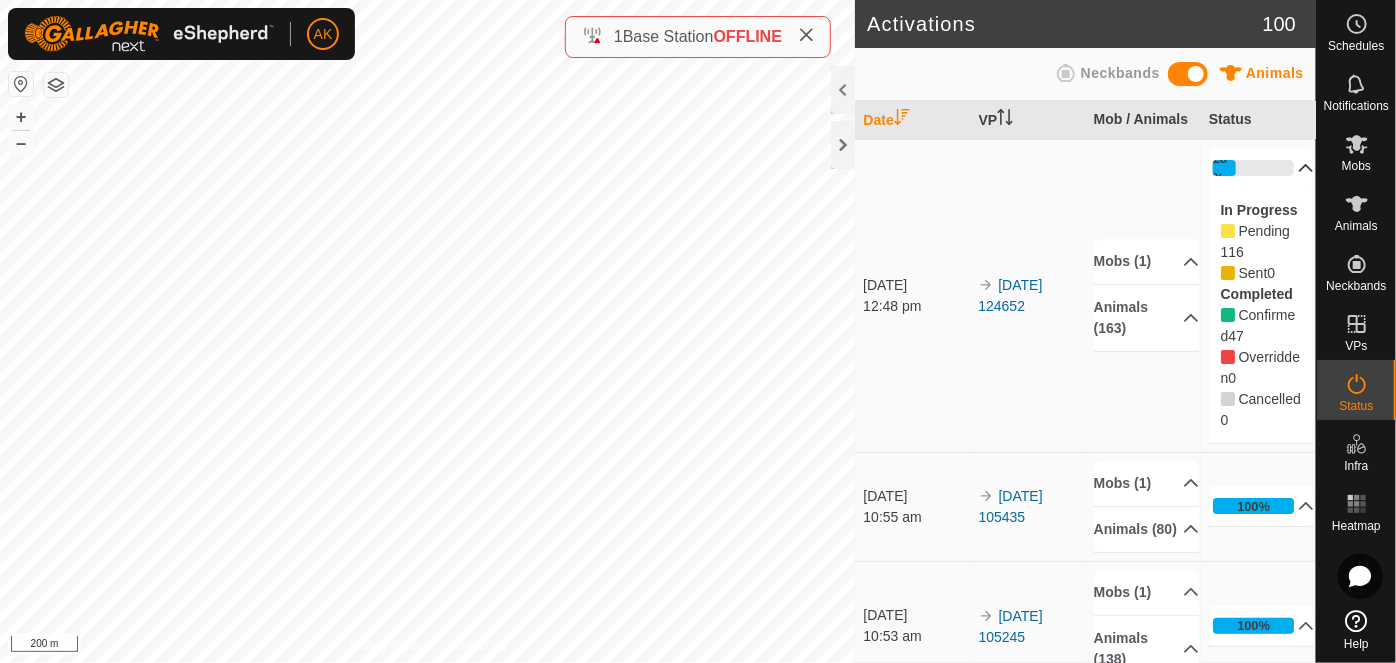 click on "28%" at bounding box center [1262, 168] 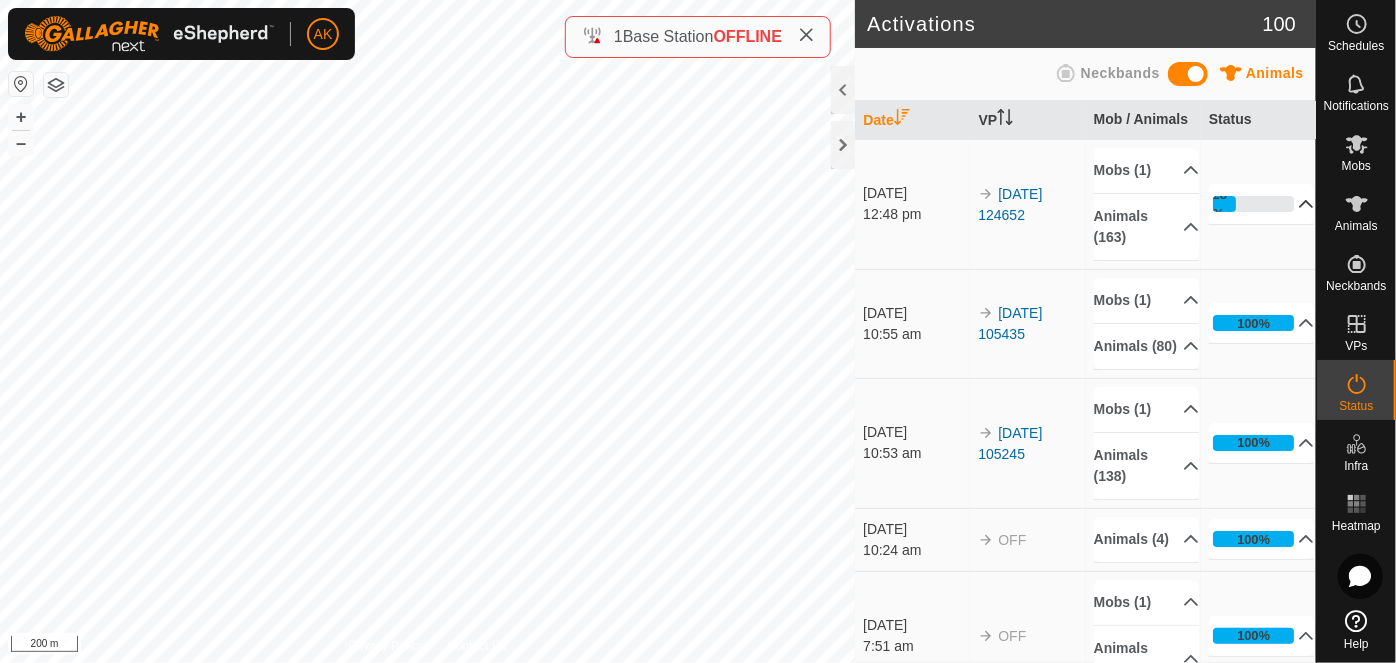 click on "28%" at bounding box center [1224, 204] 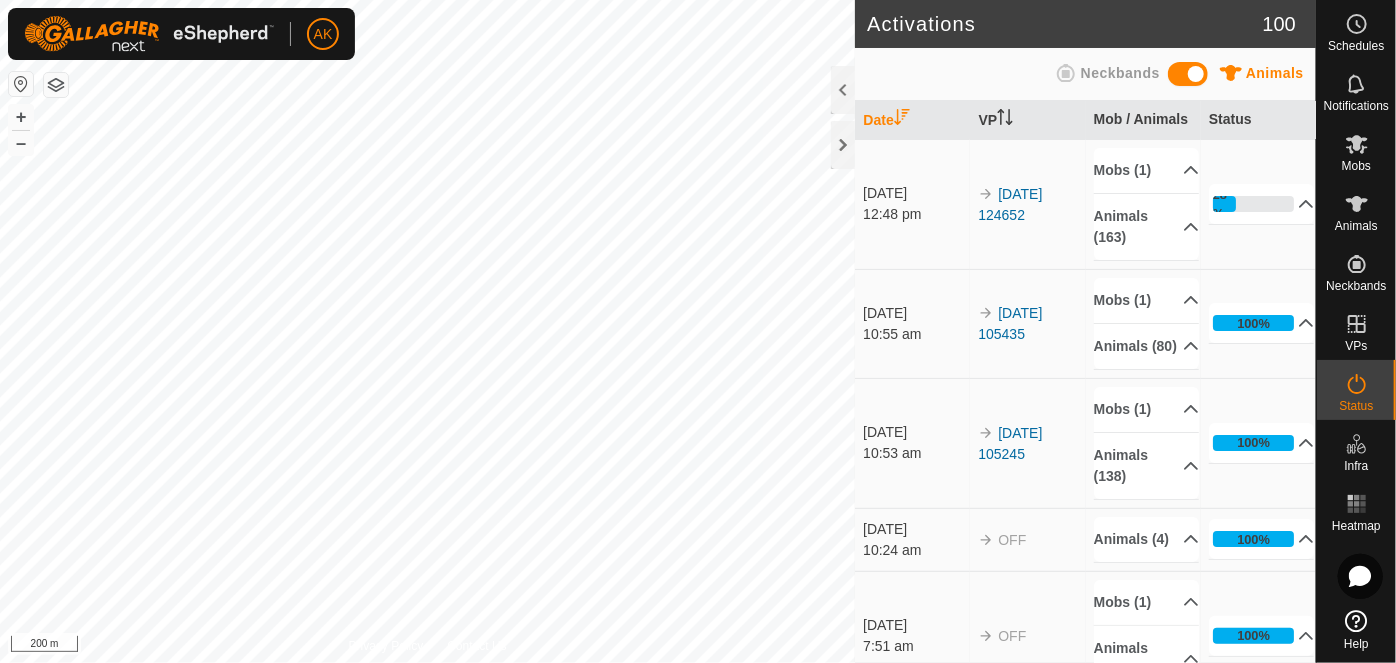 scroll, scrollTop: 0, scrollLeft: 0, axis: both 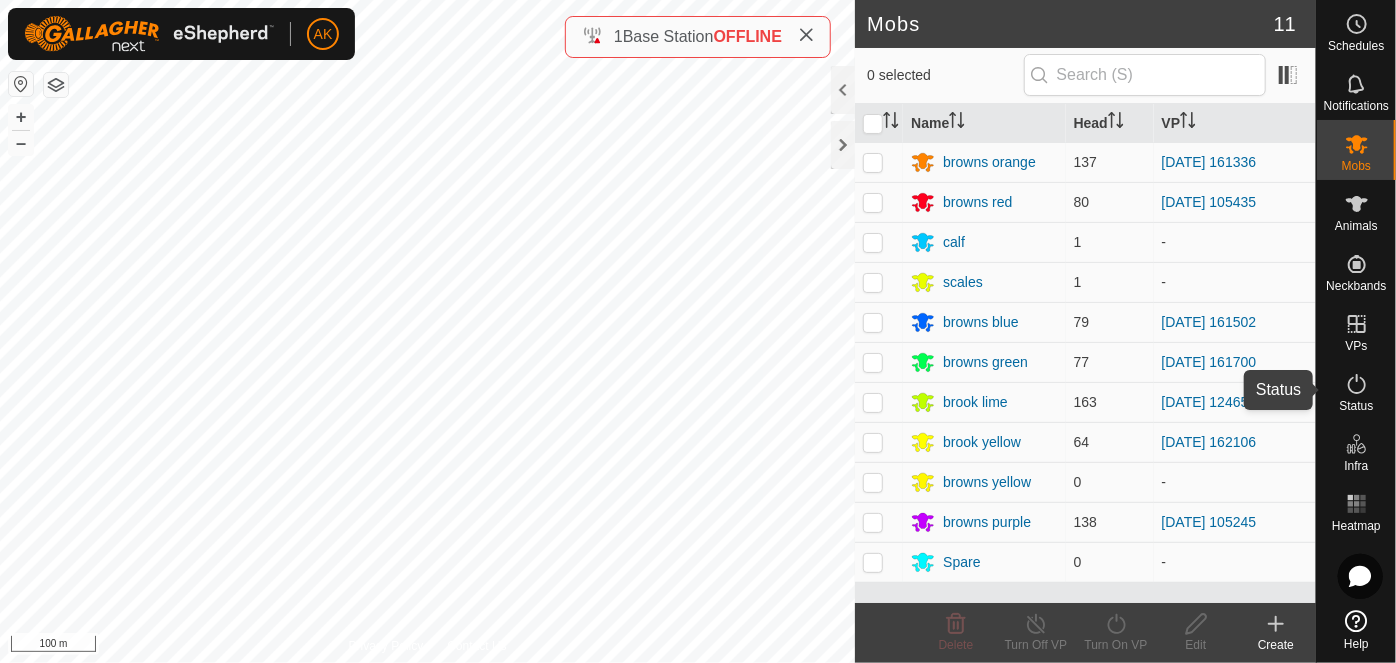 click 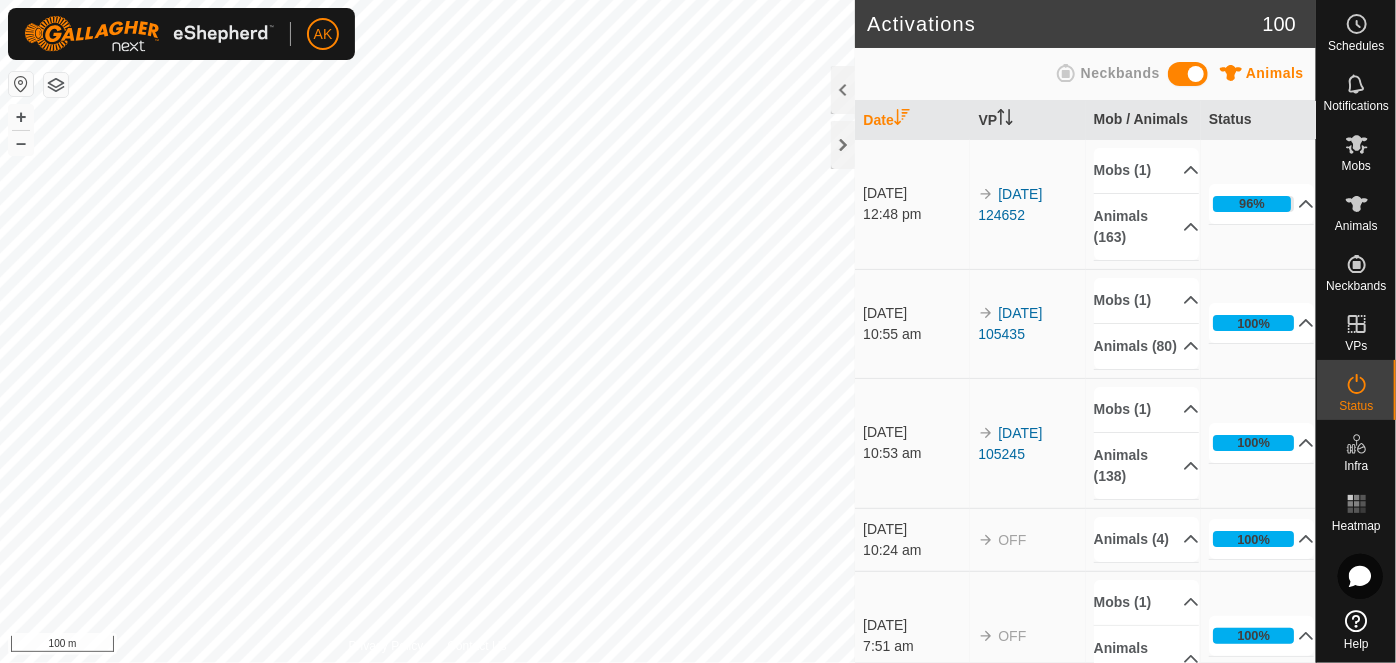 scroll, scrollTop: 0, scrollLeft: 0, axis: both 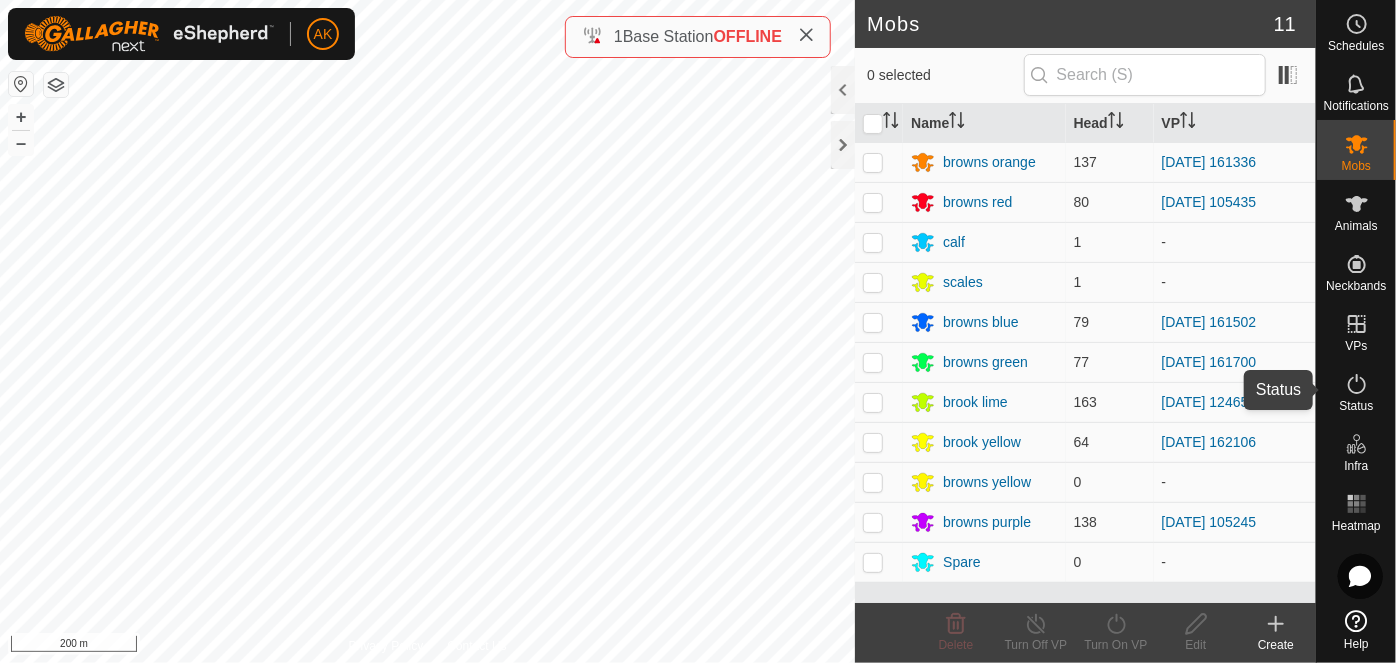 click 